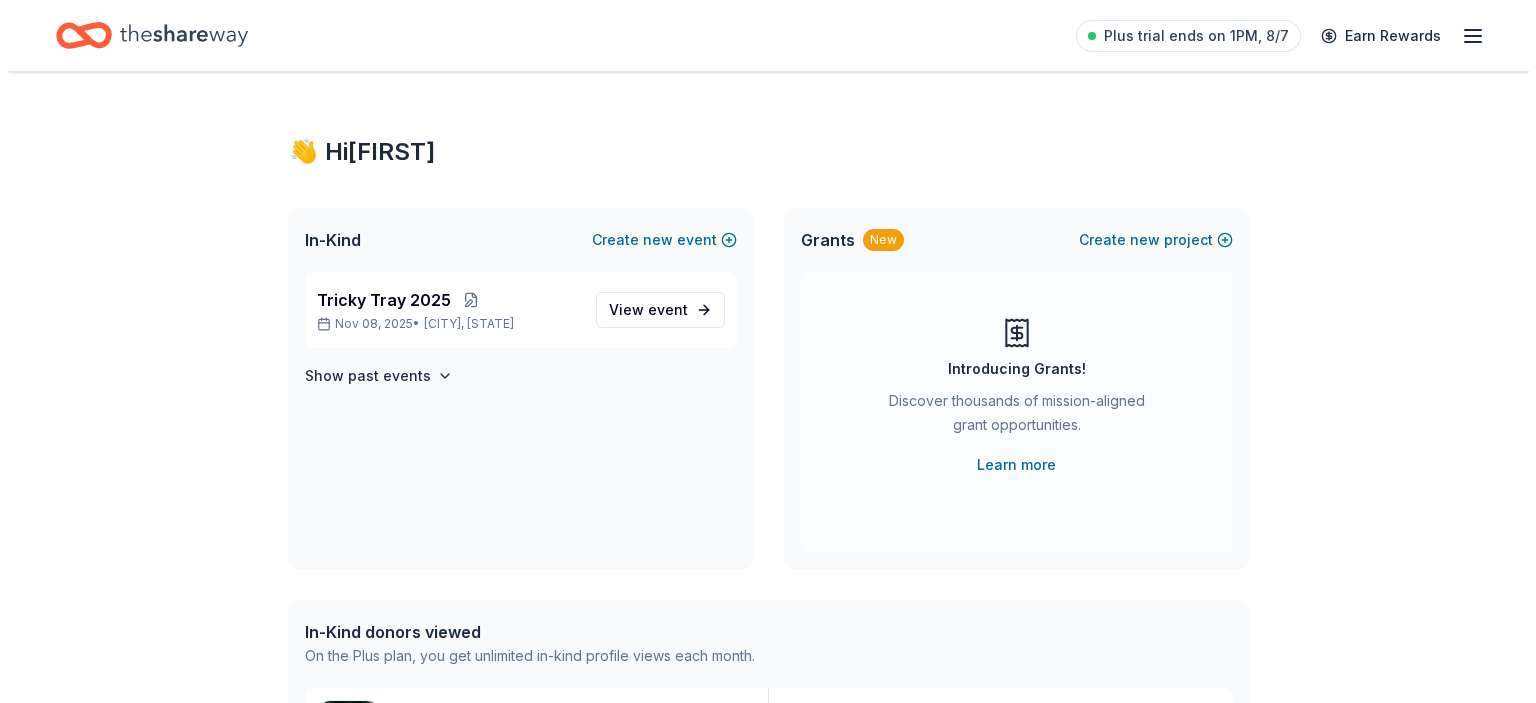 scroll, scrollTop: 0, scrollLeft: 0, axis: both 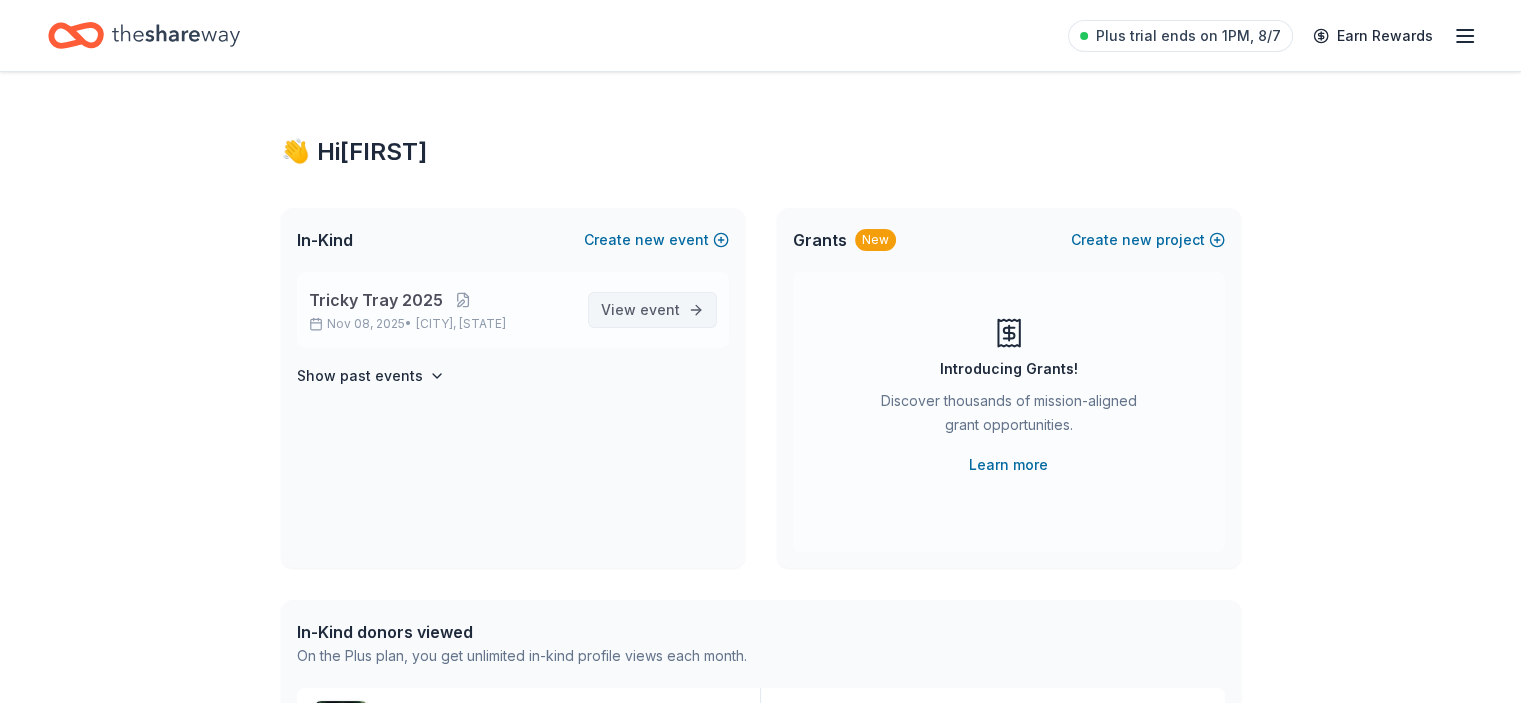 click on "event" at bounding box center (660, 309) 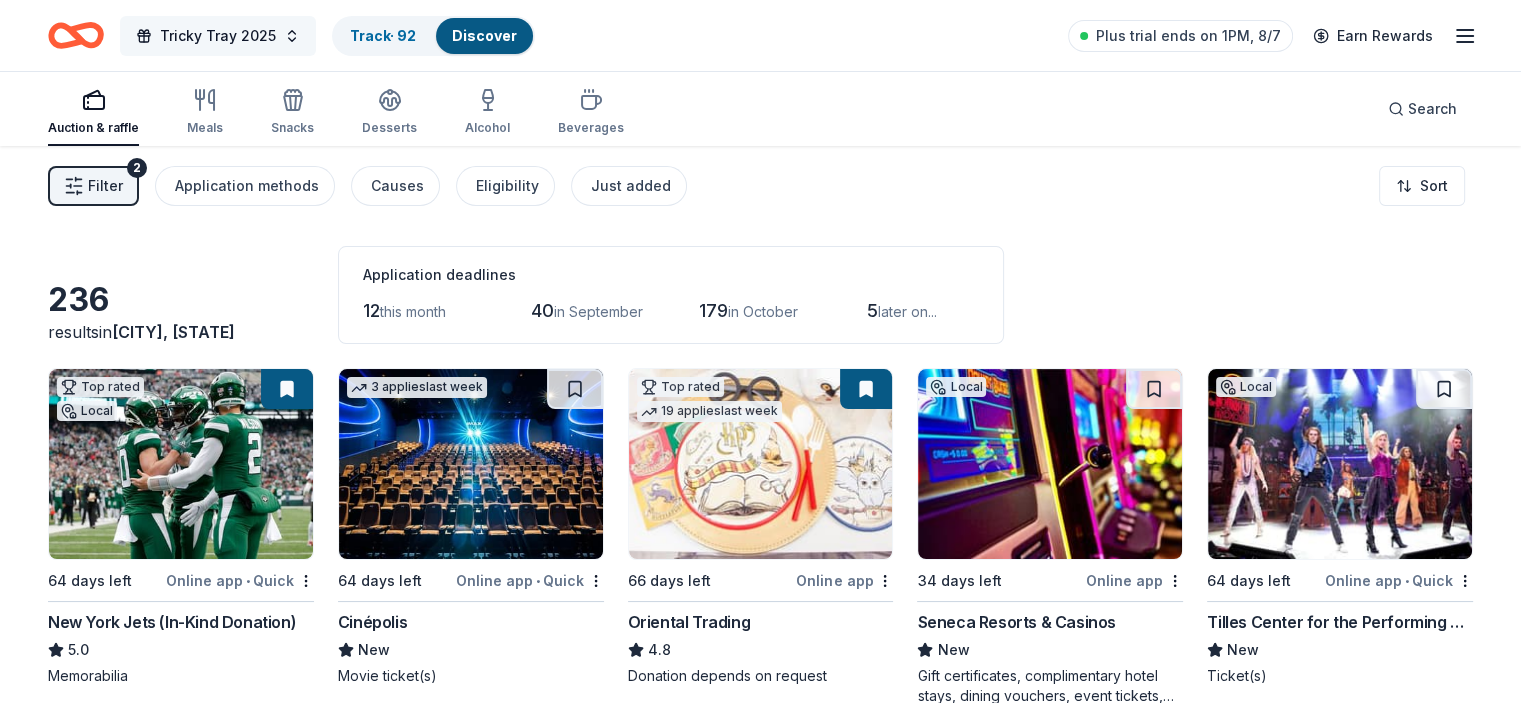 click on "Tricky Tray 2025" at bounding box center [218, 36] 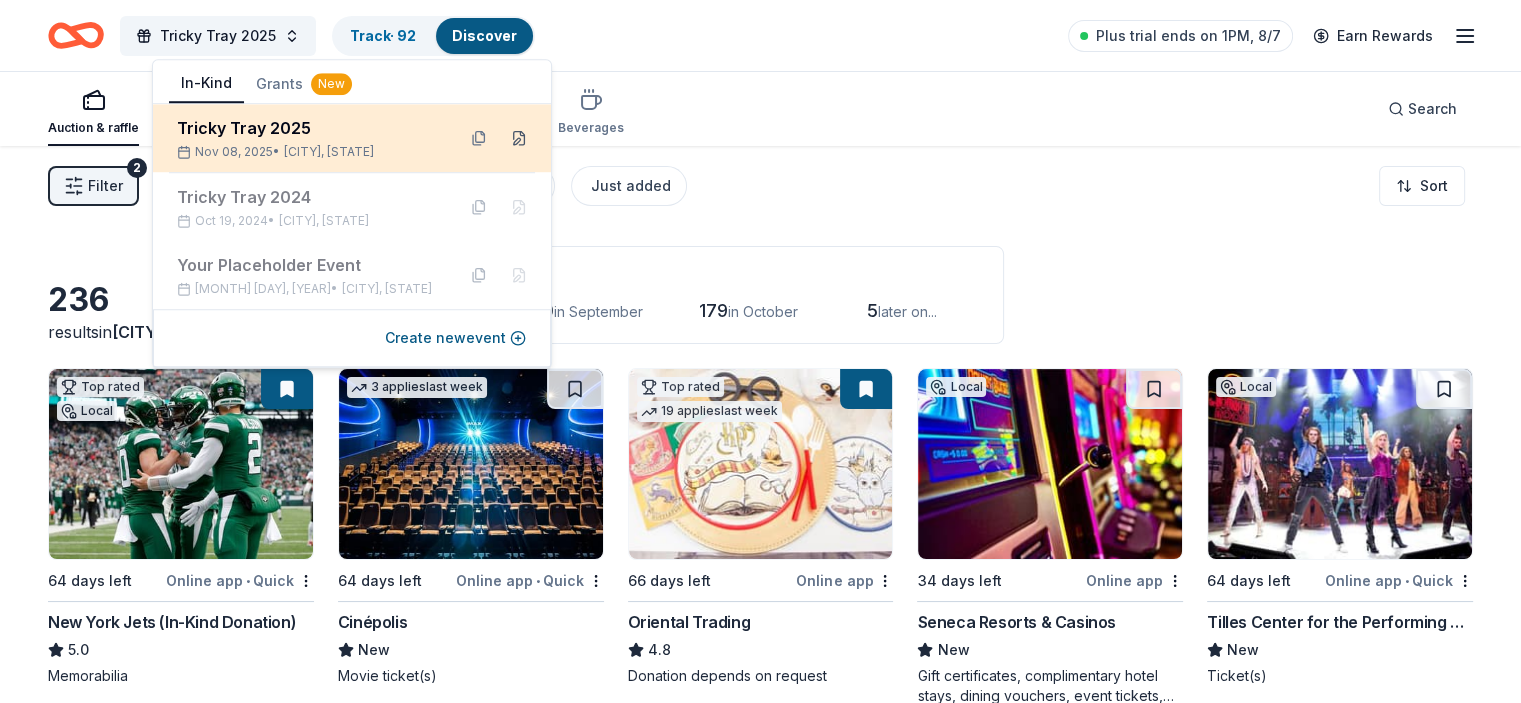 click at bounding box center (519, 138) 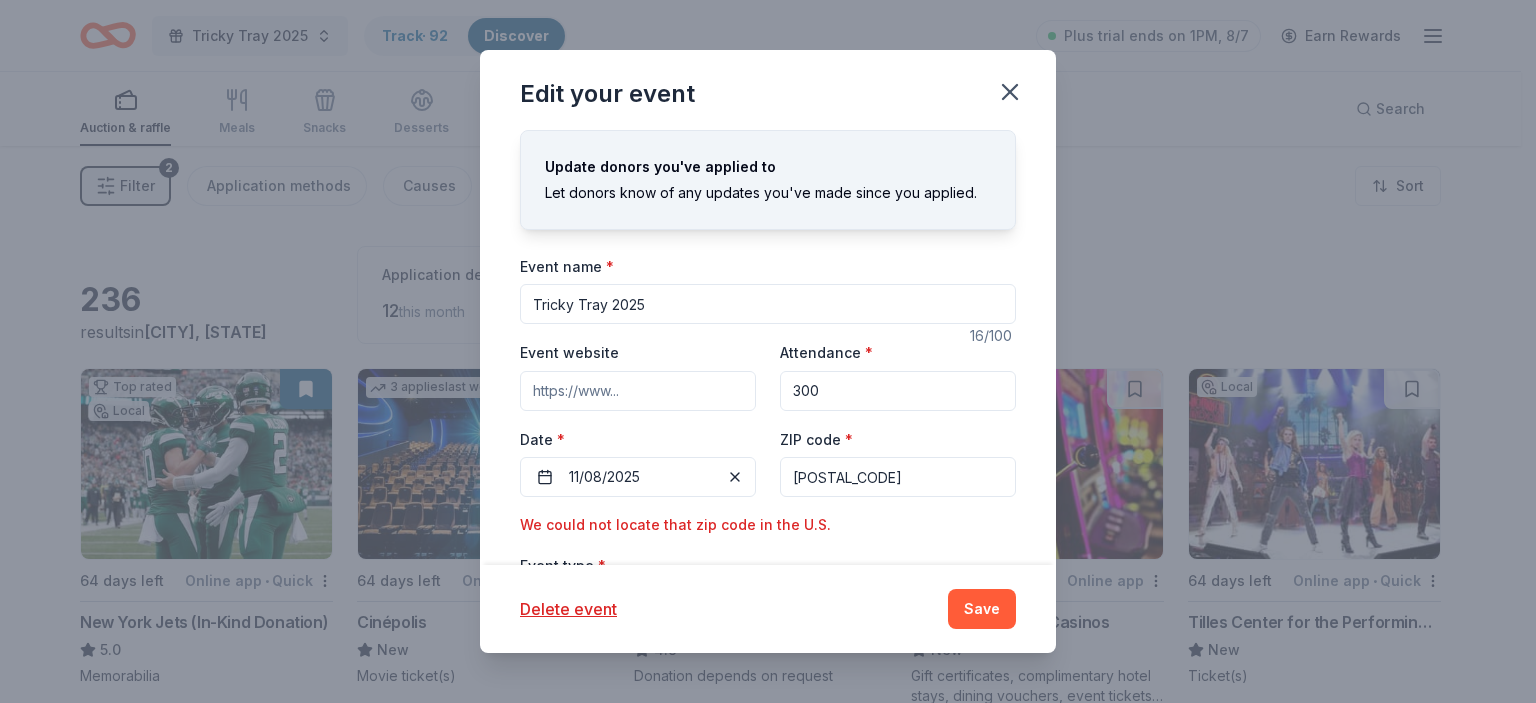 click on "Event website" at bounding box center [638, 391] 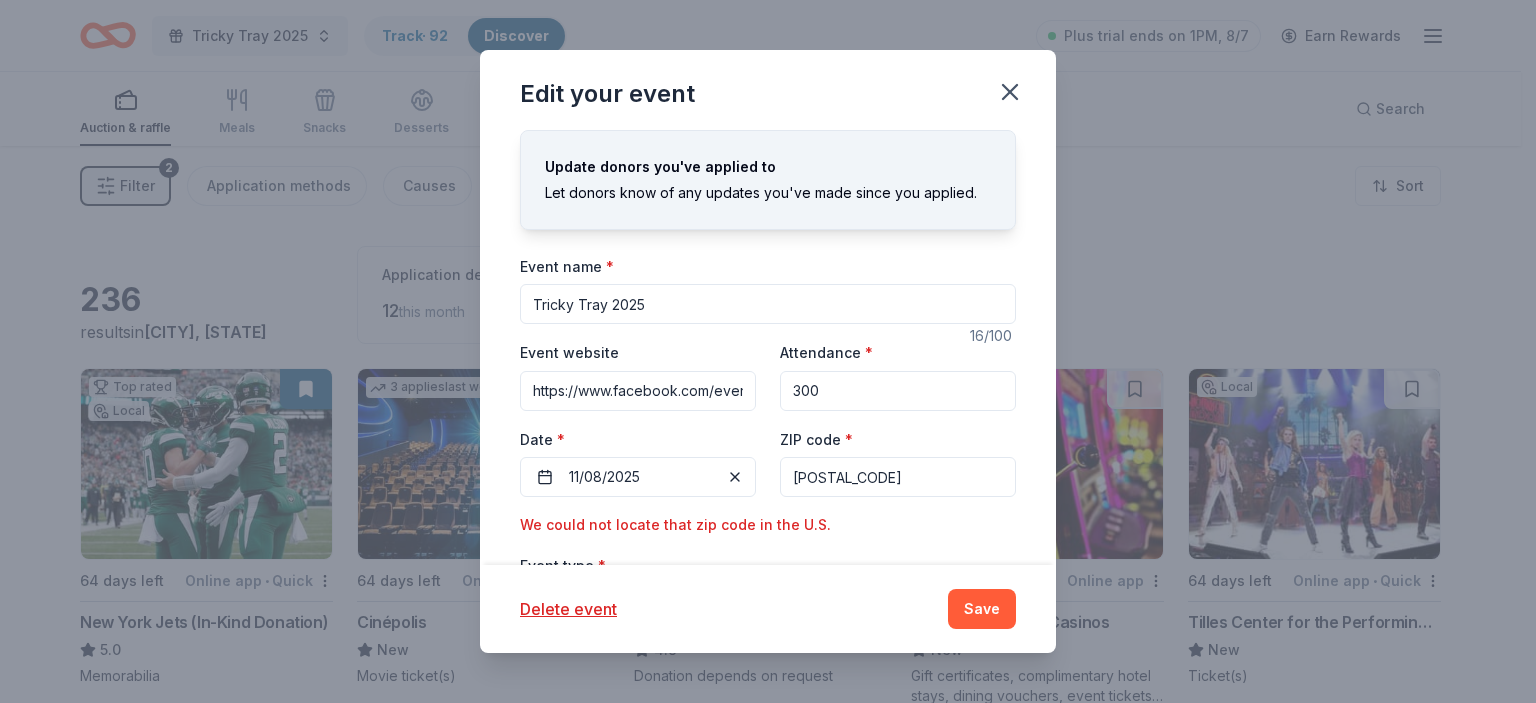 scroll, scrollTop: 0, scrollLeft: 172, axis: horizontal 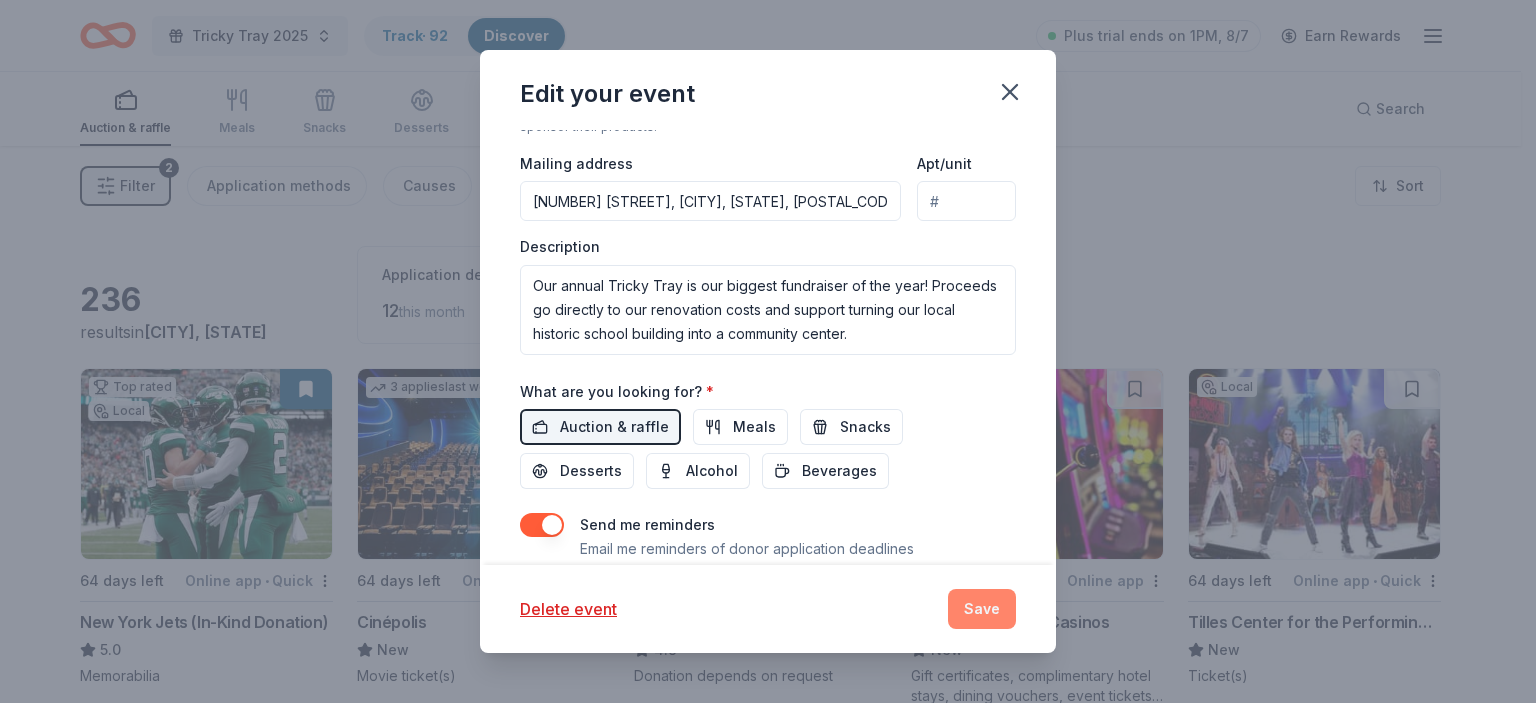 type on "https://www.facebook.com/events/2234397633658066/" 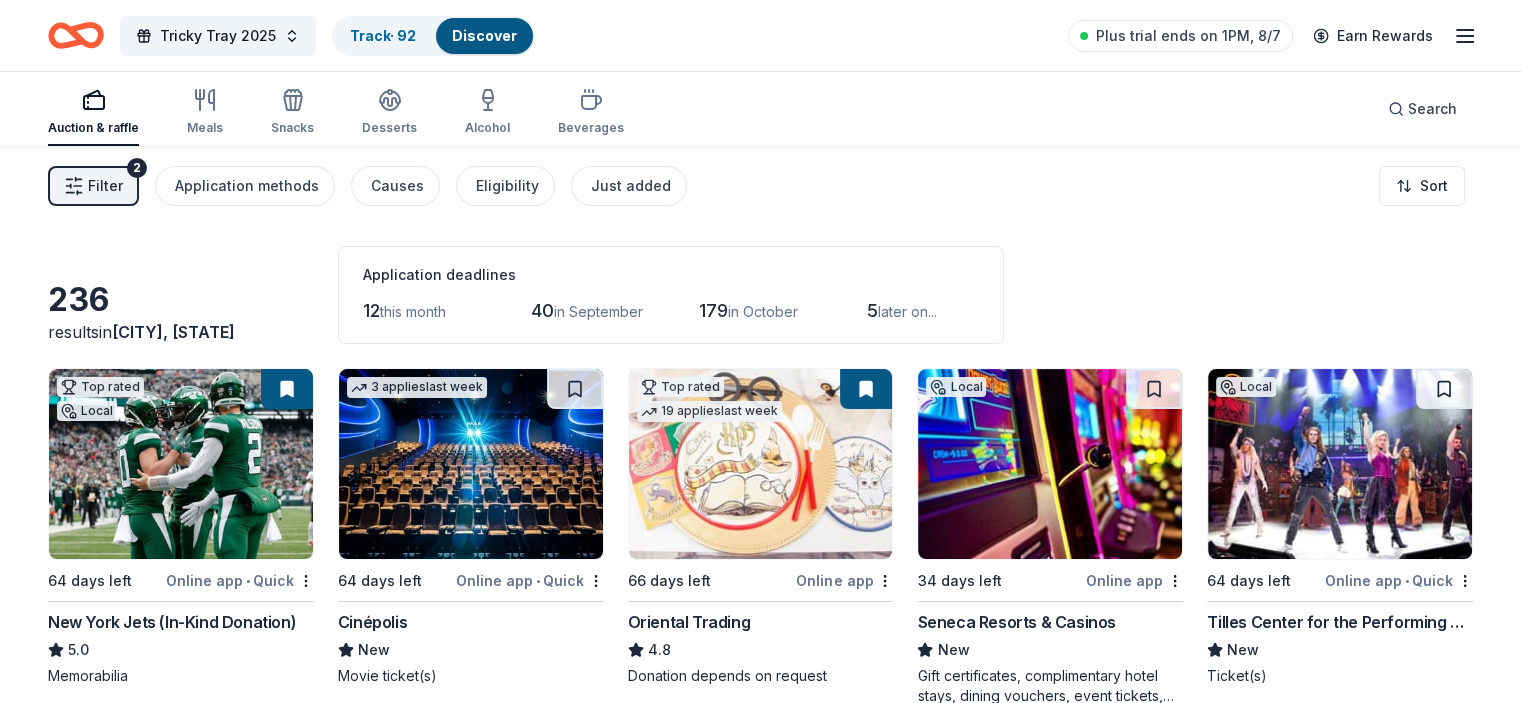 click on "Filter" at bounding box center (105, 186) 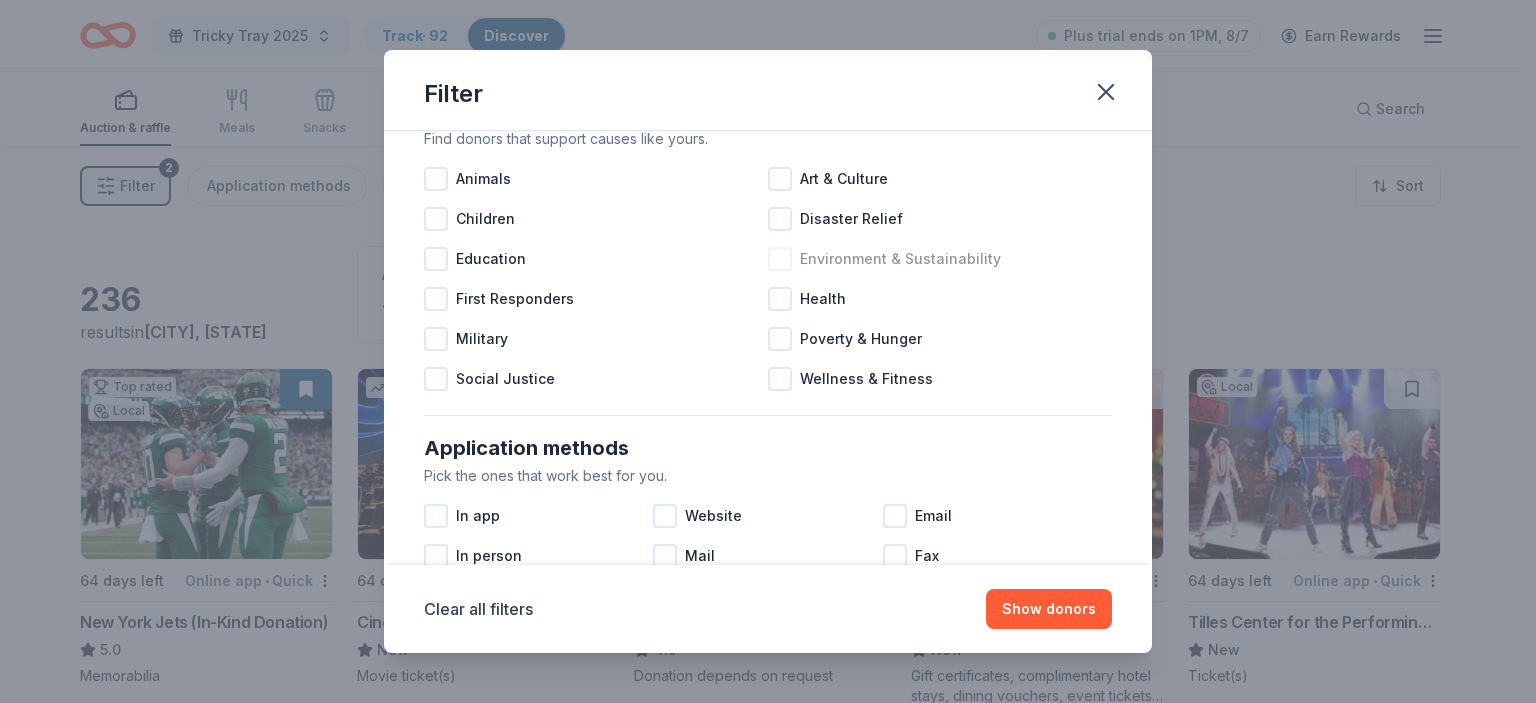 scroll, scrollTop: 0, scrollLeft: 0, axis: both 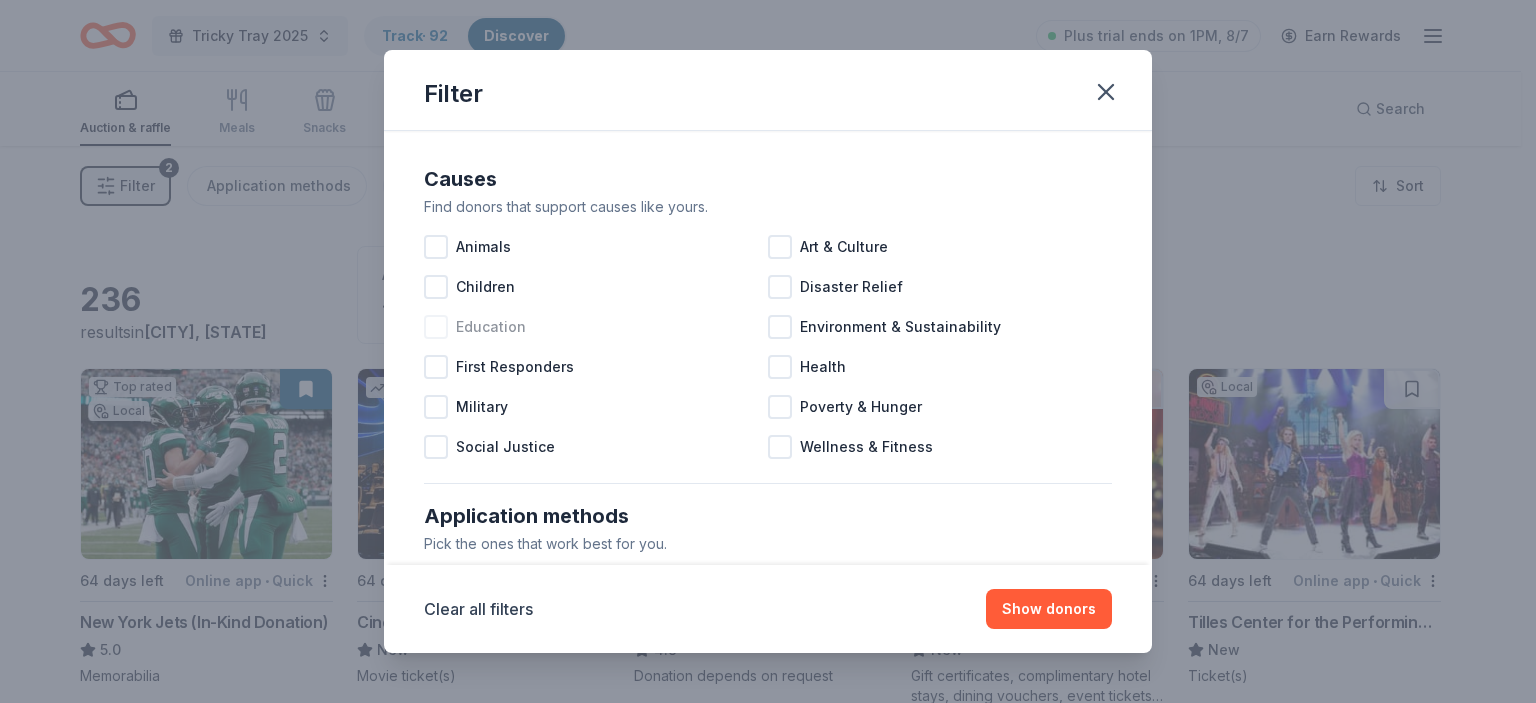 click at bounding box center [436, 327] 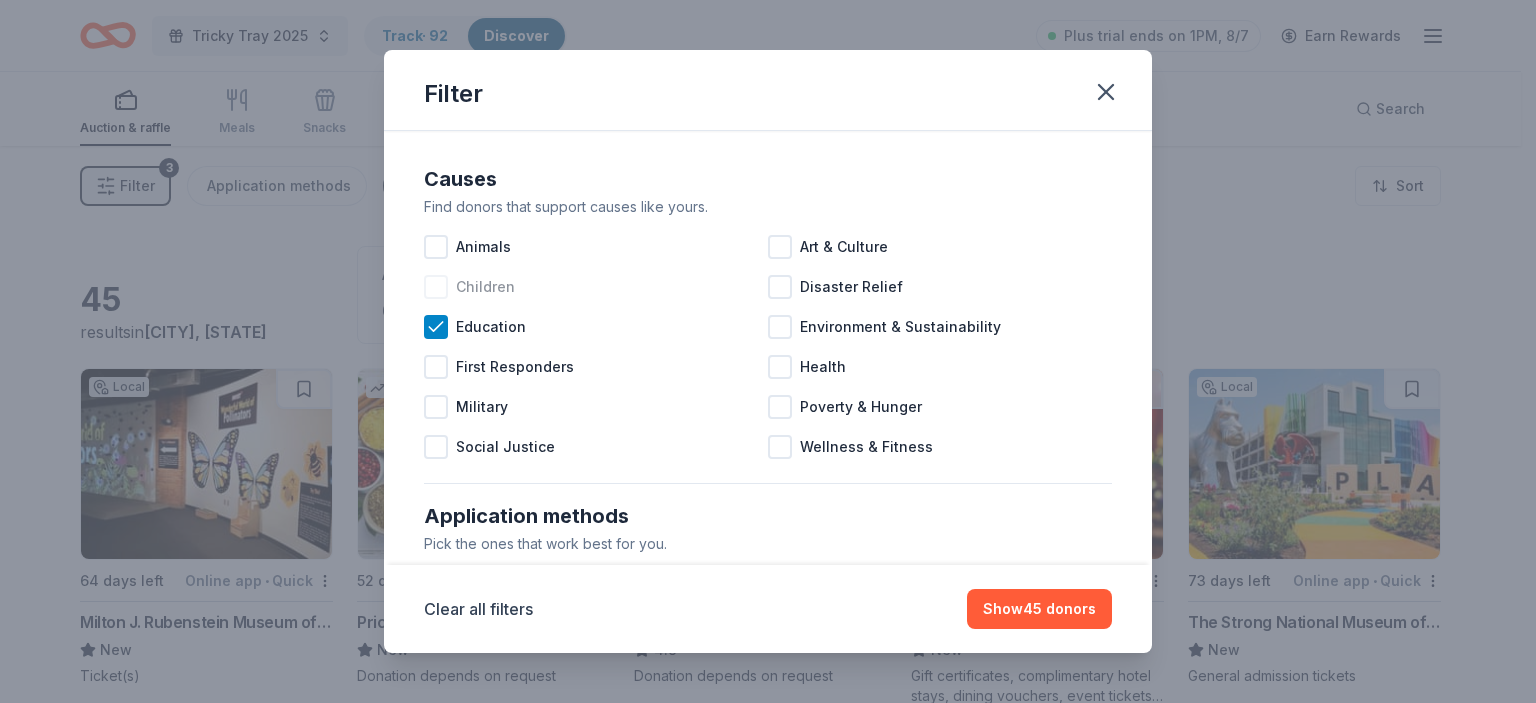 click at bounding box center (436, 287) 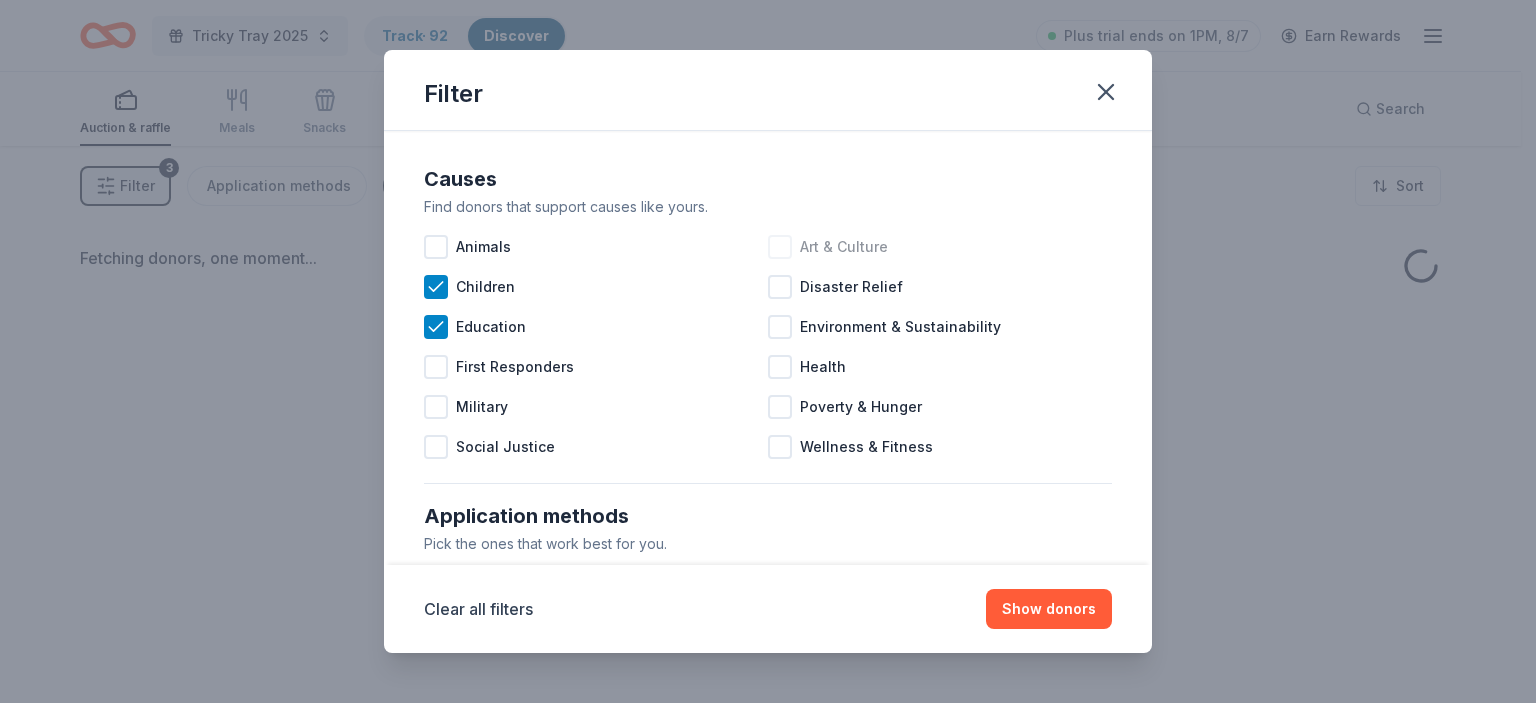 click at bounding box center (780, 247) 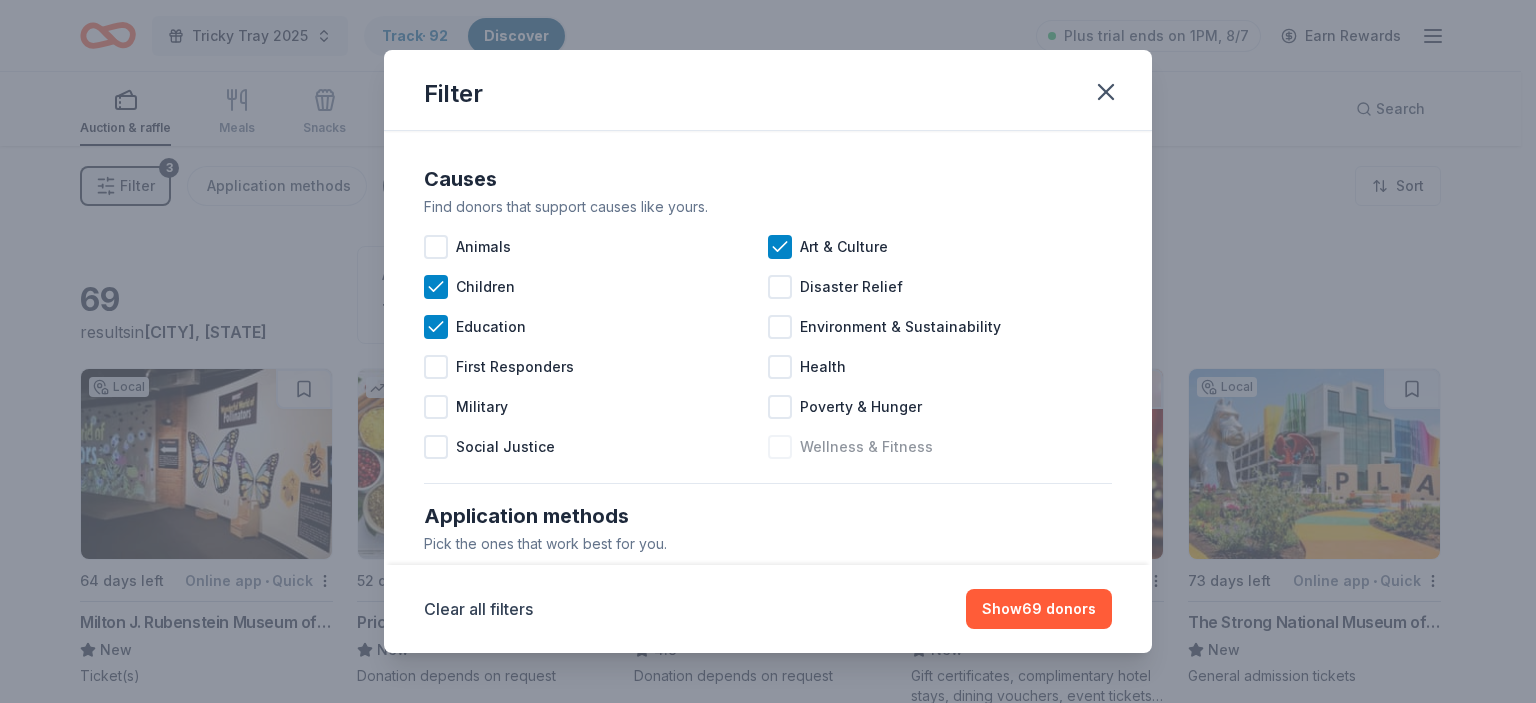 click at bounding box center (780, 447) 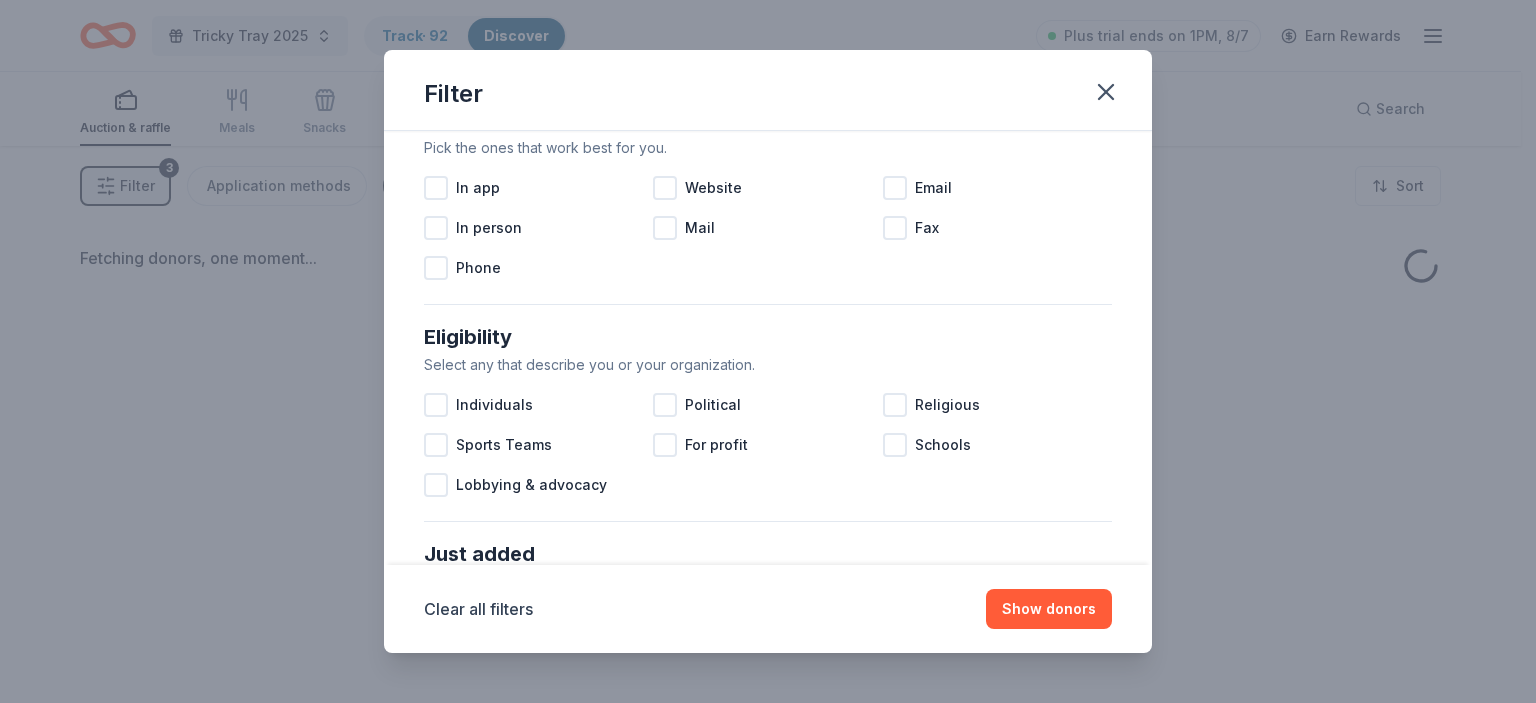 scroll, scrollTop: 396, scrollLeft: 0, axis: vertical 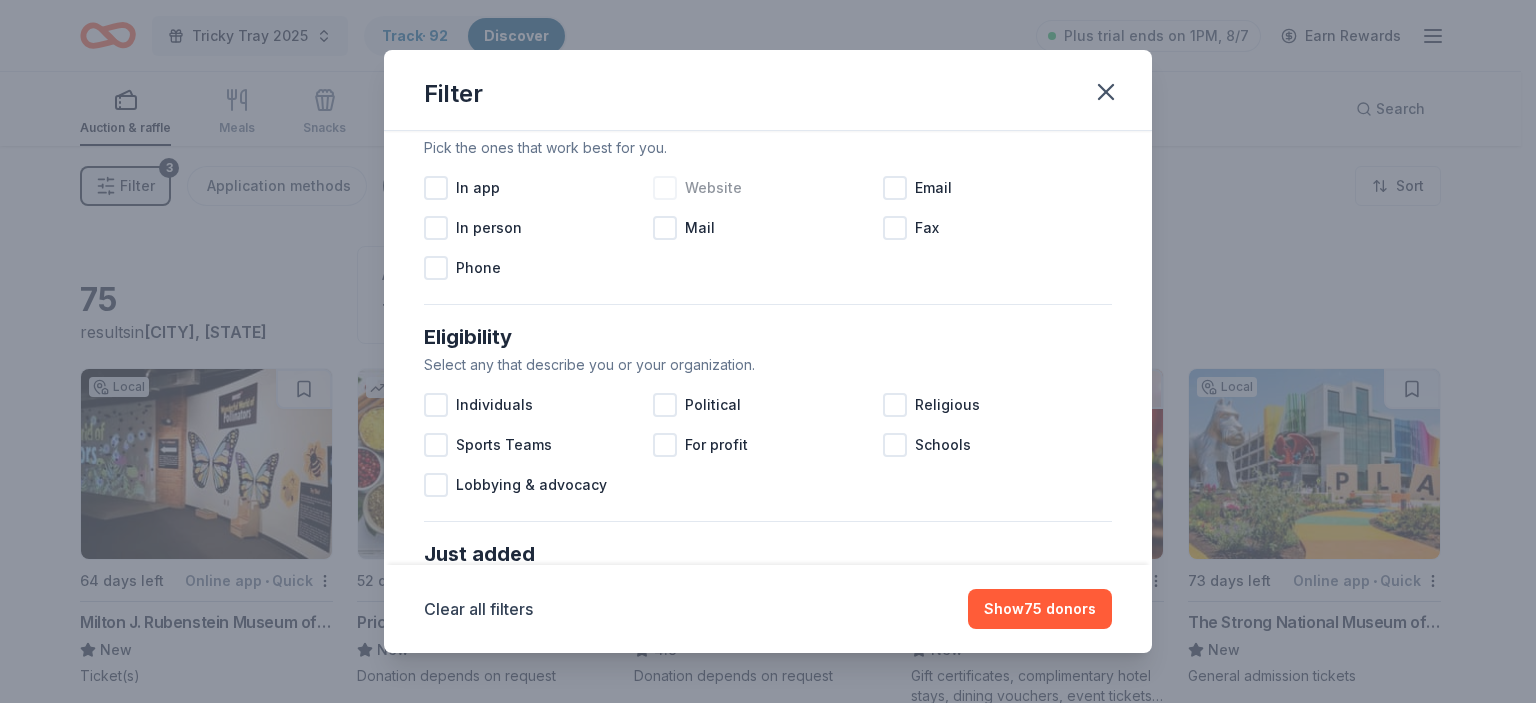 click at bounding box center (665, 188) 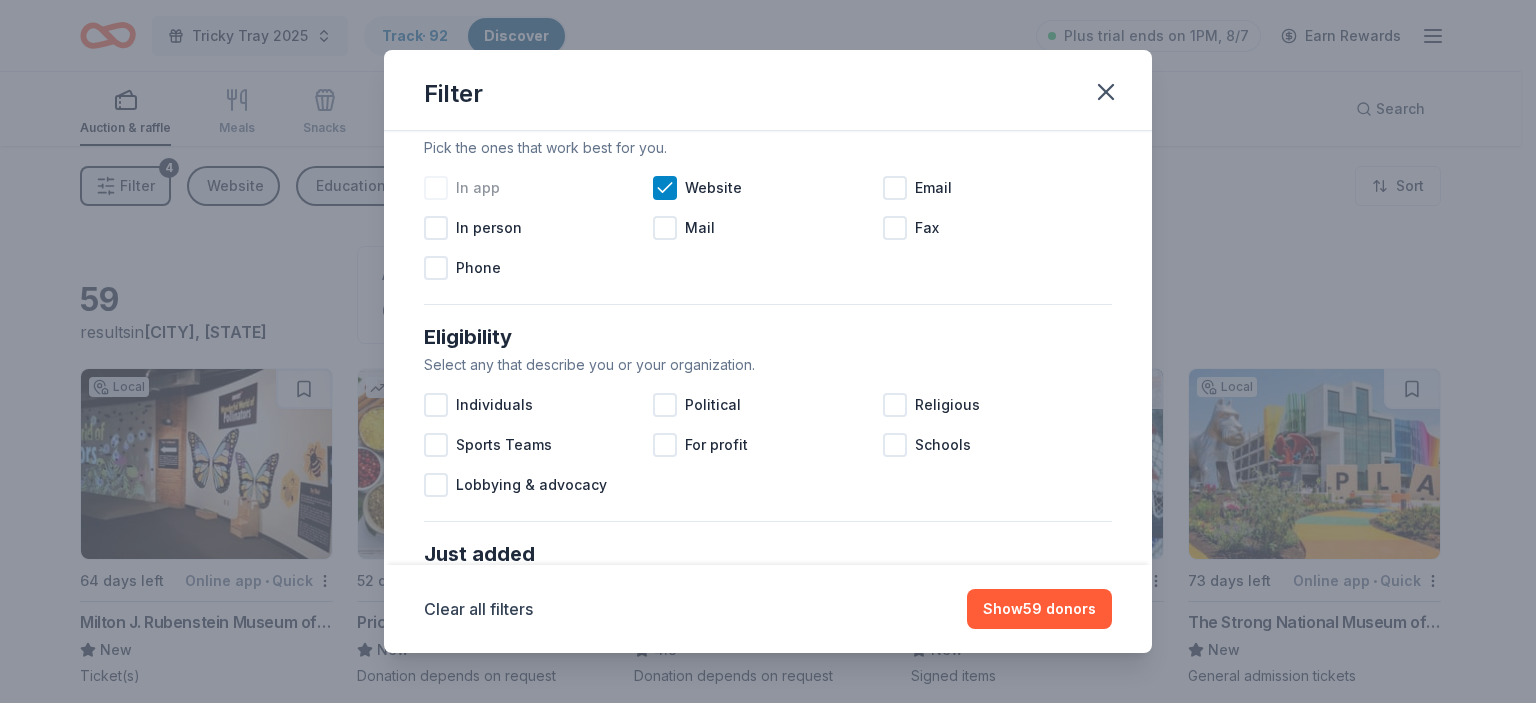 click at bounding box center (436, 188) 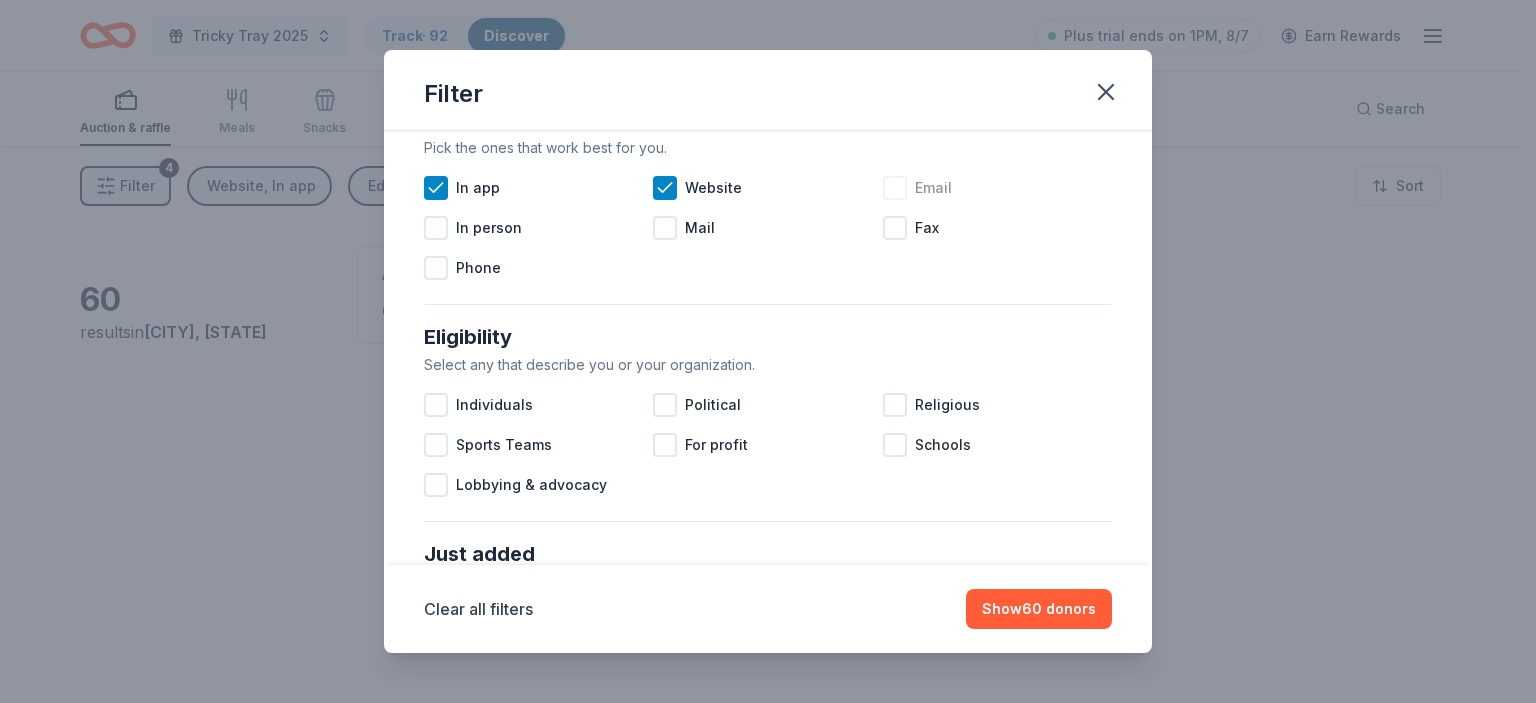 click at bounding box center [895, 188] 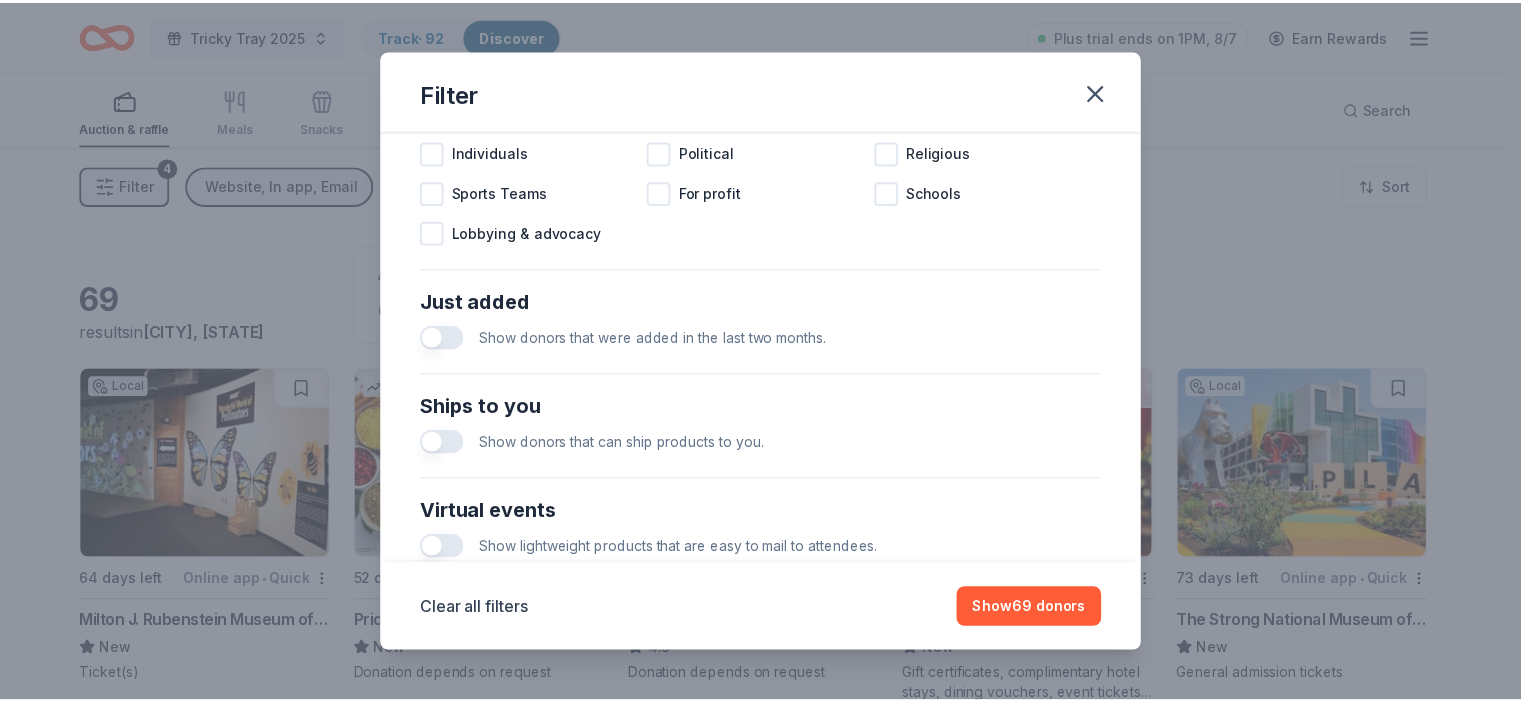 scroll, scrollTop: 648, scrollLeft: 0, axis: vertical 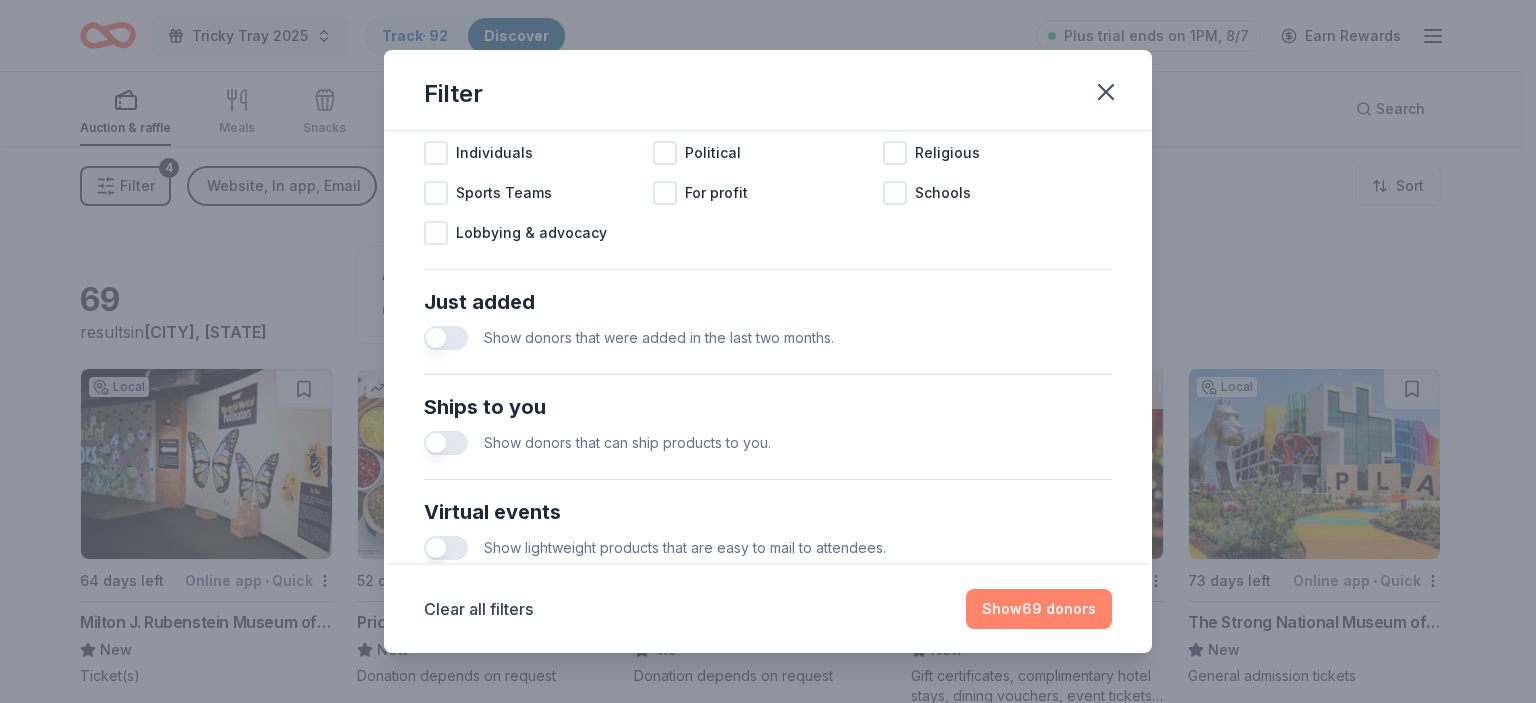 click on "Show  69   donors" at bounding box center [1039, 609] 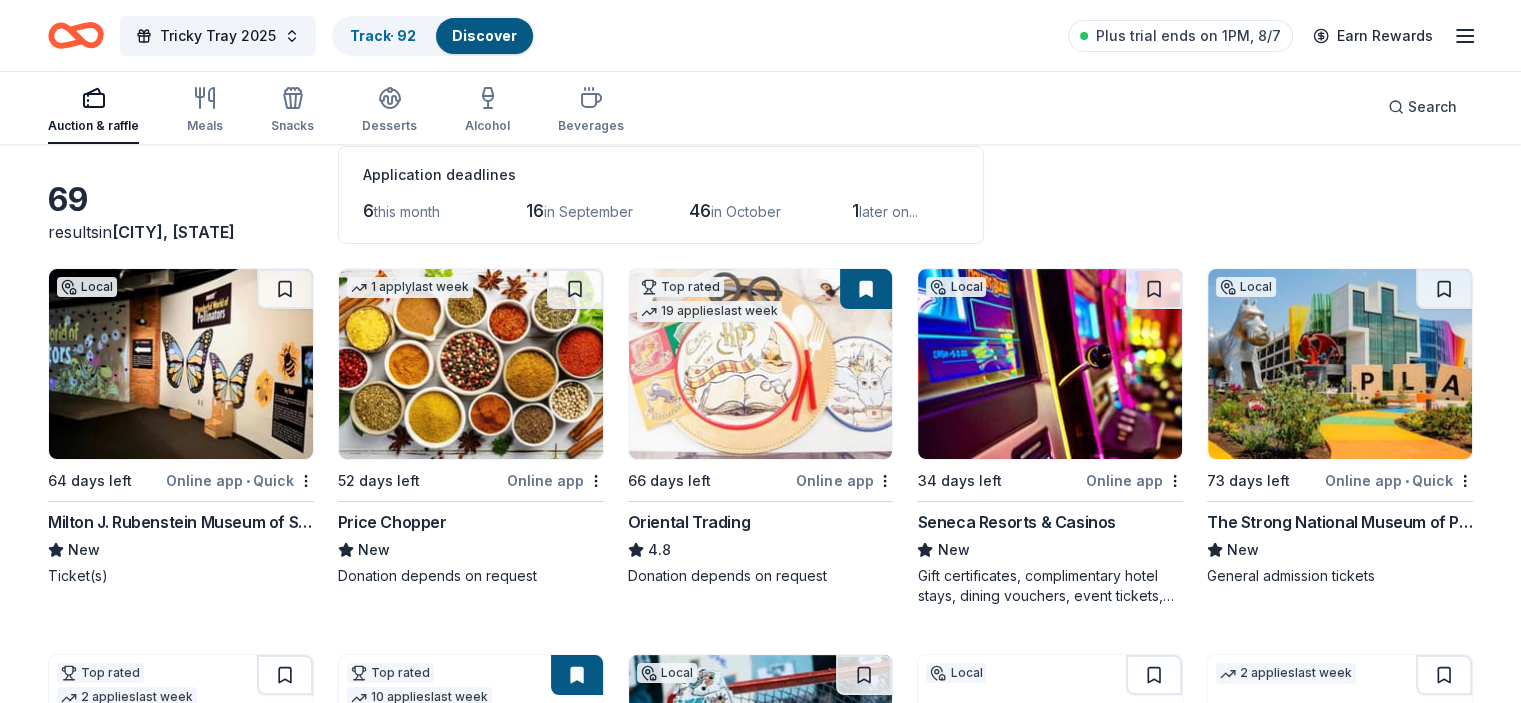 scroll, scrollTop: 90, scrollLeft: 0, axis: vertical 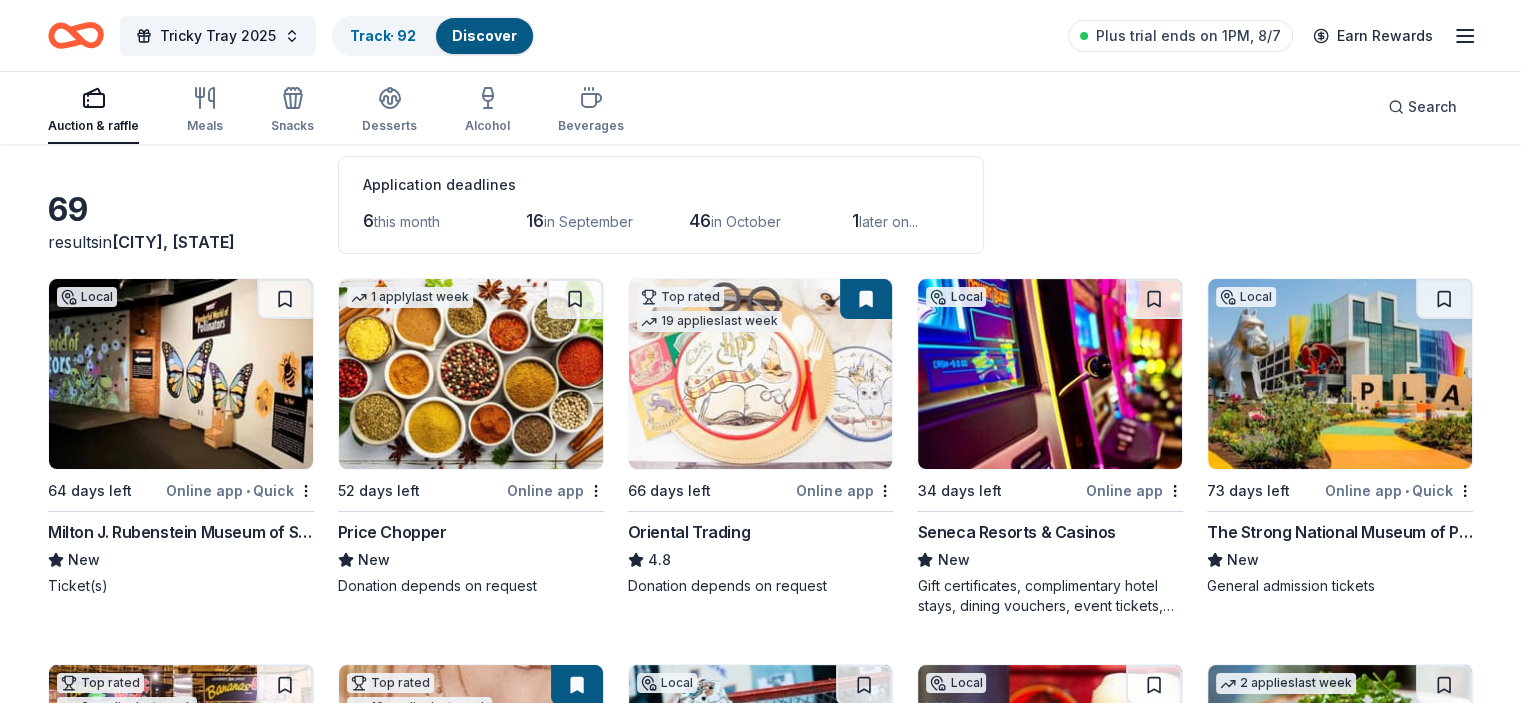 click at bounding box center [1050, 374] 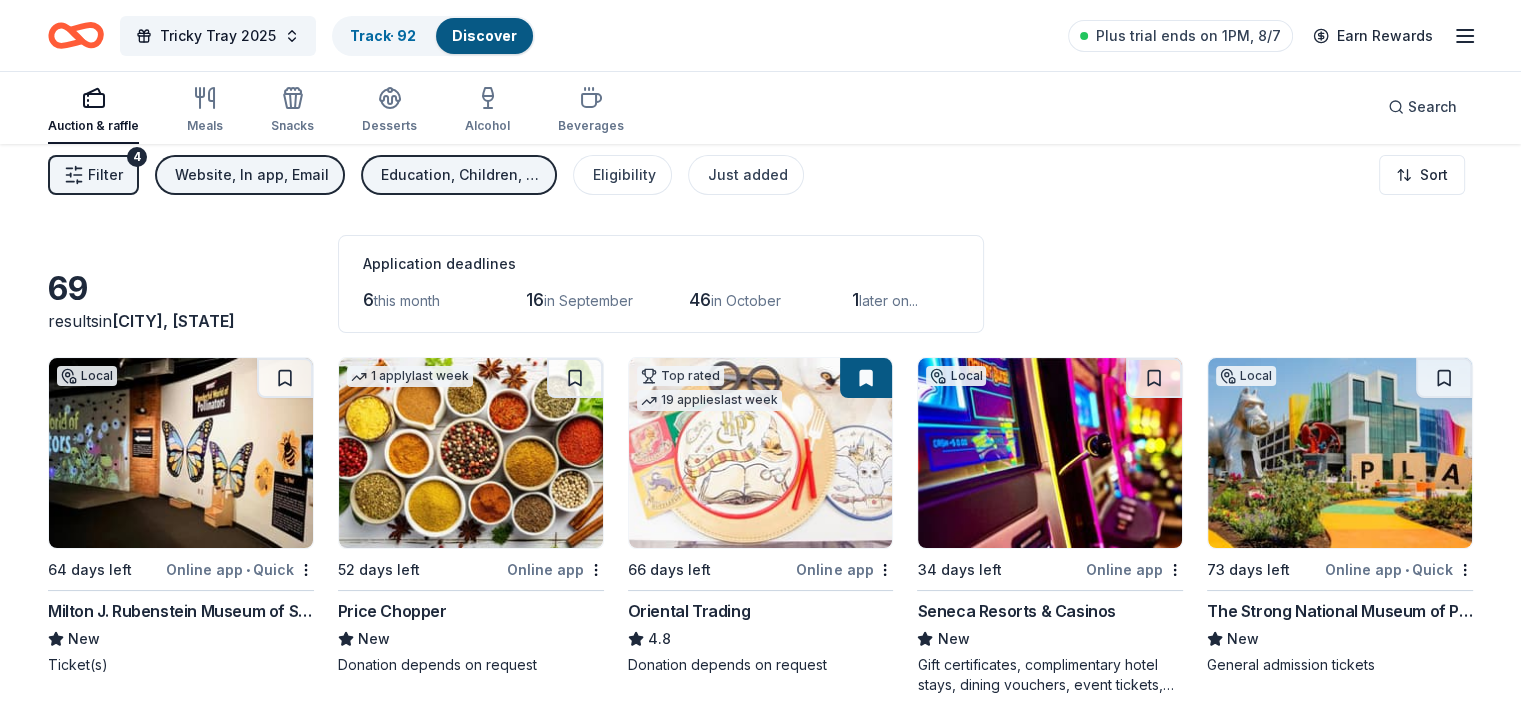 scroll, scrollTop: 0, scrollLeft: 0, axis: both 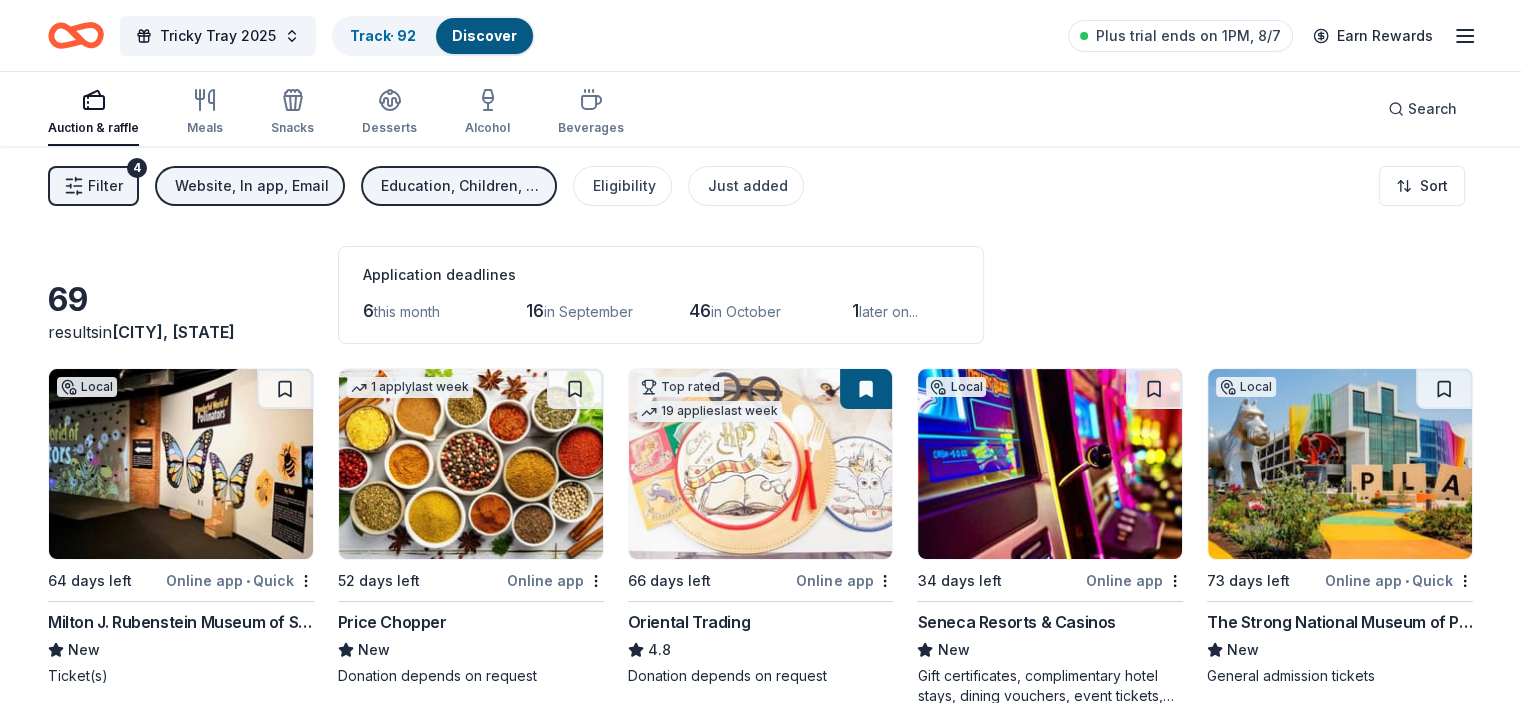 click at bounding box center (181, 464) 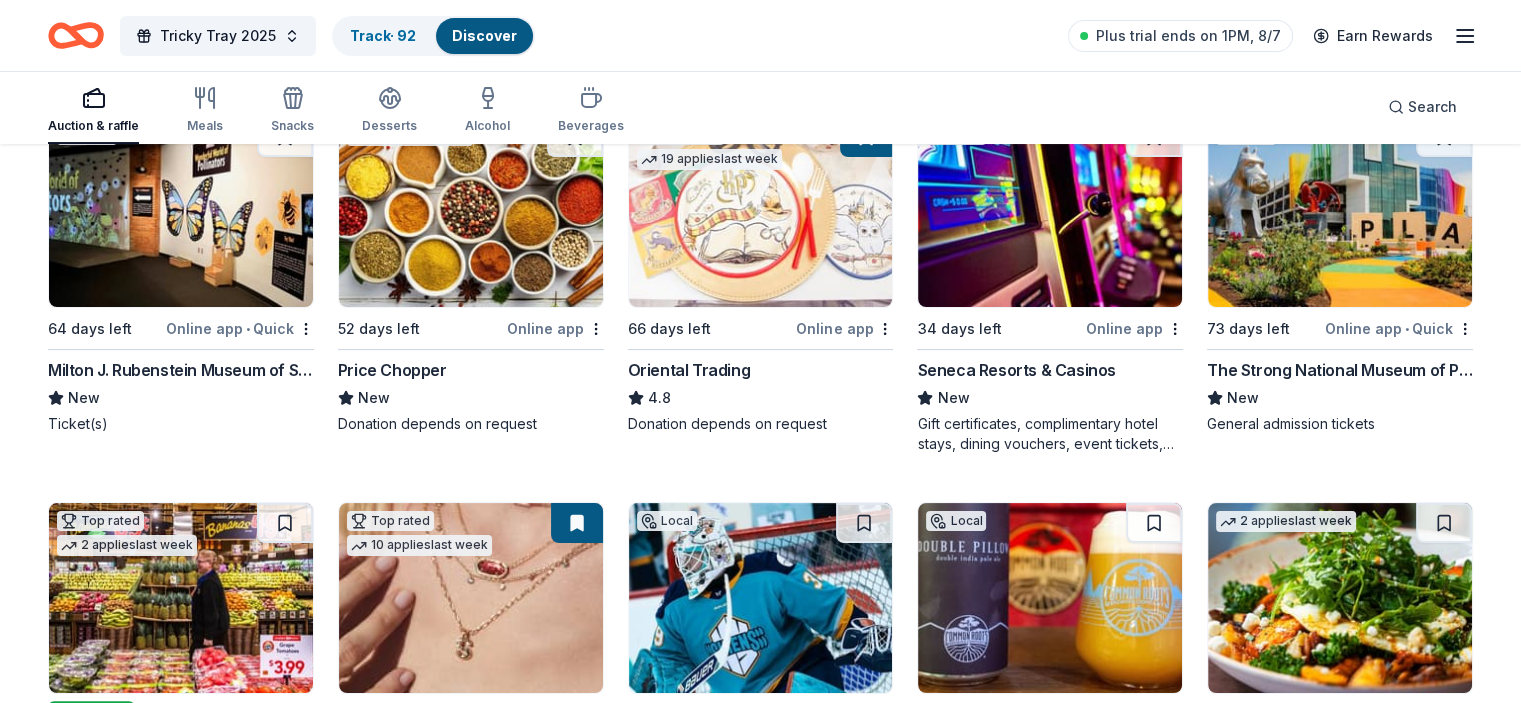scroll, scrollTop: 580, scrollLeft: 0, axis: vertical 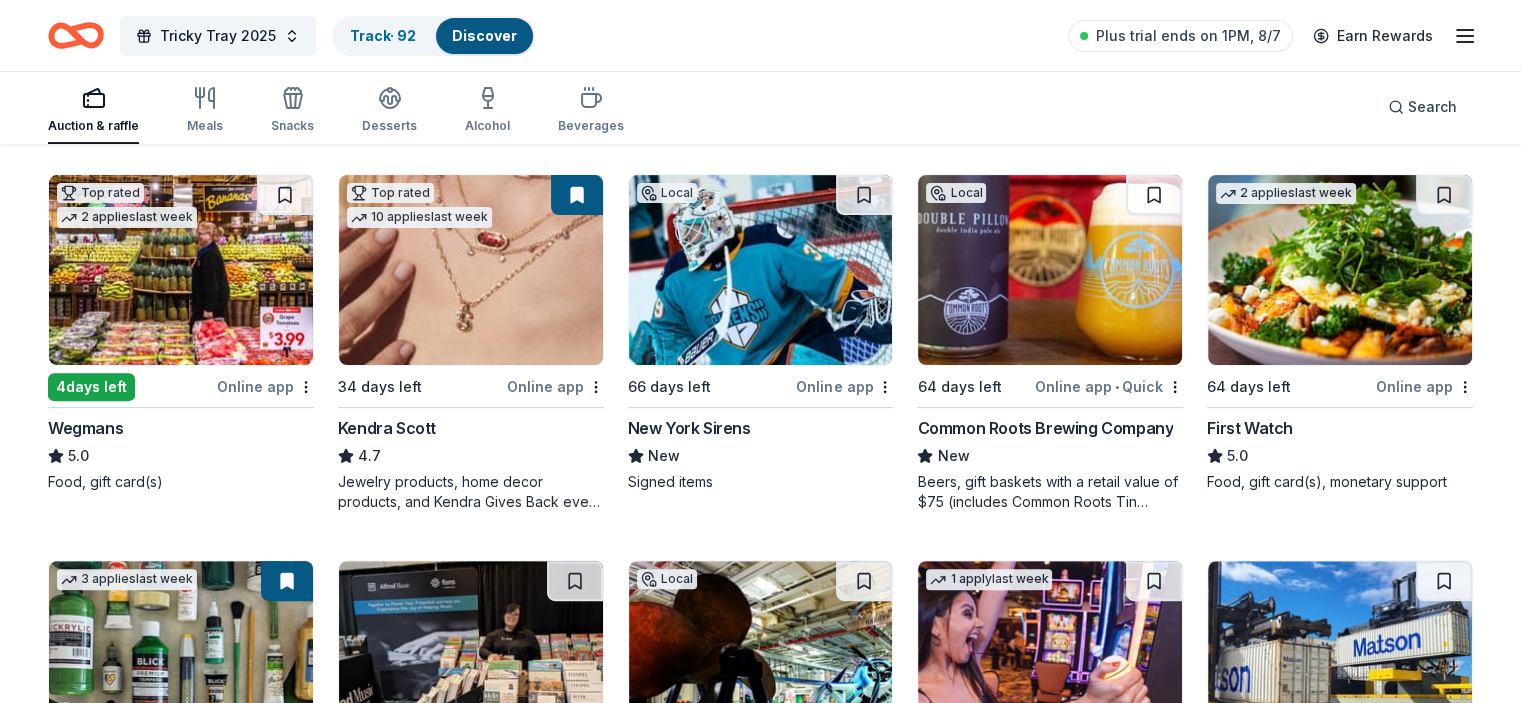 click at bounding box center [1050, 270] 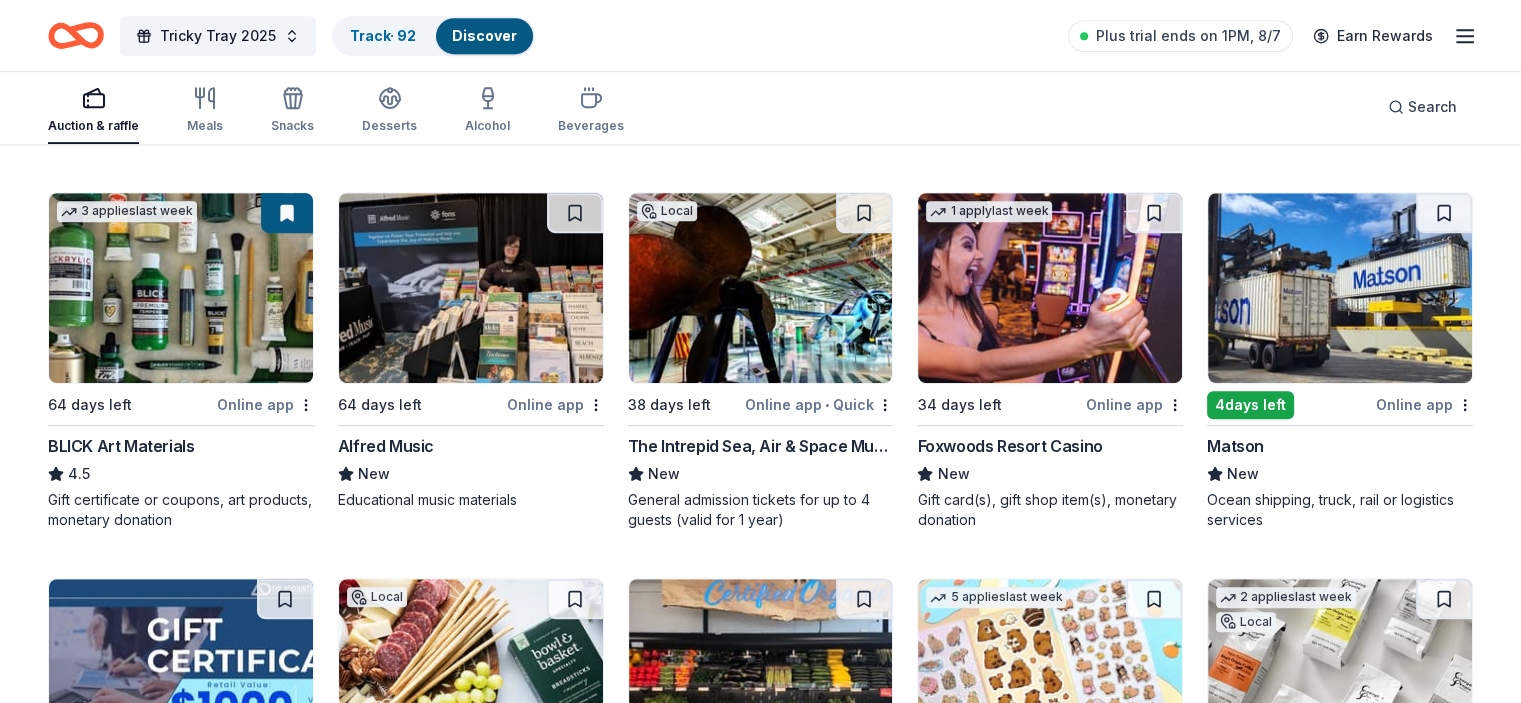 scroll, scrollTop: 960, scrollLeft: 0, axis: vertical 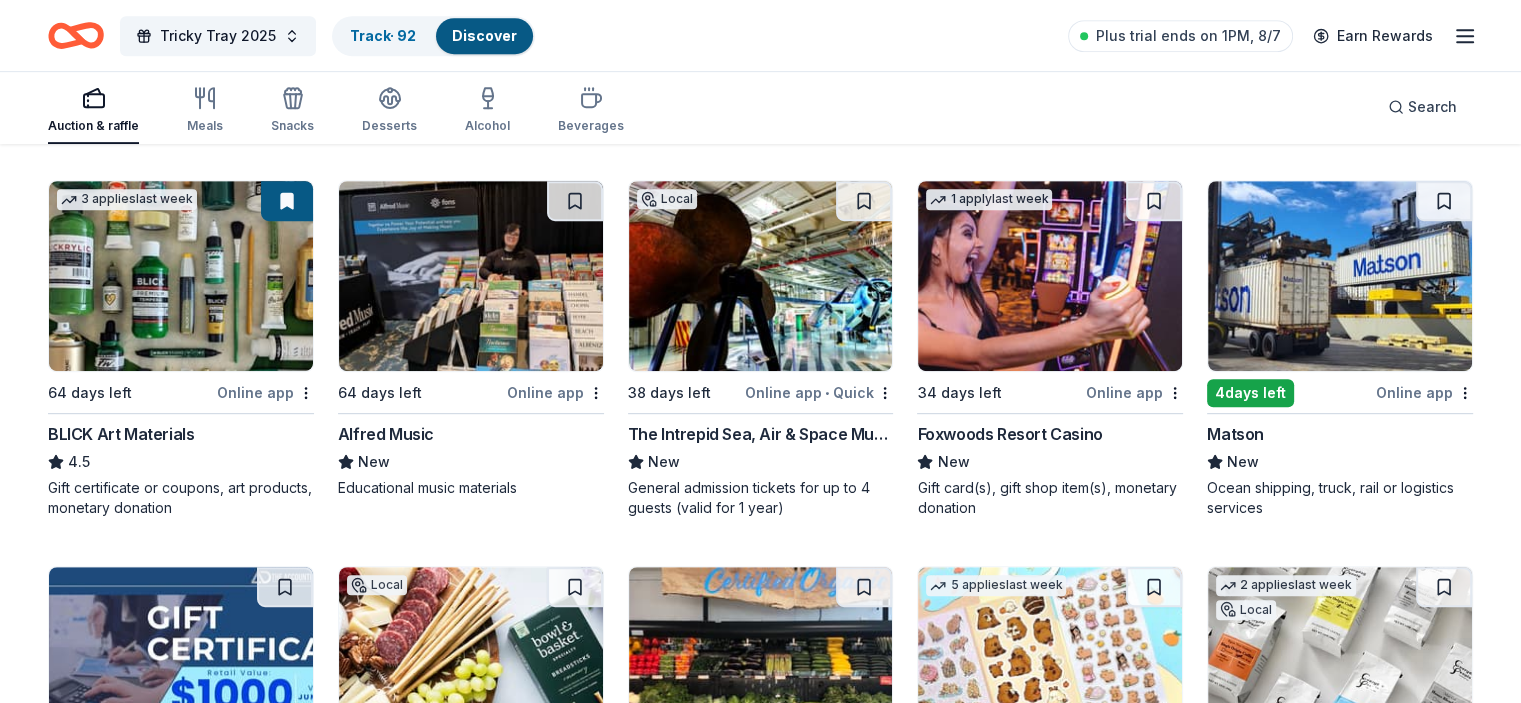 click at bounding box center (761, 276) 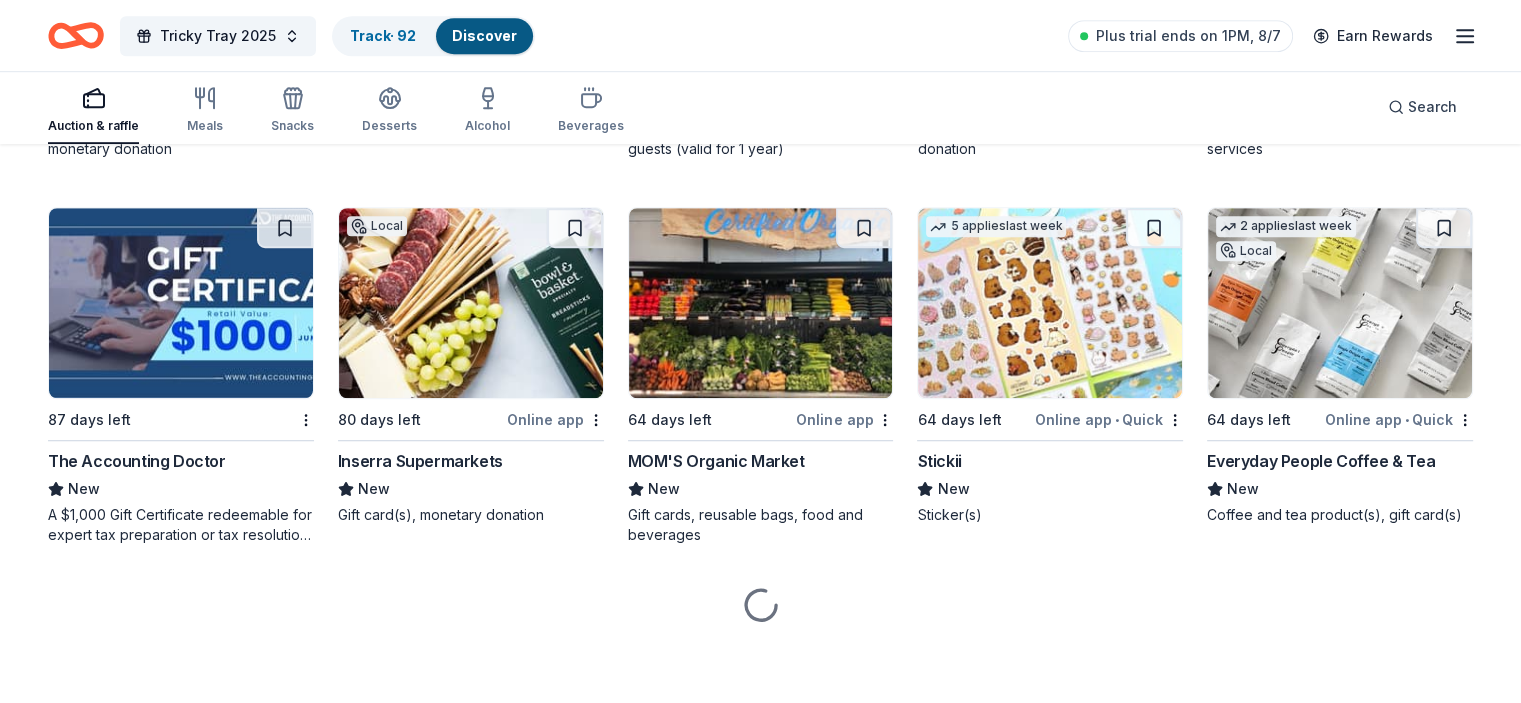 scroll, scrollTop: 1318, scrollLeft: 0, axis: vertical 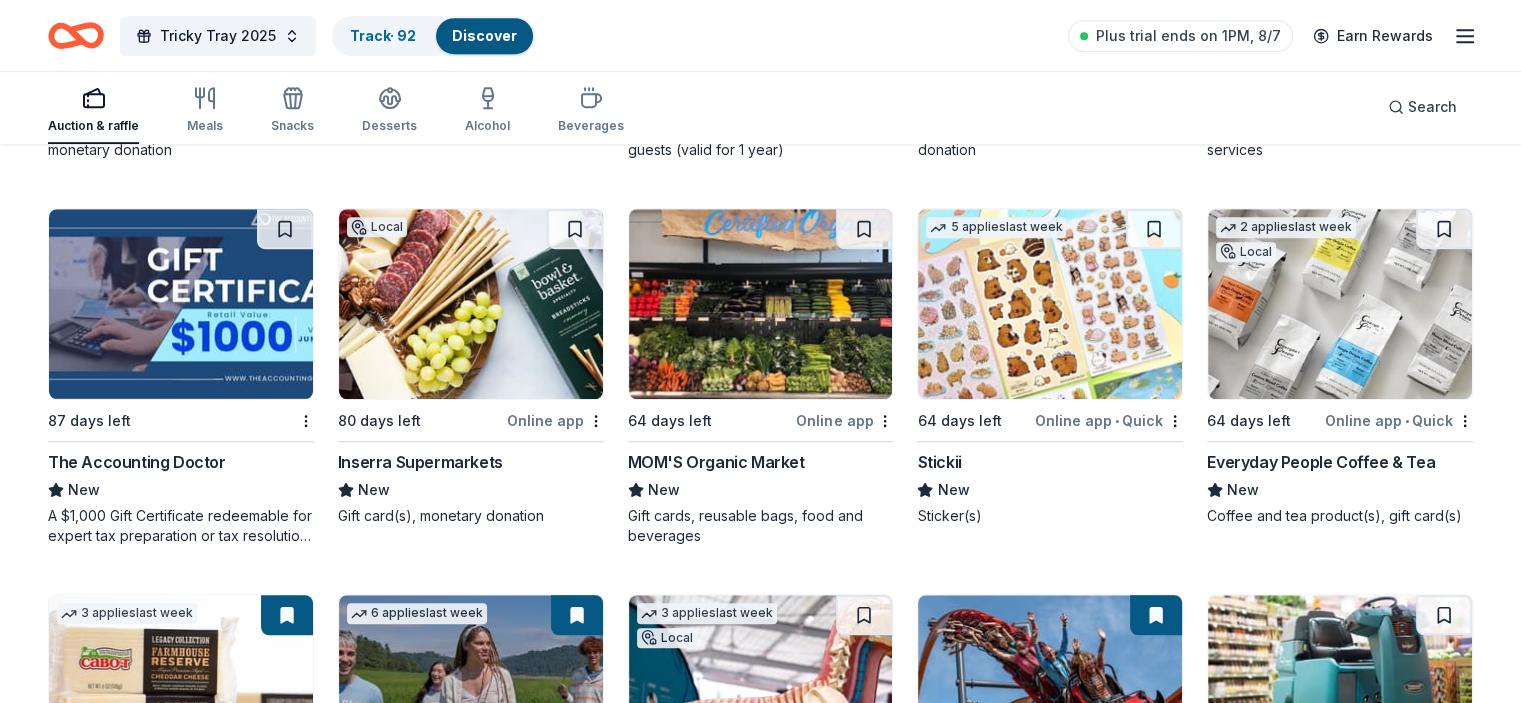 click at bounding box center (181, 304) 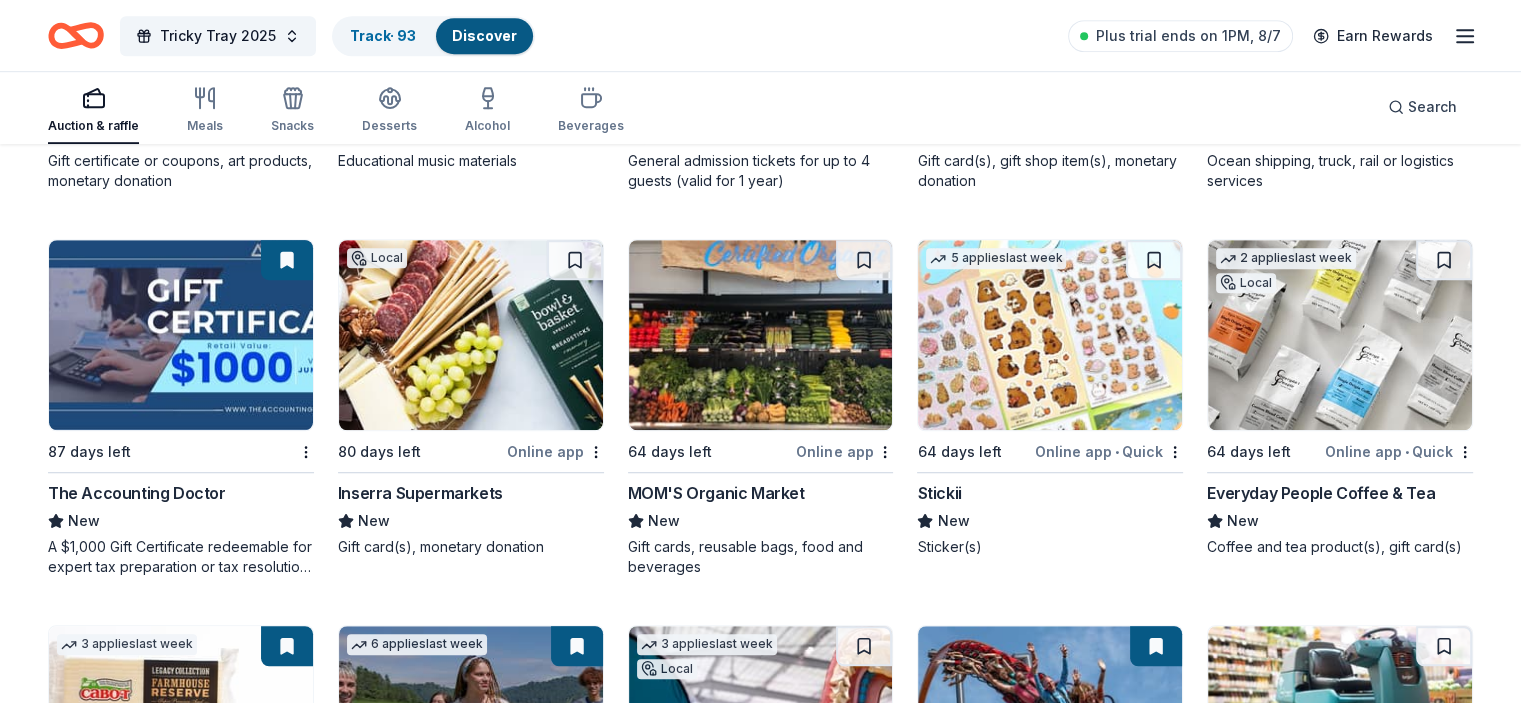 scroll, scrollTop: 1288, scrollLeft: 0, axis: vertical 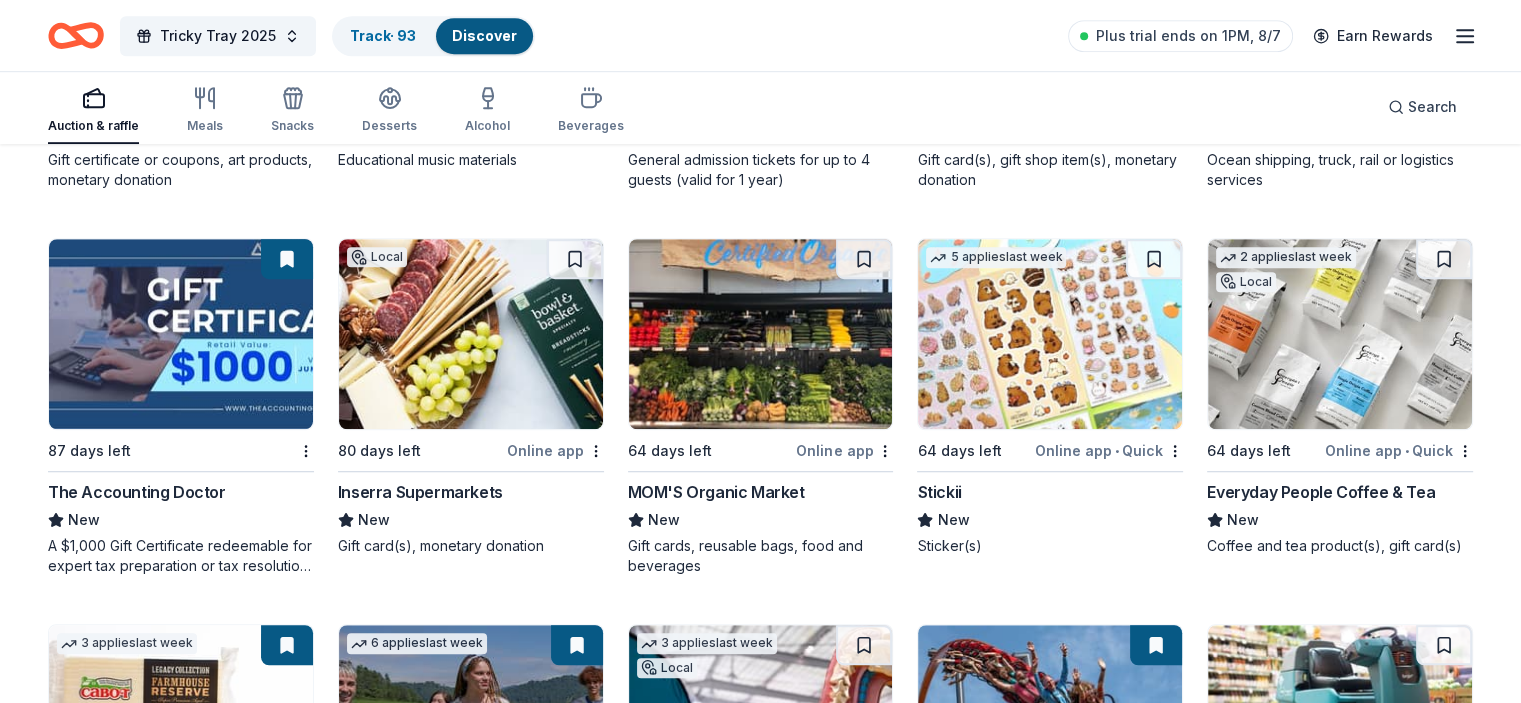 click at bounding box center [471, 334] 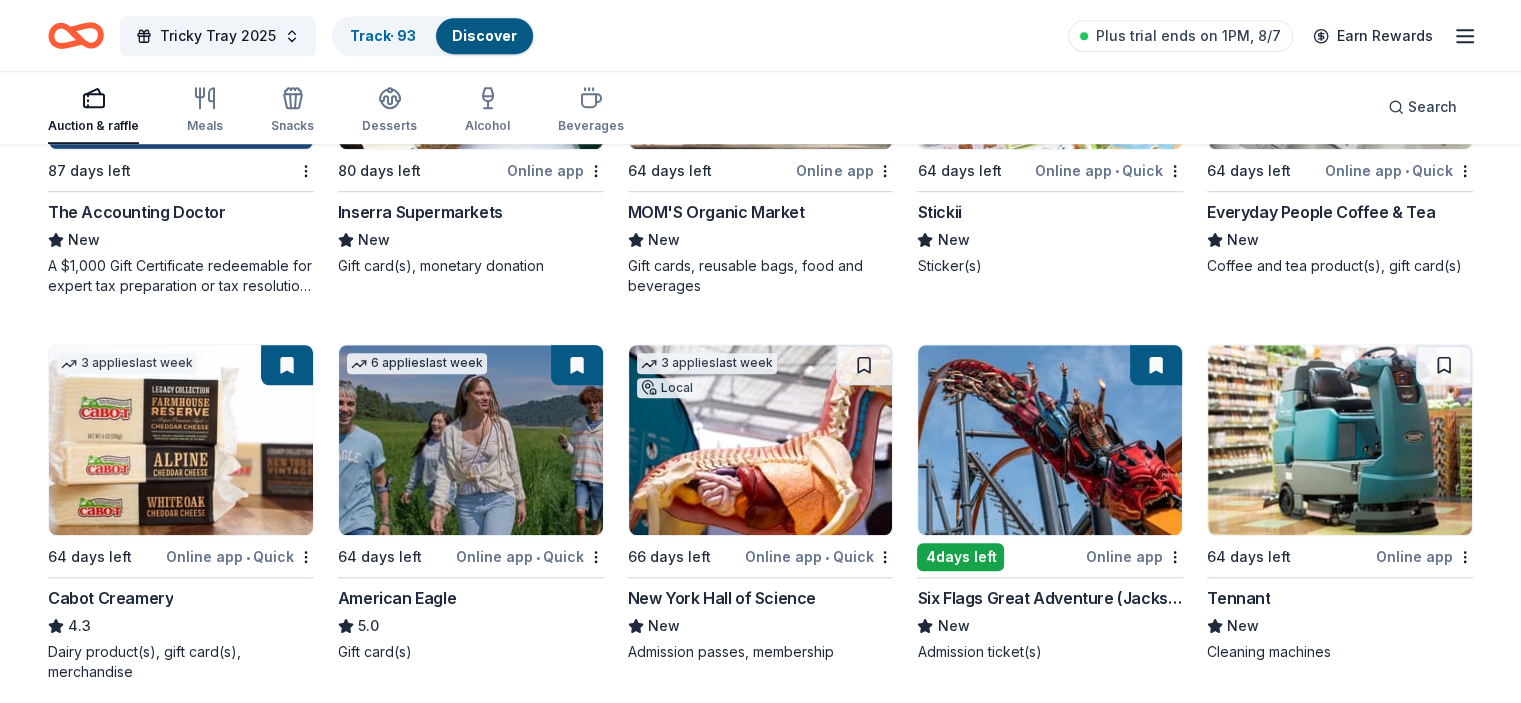scroll, scrollTop: 1758, scrollLeft: 0, axis: vertical 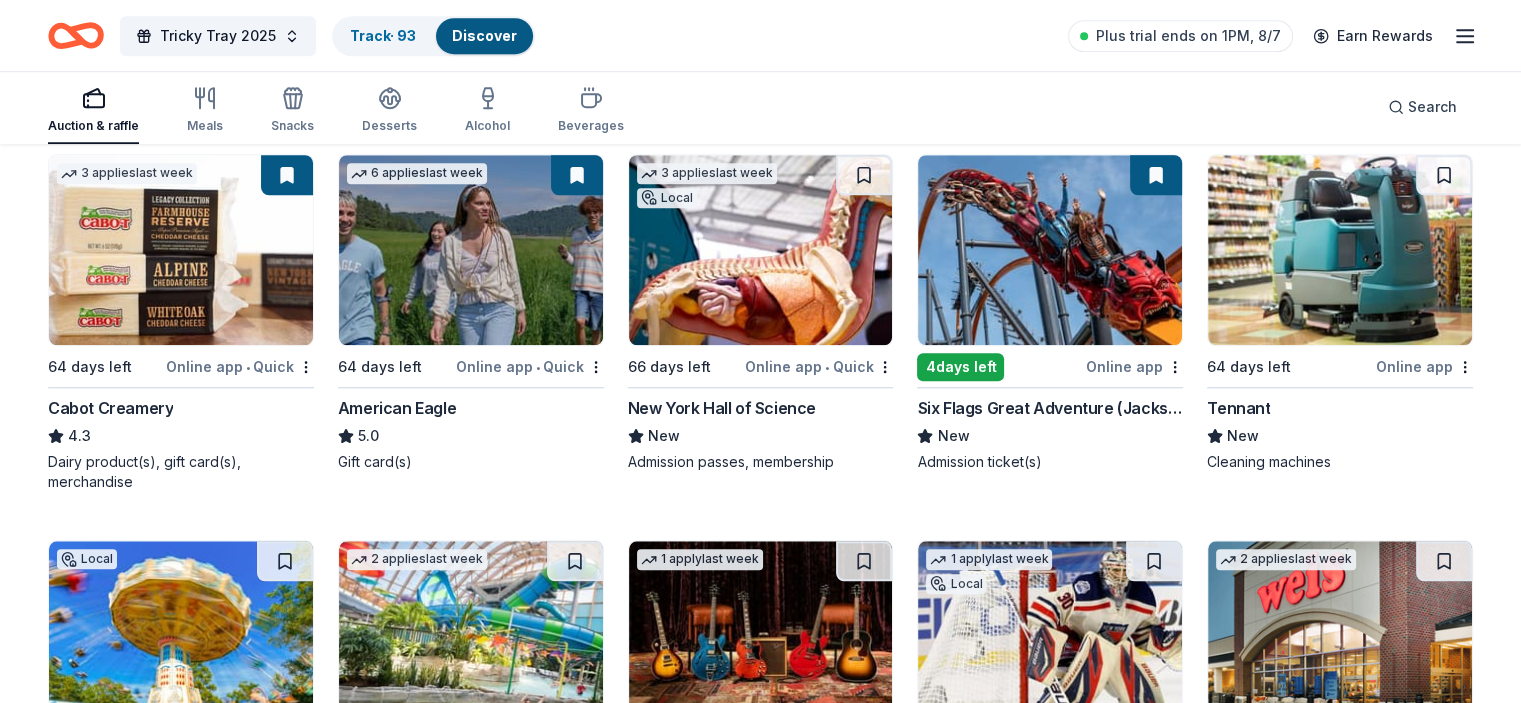 click at bounding box center (471, 250) 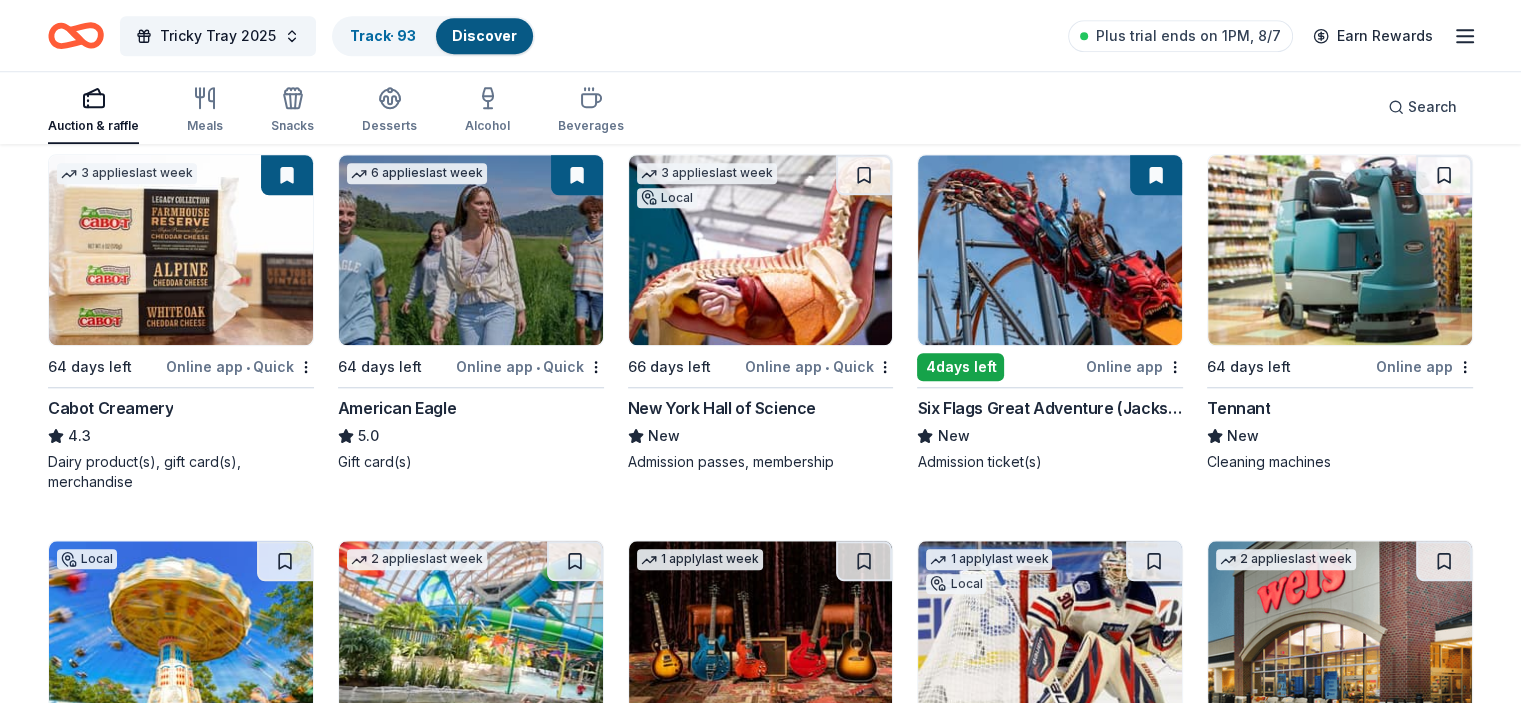 click at bounding box center (1050, 250) 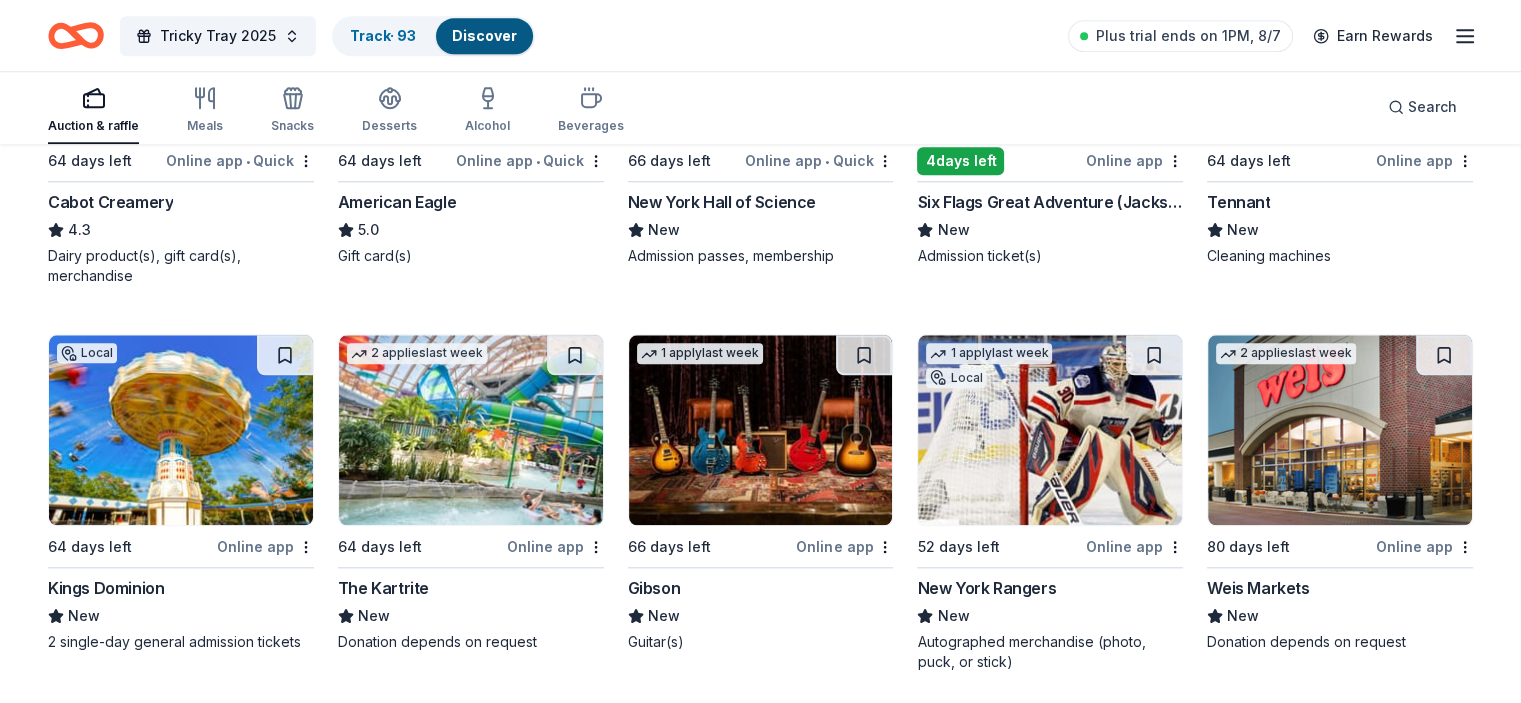 scroll, scrollTop: 1979, scrollLeft: 0, axis: vertical 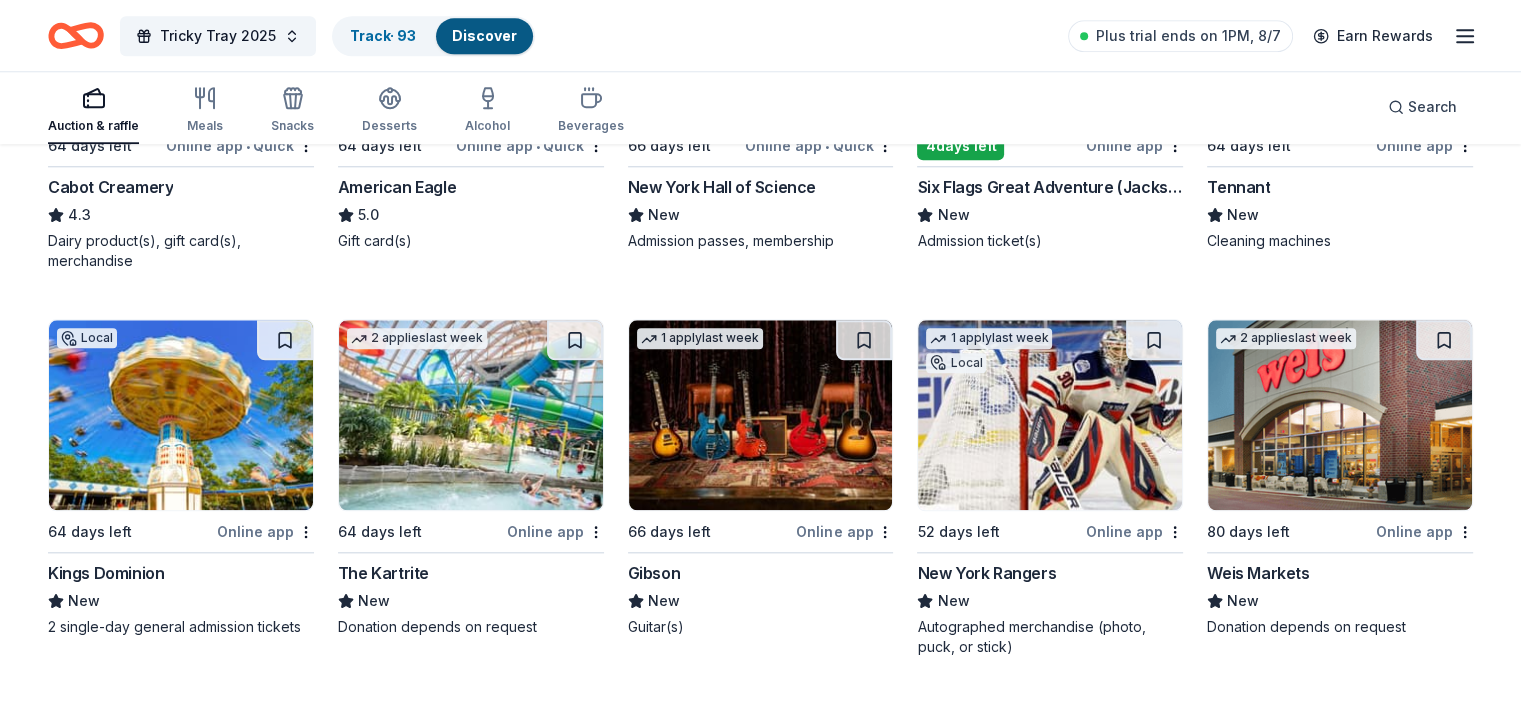 click at bounding box center (471, 415) 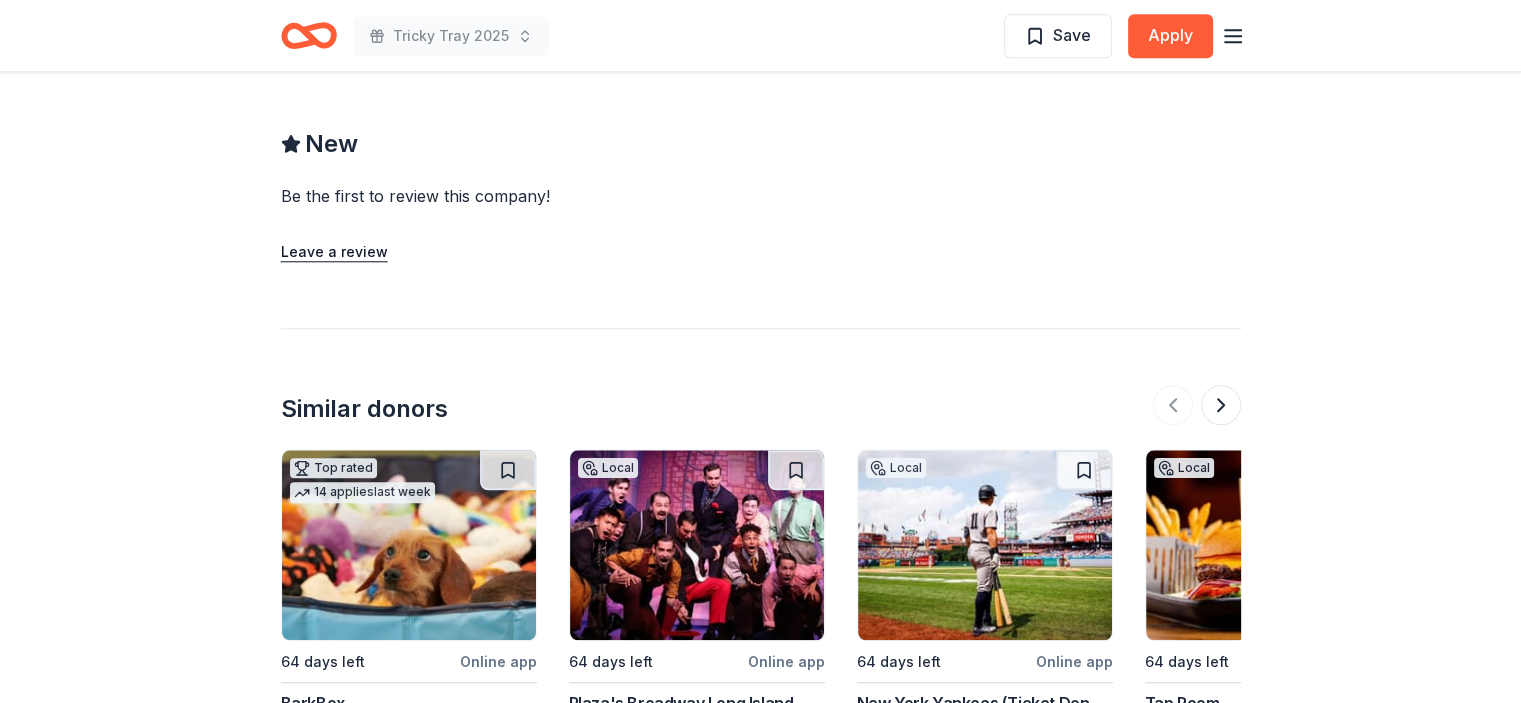 scroll, scrollTop: 2223, scrollLeft: 0, axis: vertical 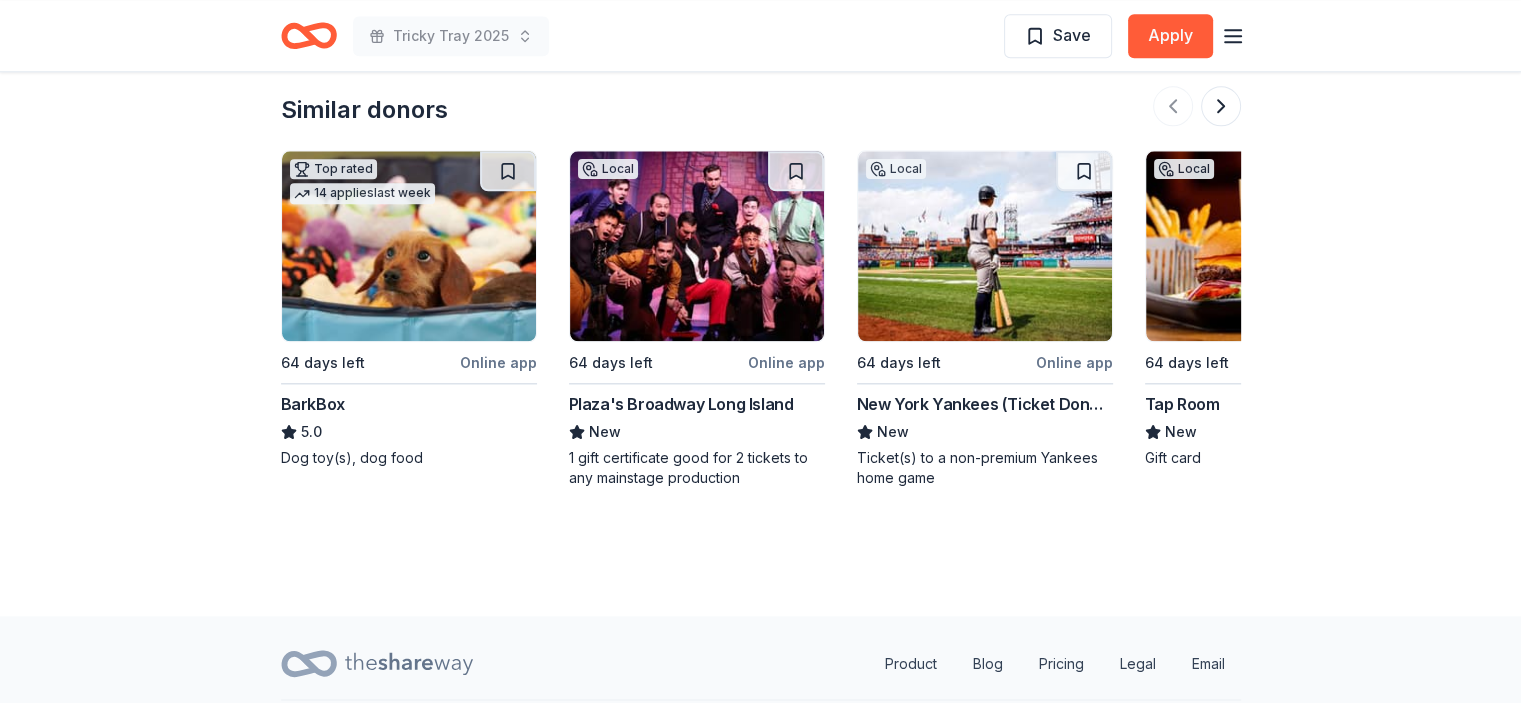click at bounding box center [985, 246] 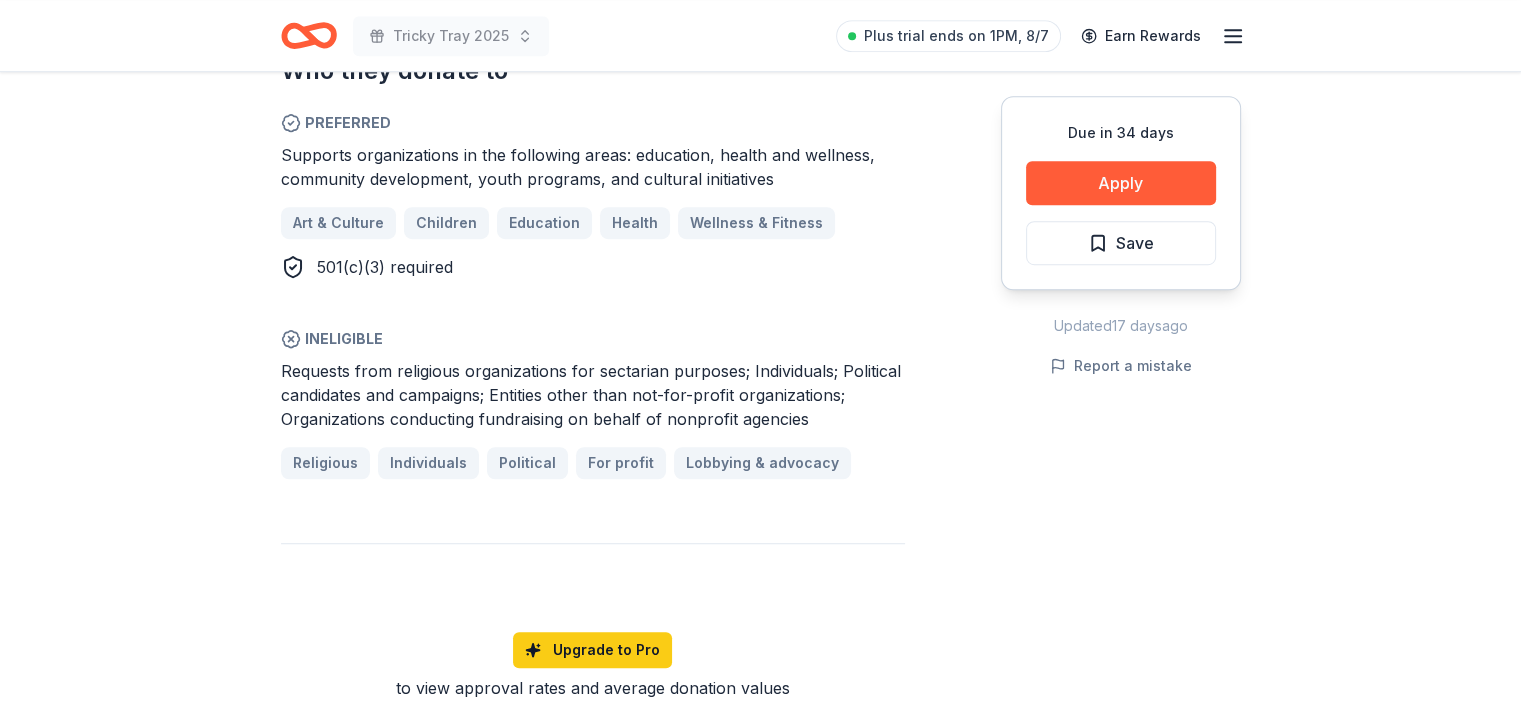 scroll, scrollTop: 1210, scrollLeft: 0, axis: vertical 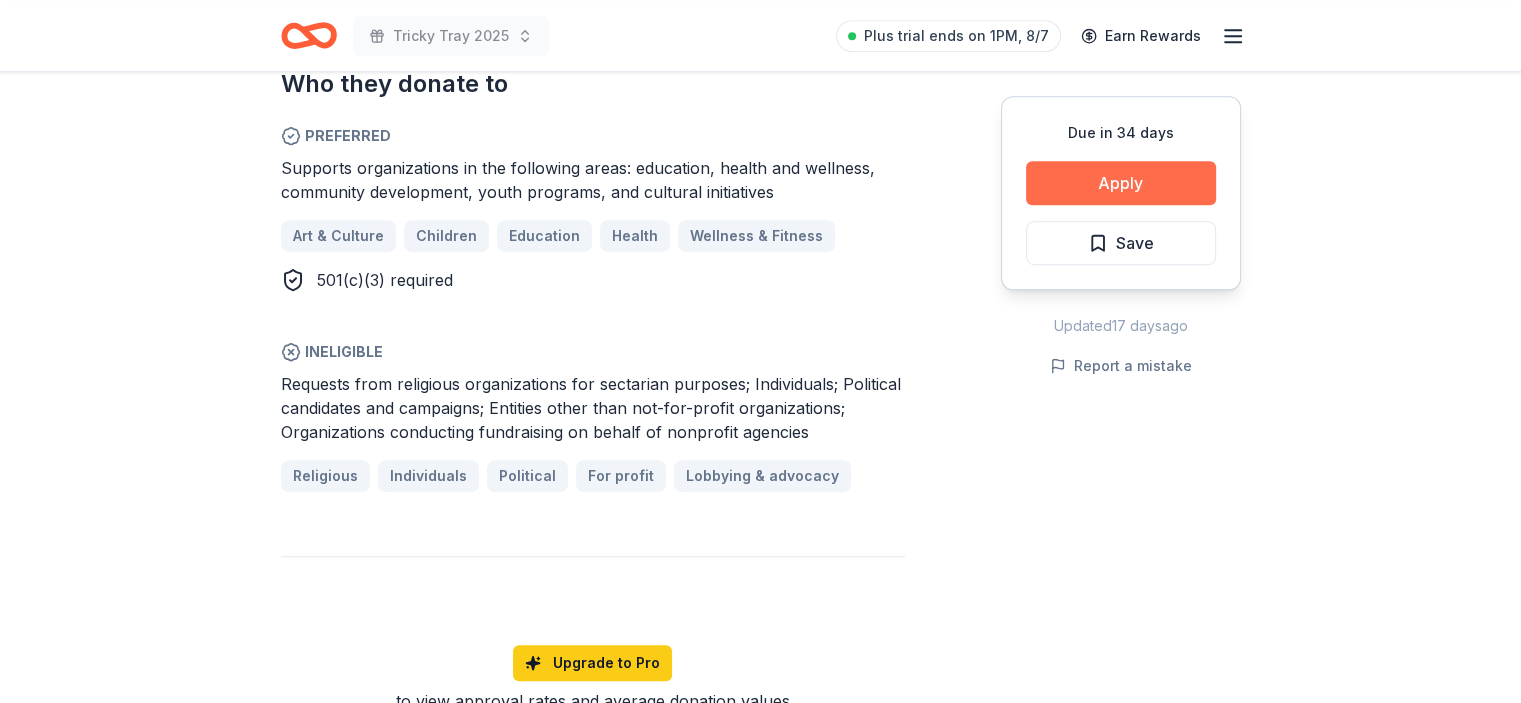 click on "Apply" at bounding box center [1121, 183] 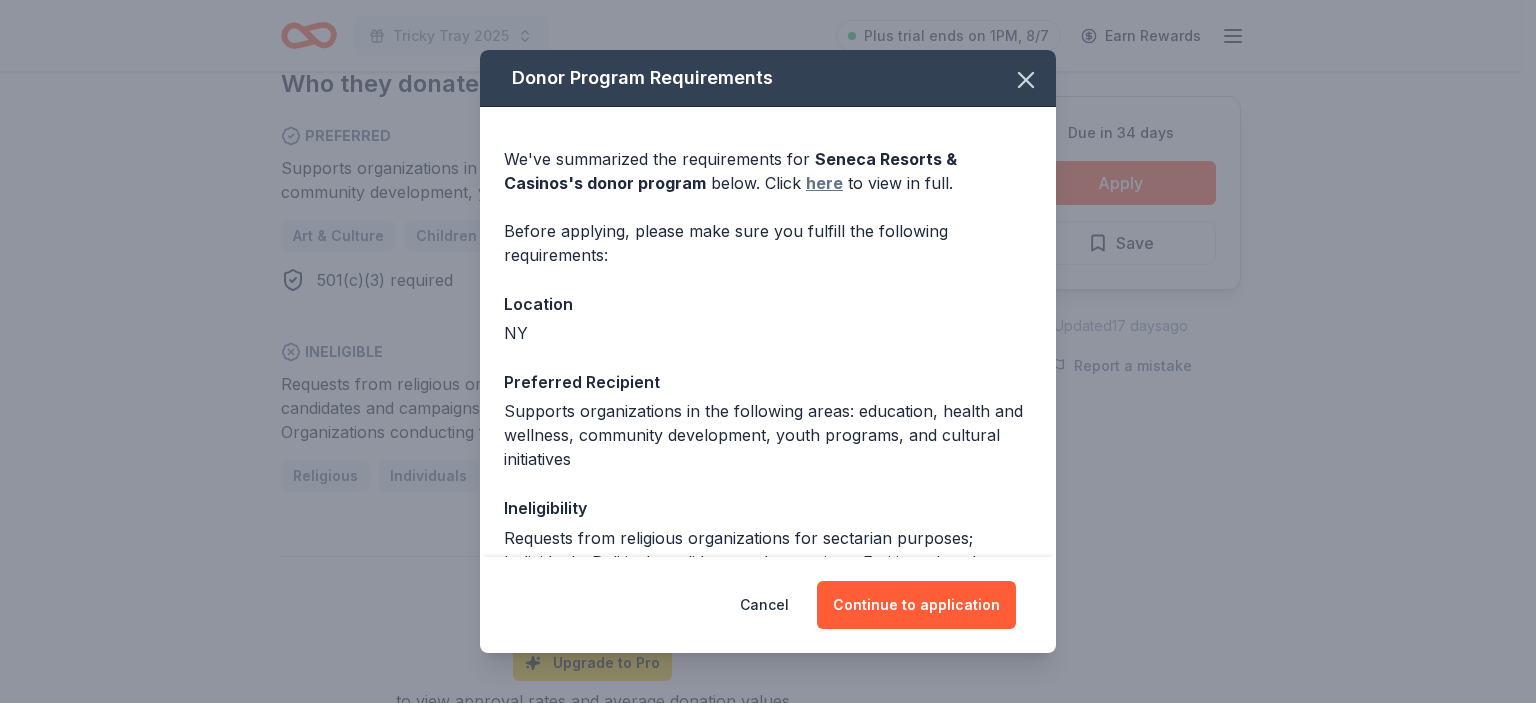 click on "here" at bounding box center (824, 183) 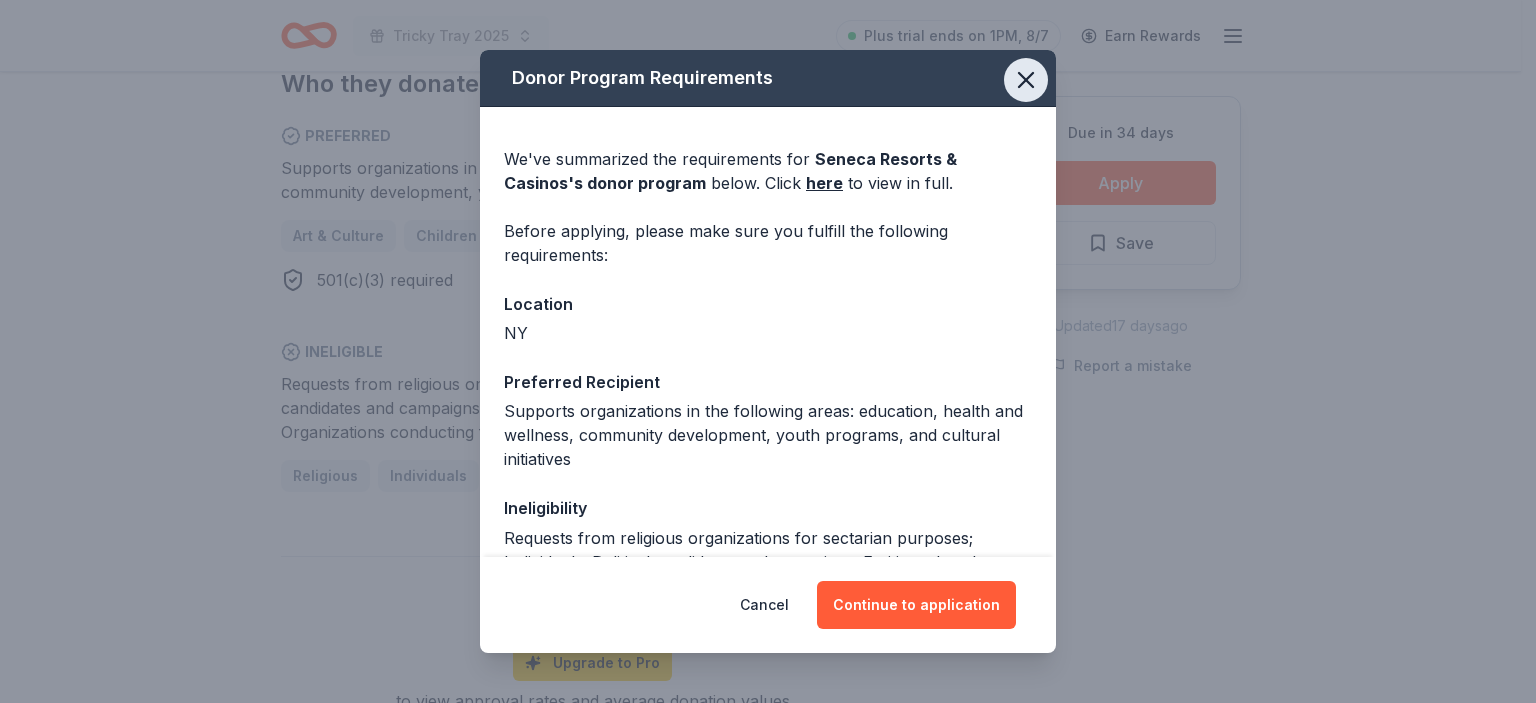 click 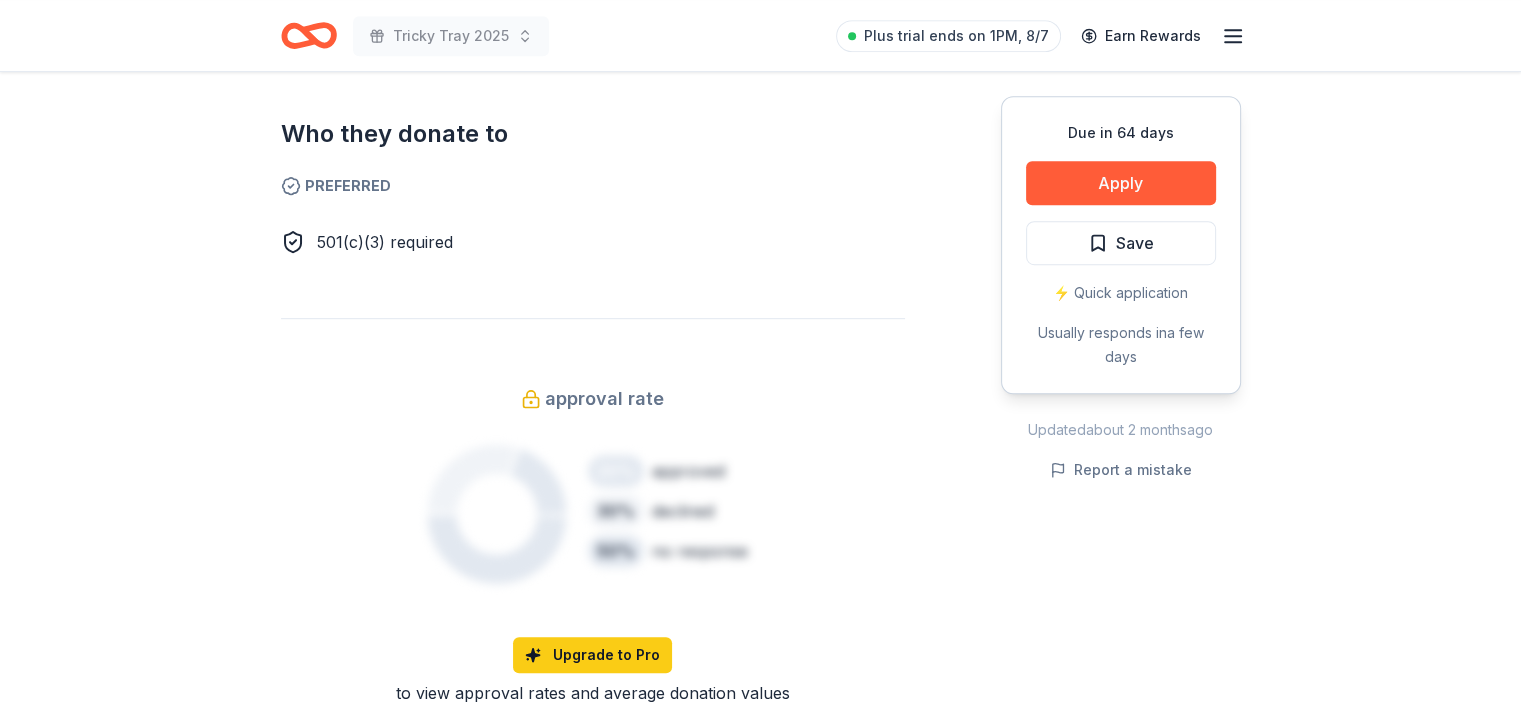 scroll, scrollTop: 934, scrollLeft: 0, axis: vertical 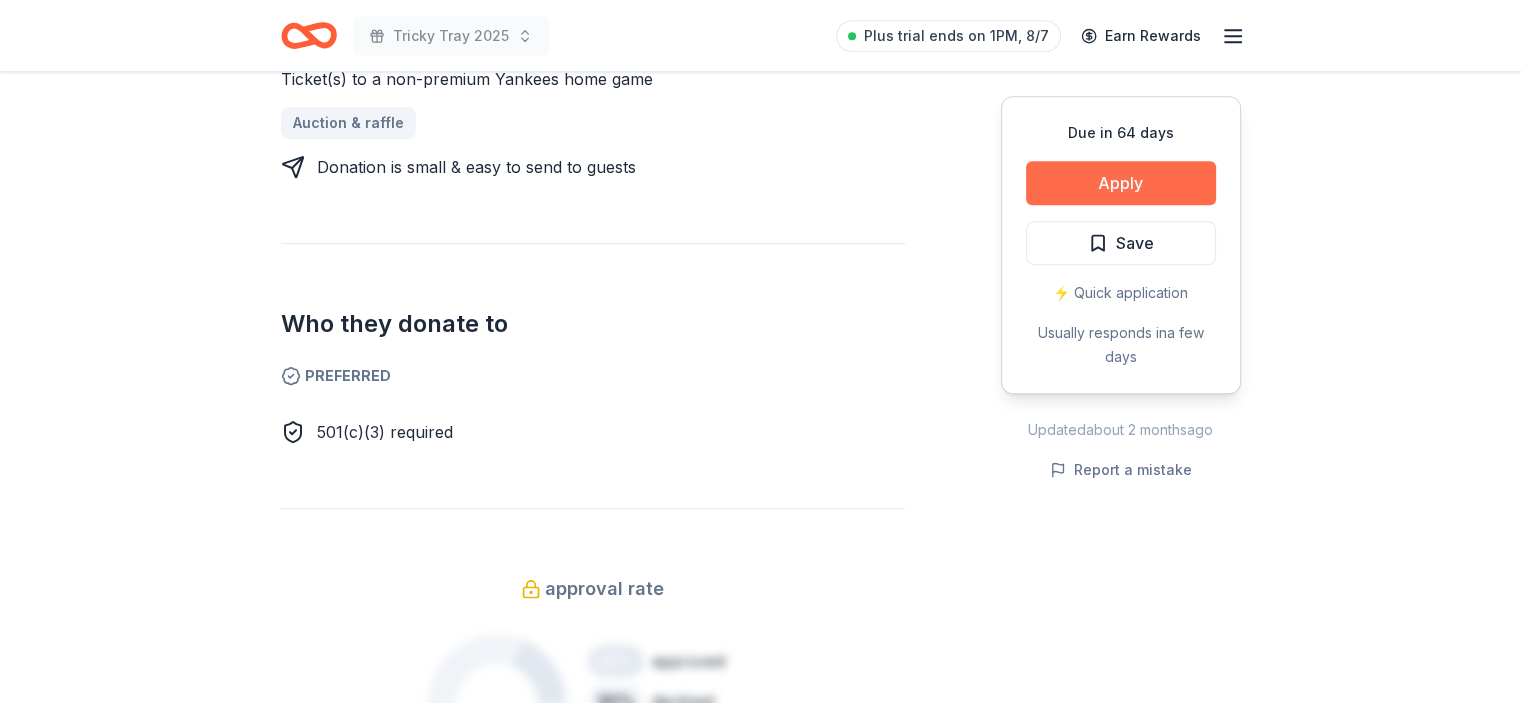 click on "Apply" at bounding box center (1121, 183) 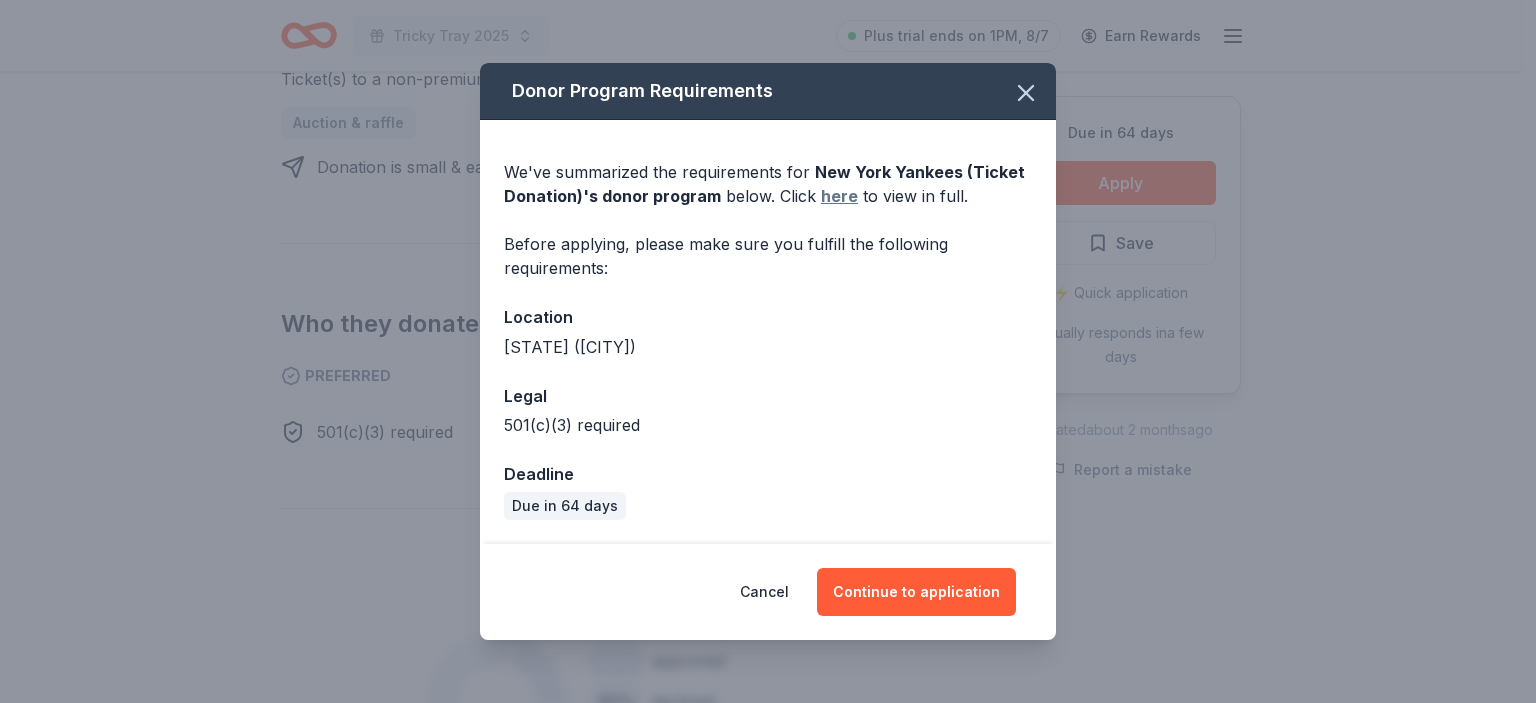 click on "here" at bounding box center (839, 196) 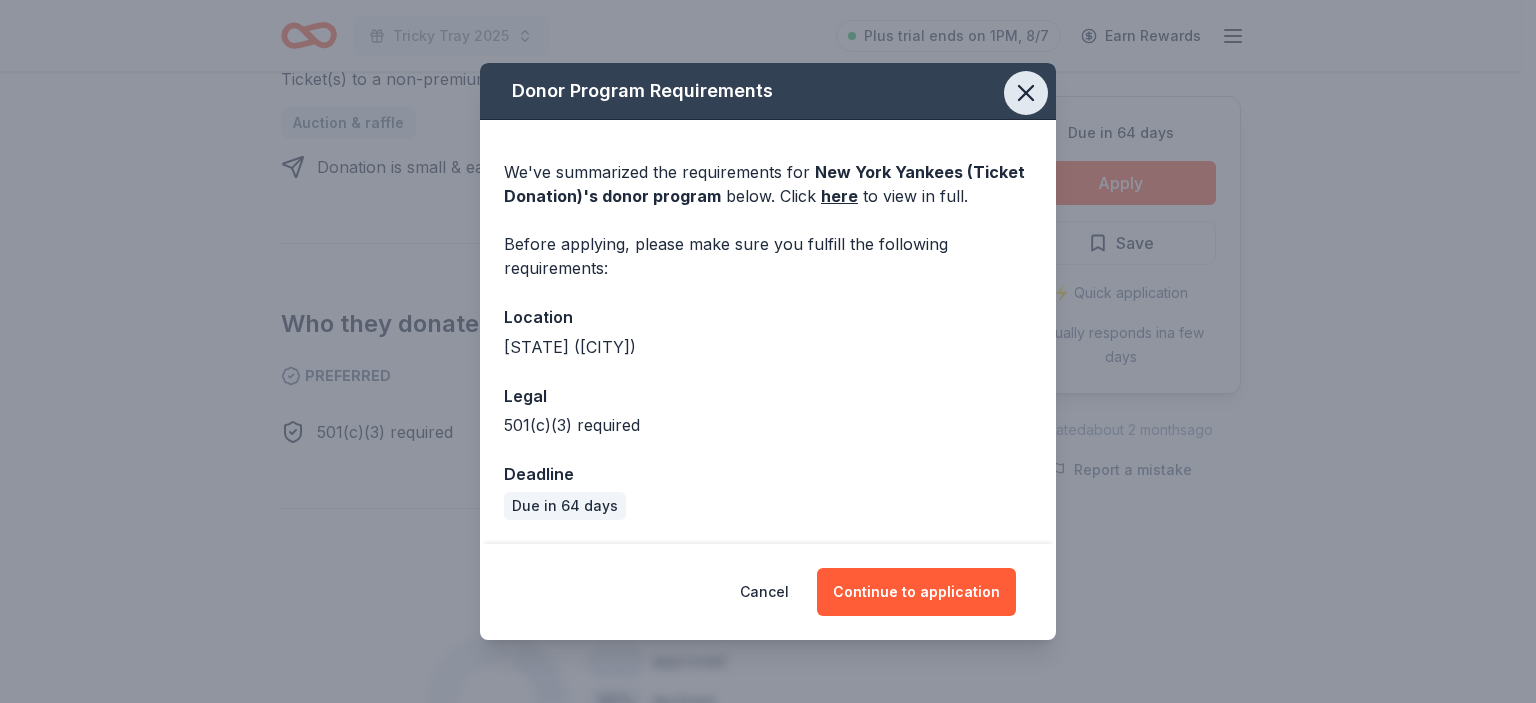 click 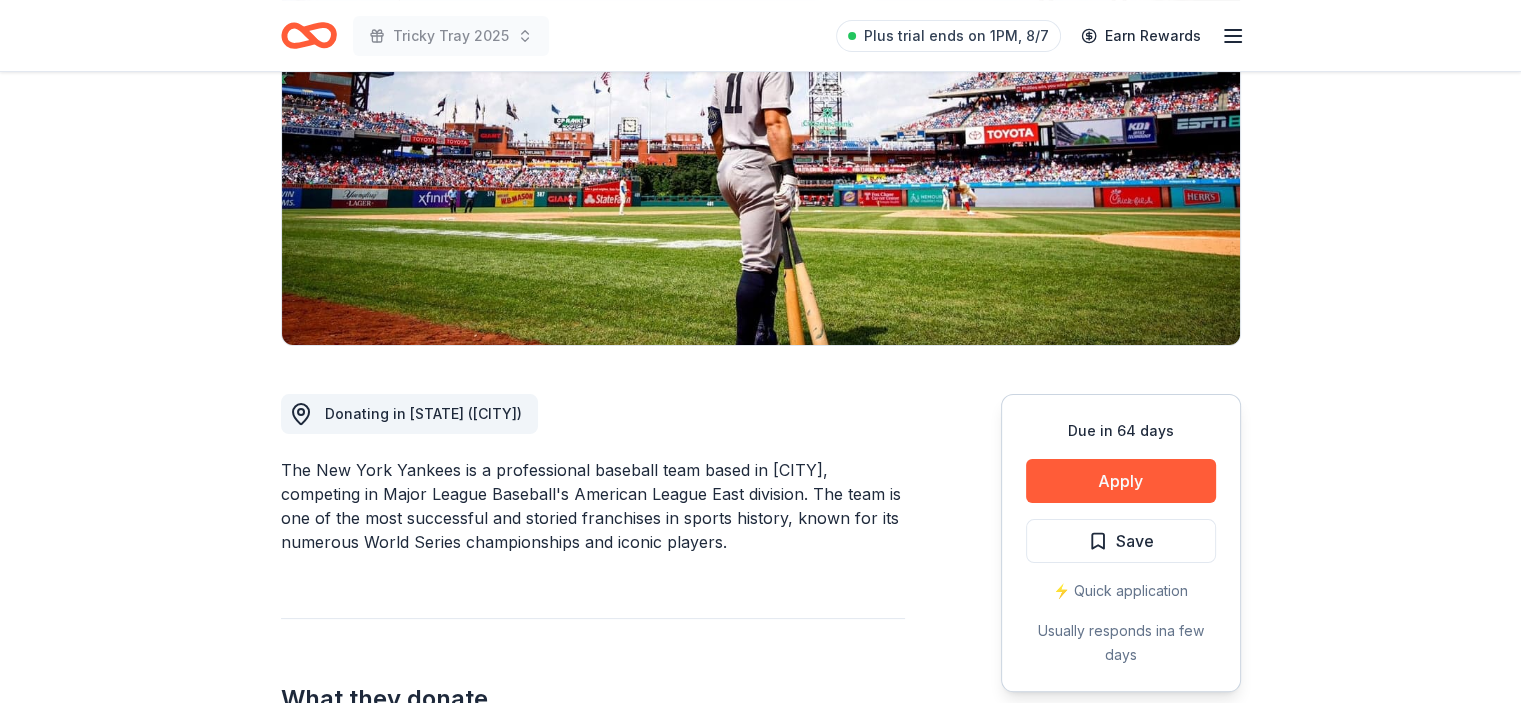 scroll, scrollTop: 0, scrollLeft: 0, axis: both 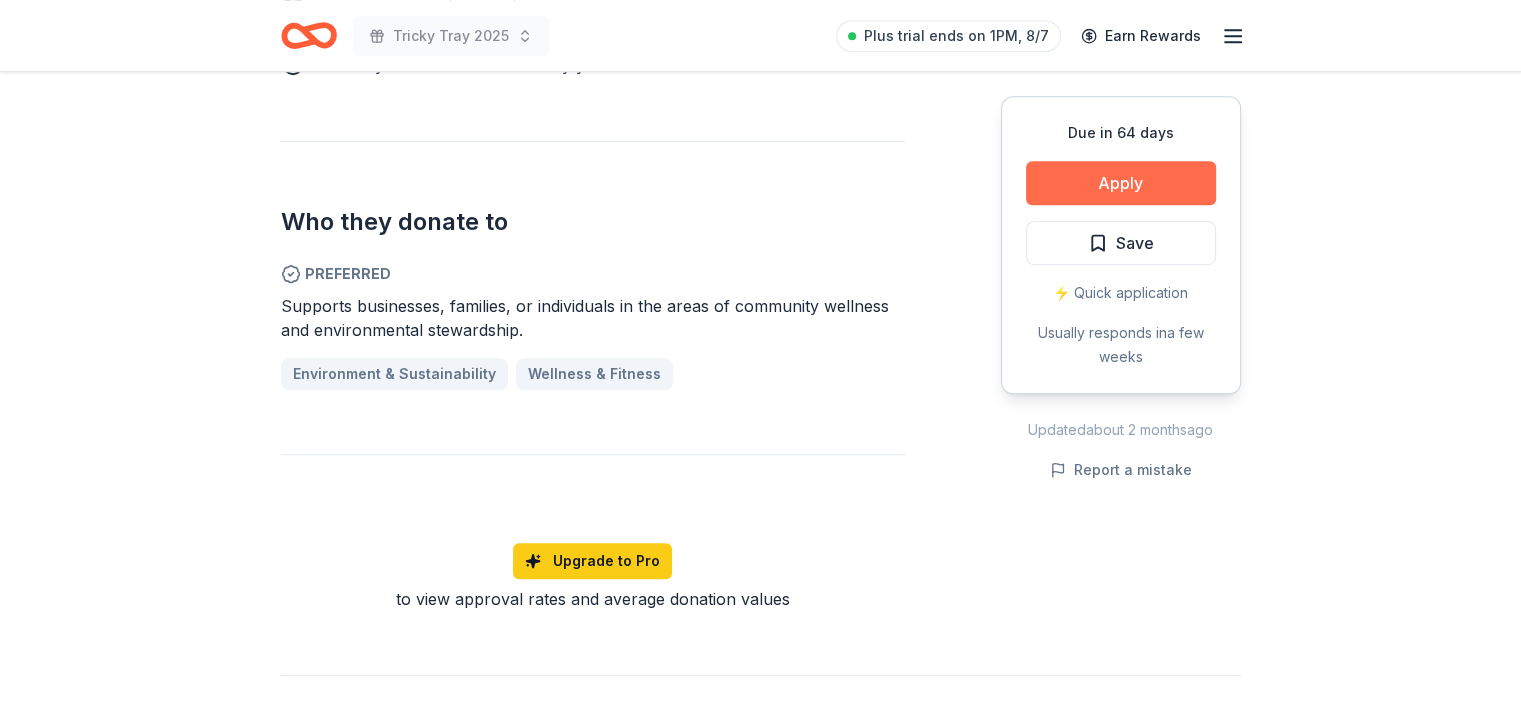 click on "Apply" at bounding box center (1121, 183) 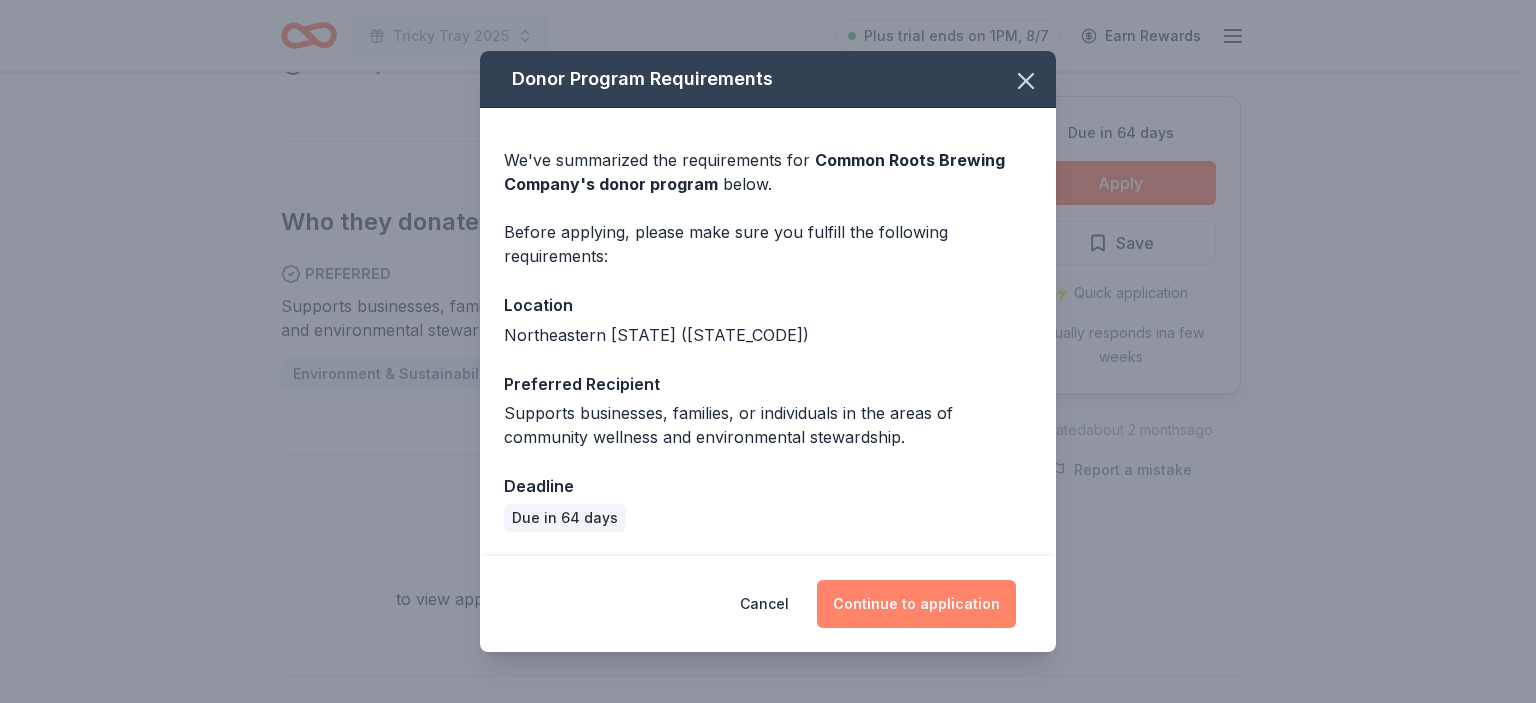 click on "Continue to application" at bounding box center (916, 604) 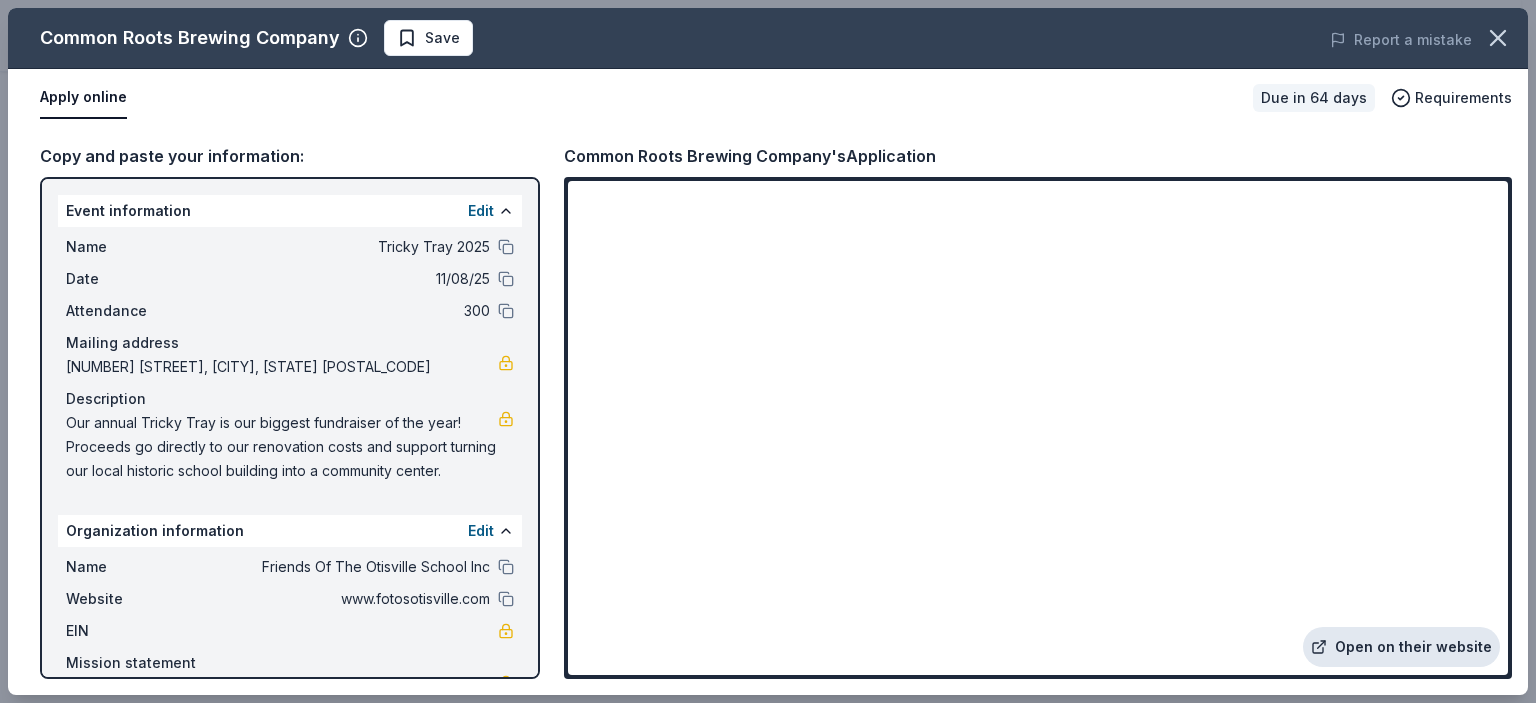 click on "Open on their website" at bounding box center [1401, 647] 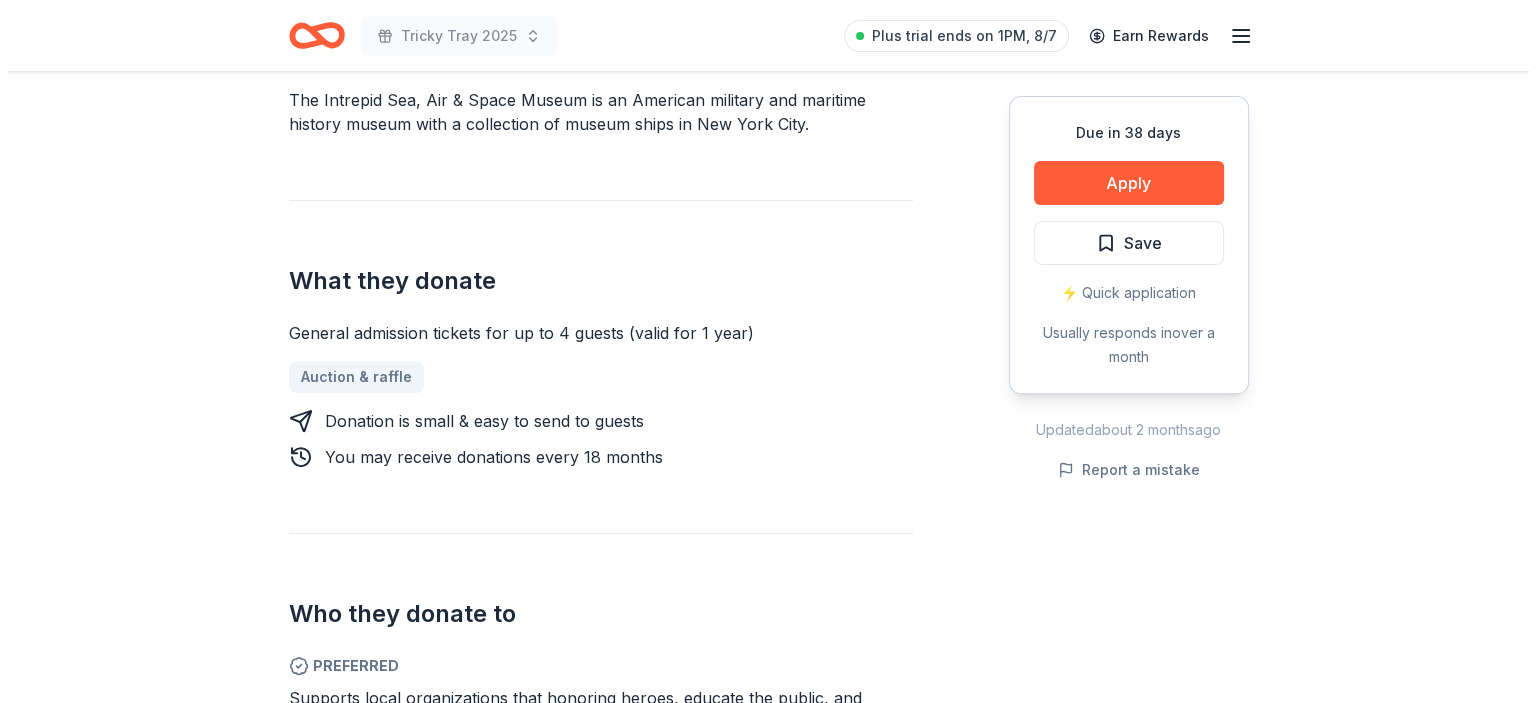 scroll, scrollTop: 894, scrollLeft: 0, axis: vertical 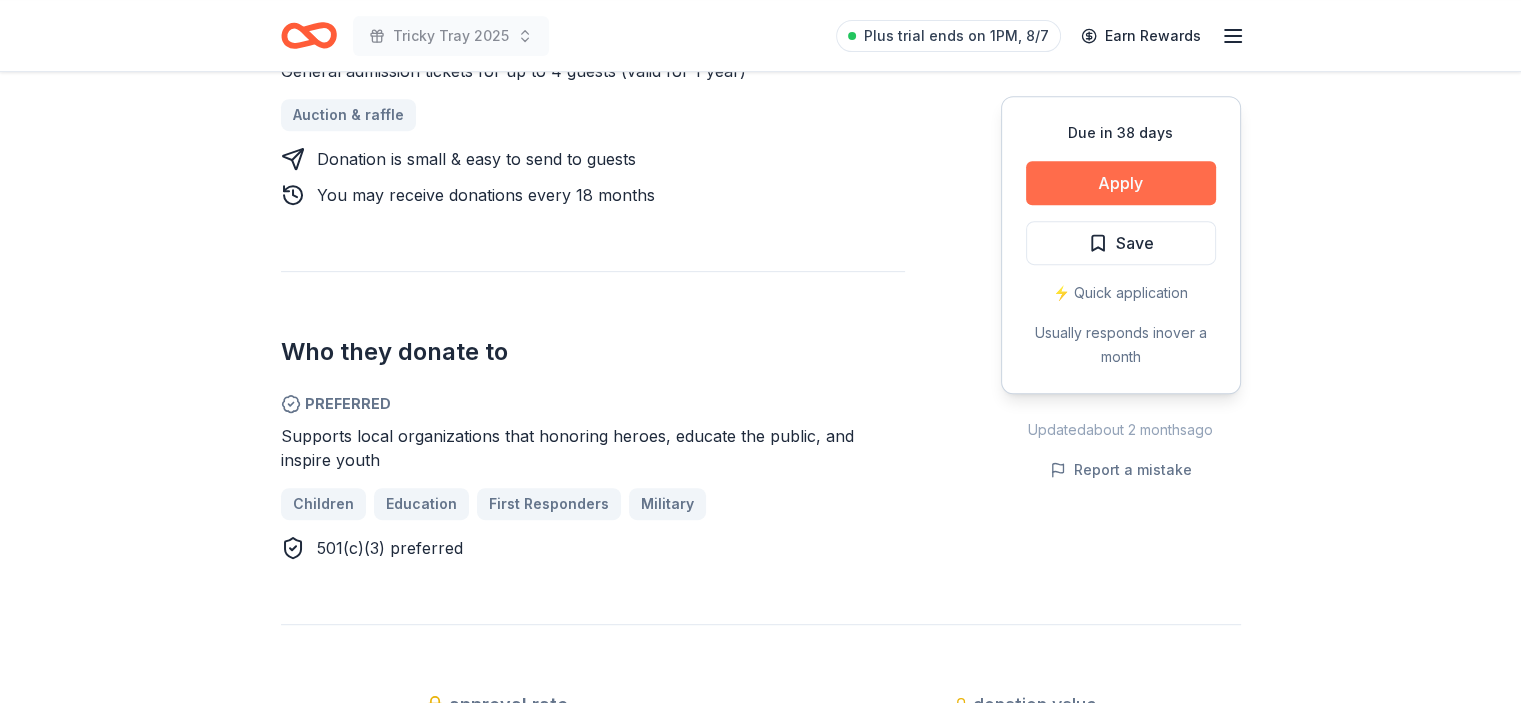 click on "Apply" at bounding box center (1121, 183) 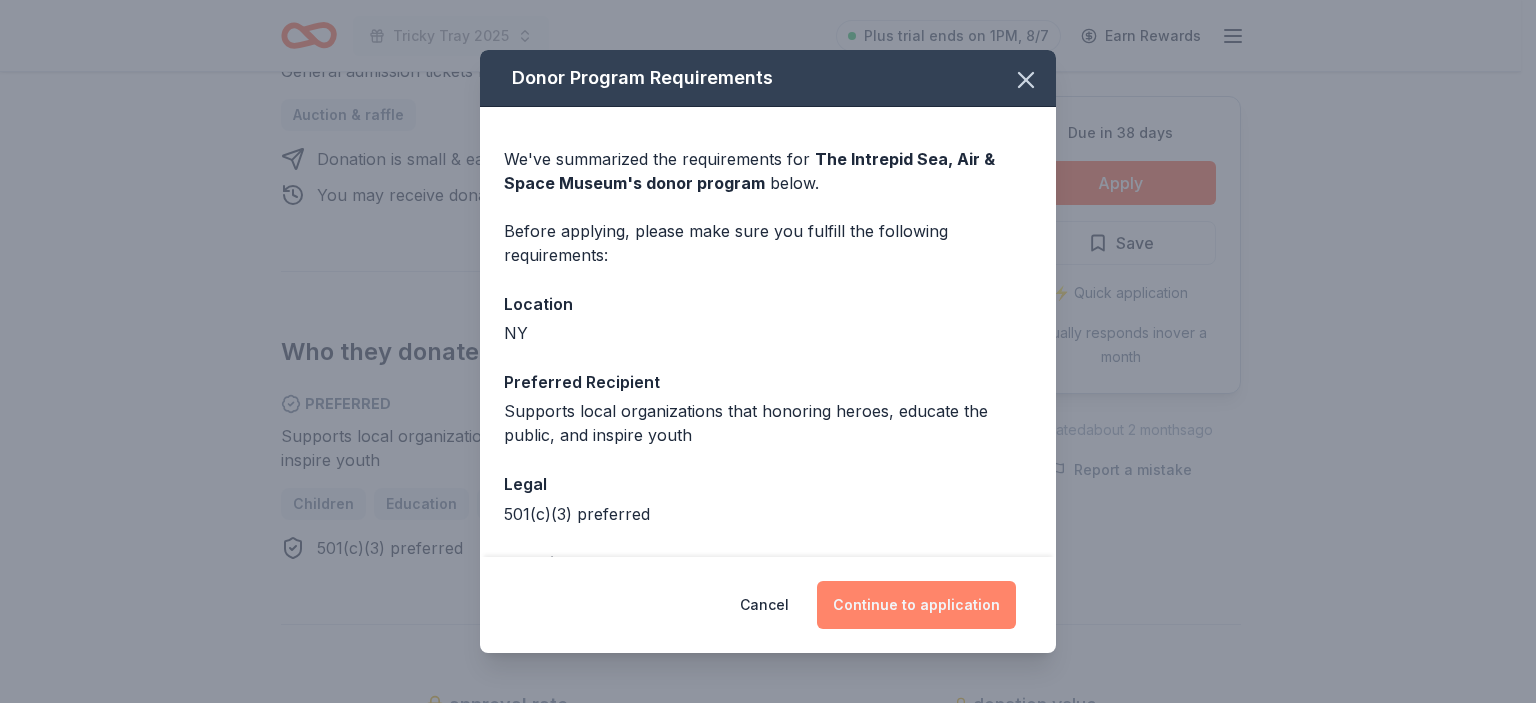 click on "Continue to application" at bounding box center (916, 605) 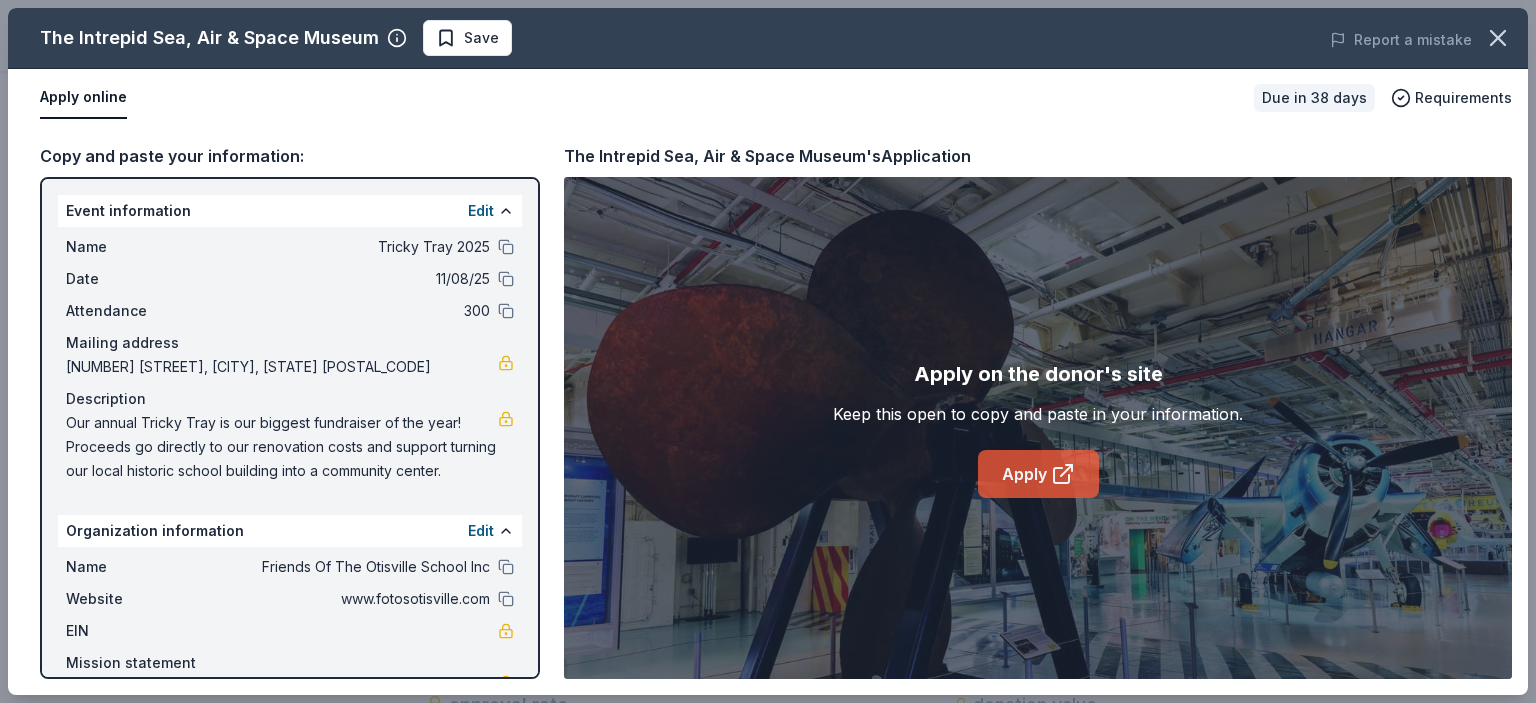 click on "Apply" at bounding box center [1038, 474] 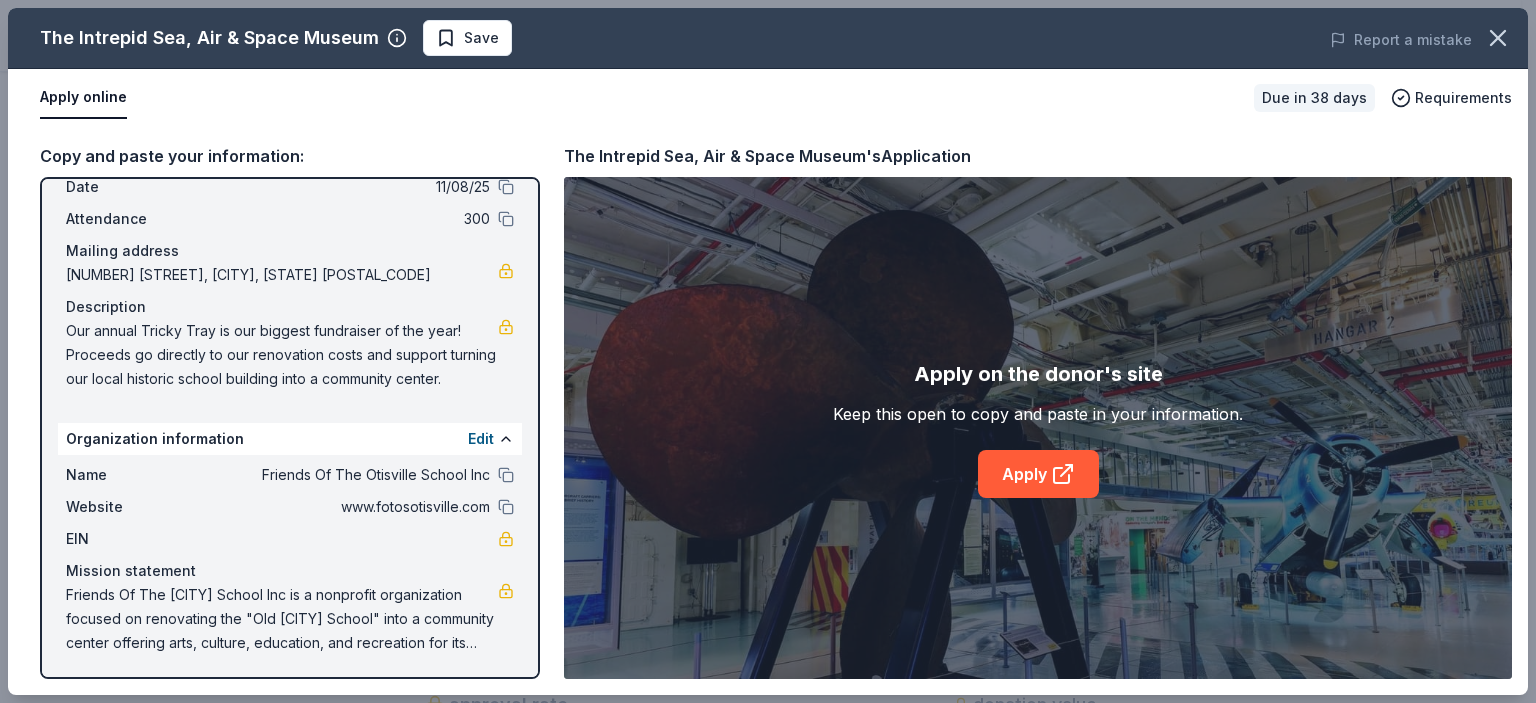 scroll, scrollTop: 0, scrollLeft: 0, axis: both 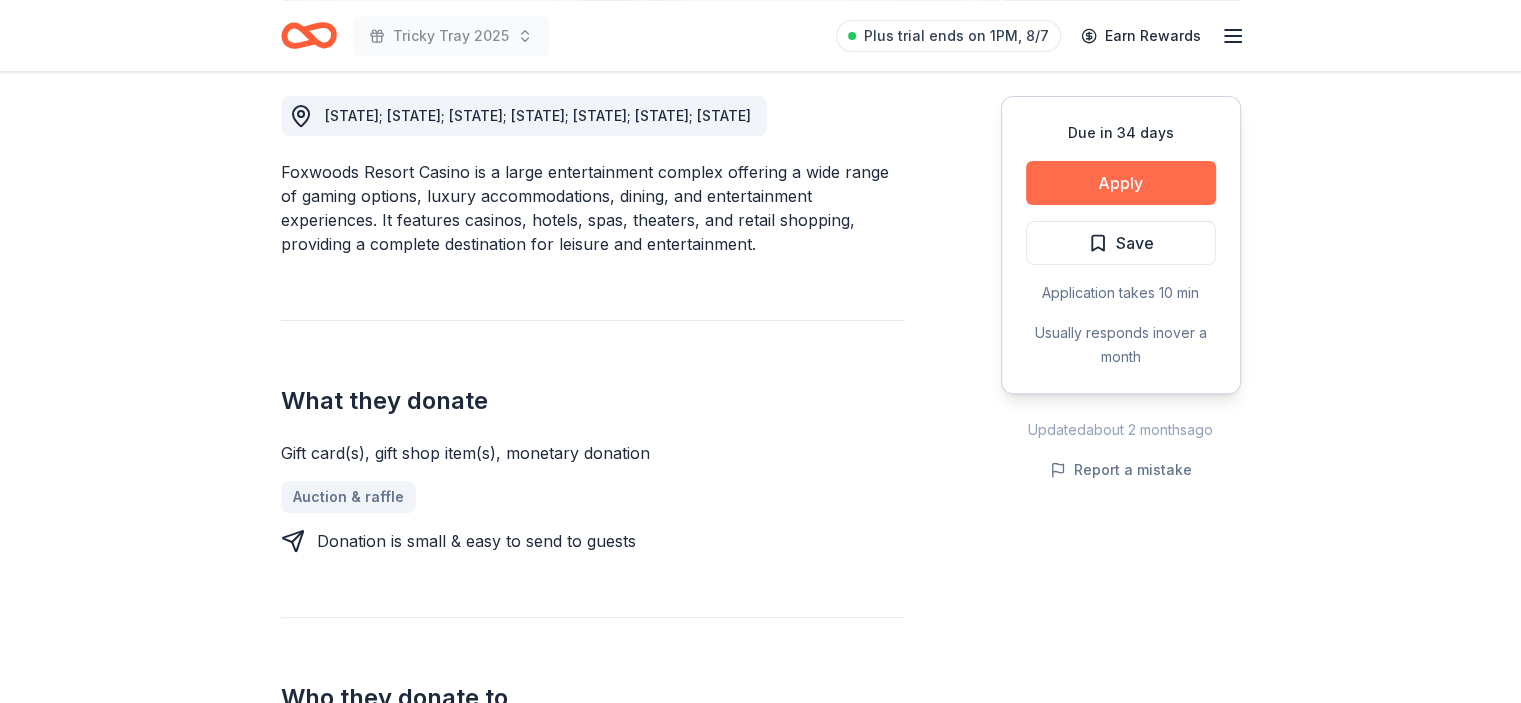 click on "Apply" at bounding box center (1121, 183) 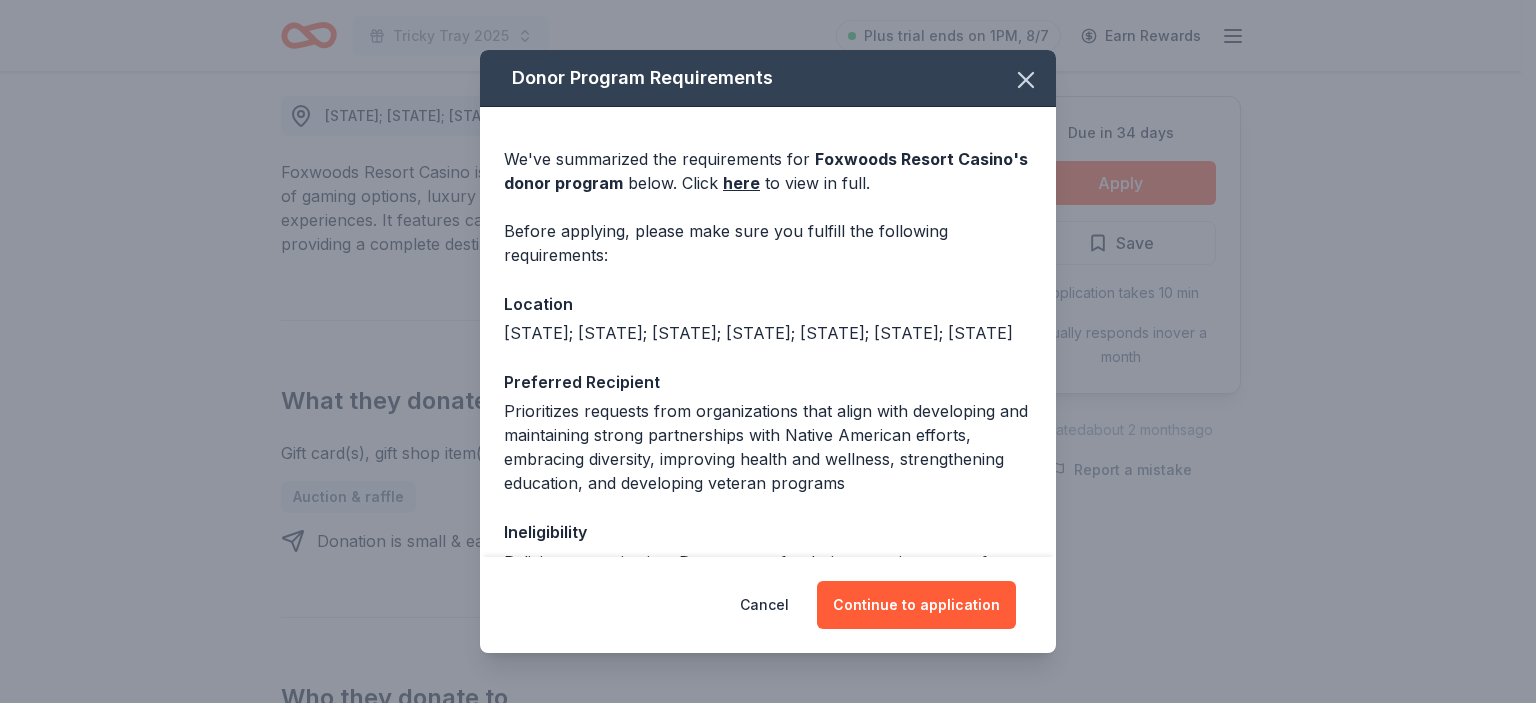 scroll, scrollTop: 224, scrollLeft: 0, axis: vertical 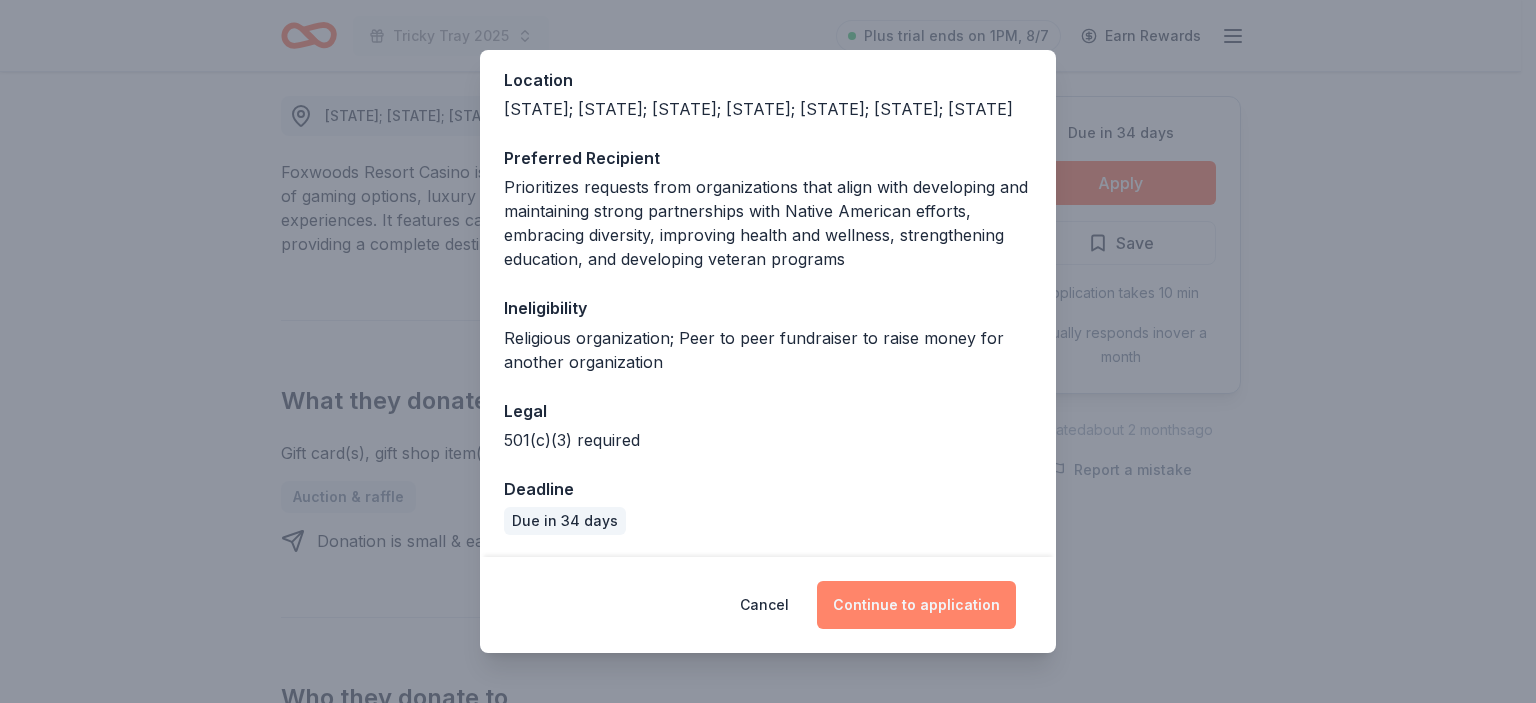 click on "Continue to application" at bounding box center (916, 605) 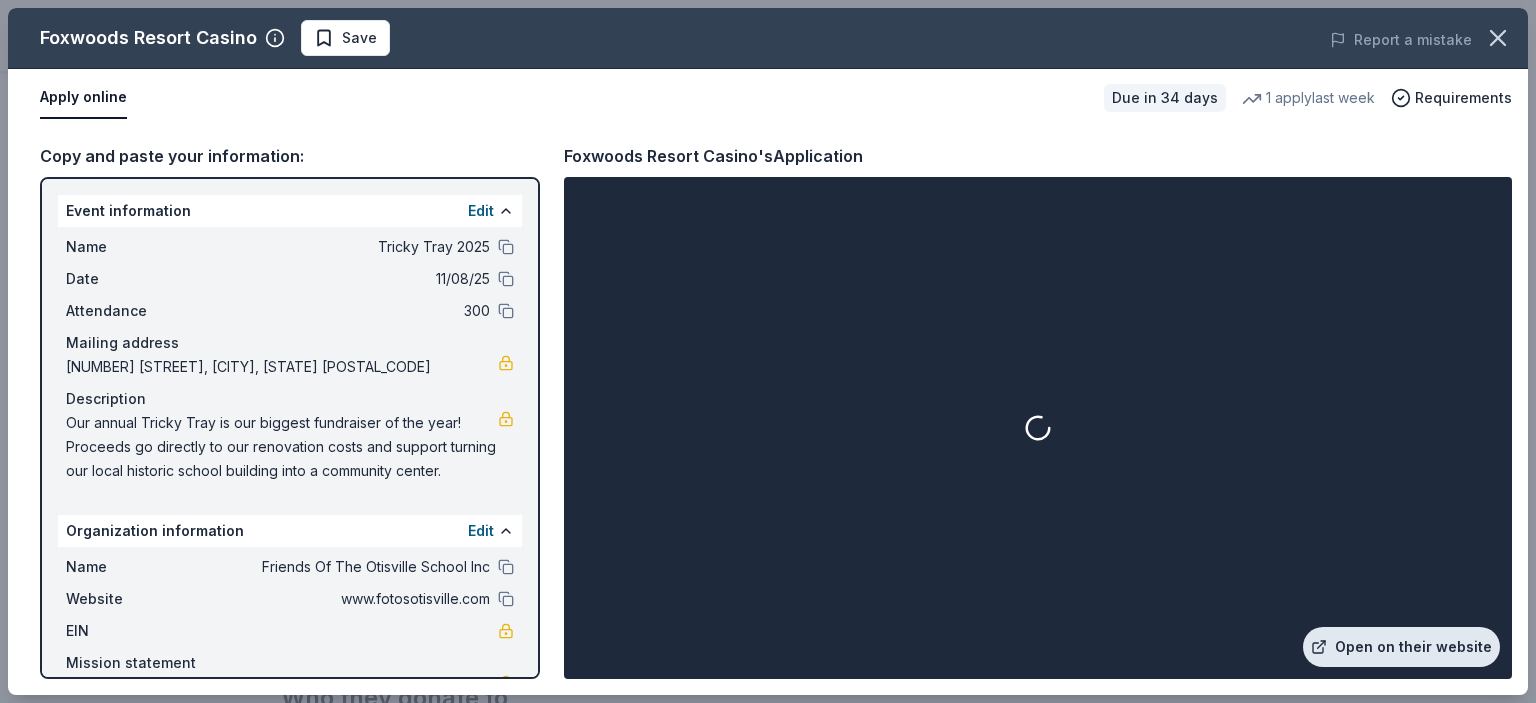 click on "Open on their website" at bounding box center (1401, 647) 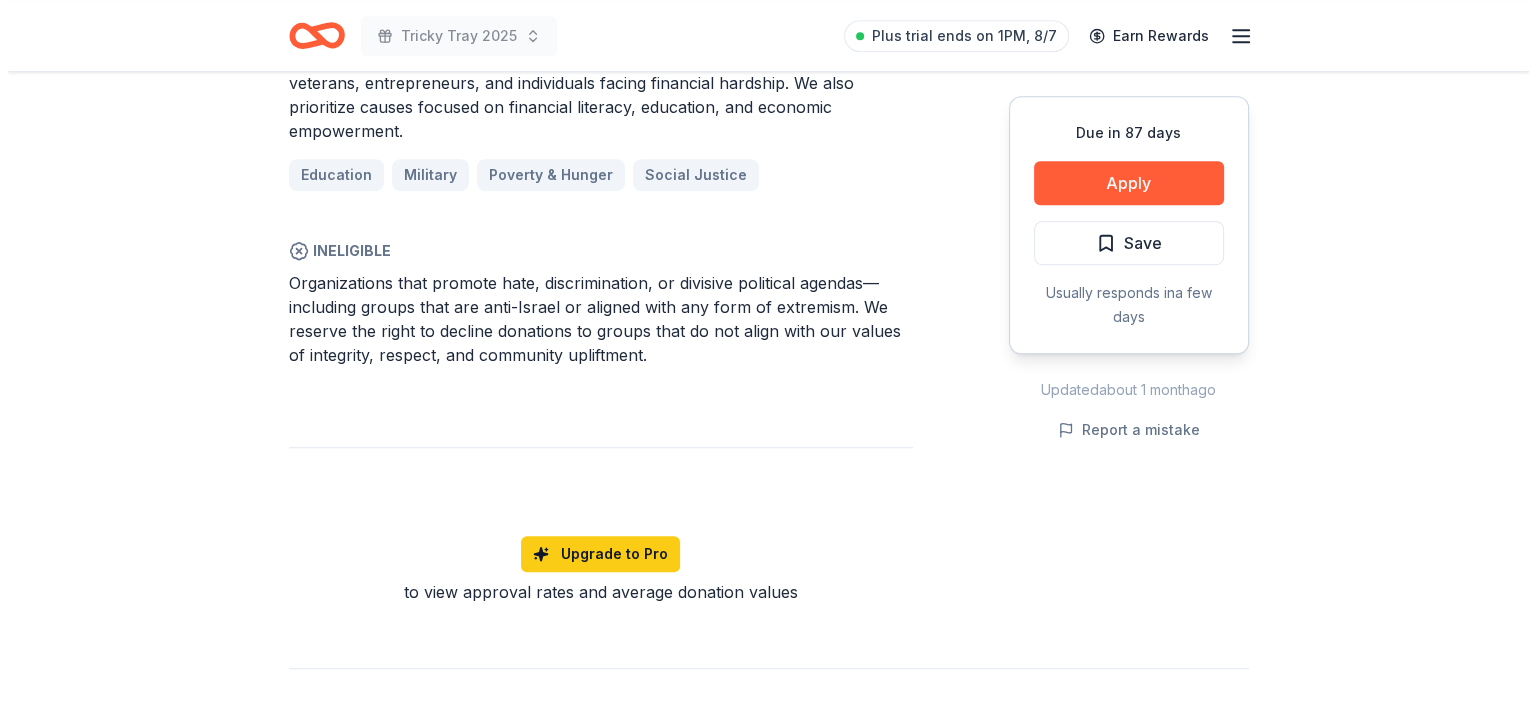 scroll, scrollTop: 1330, scrollLeft: 0, axis: vertical 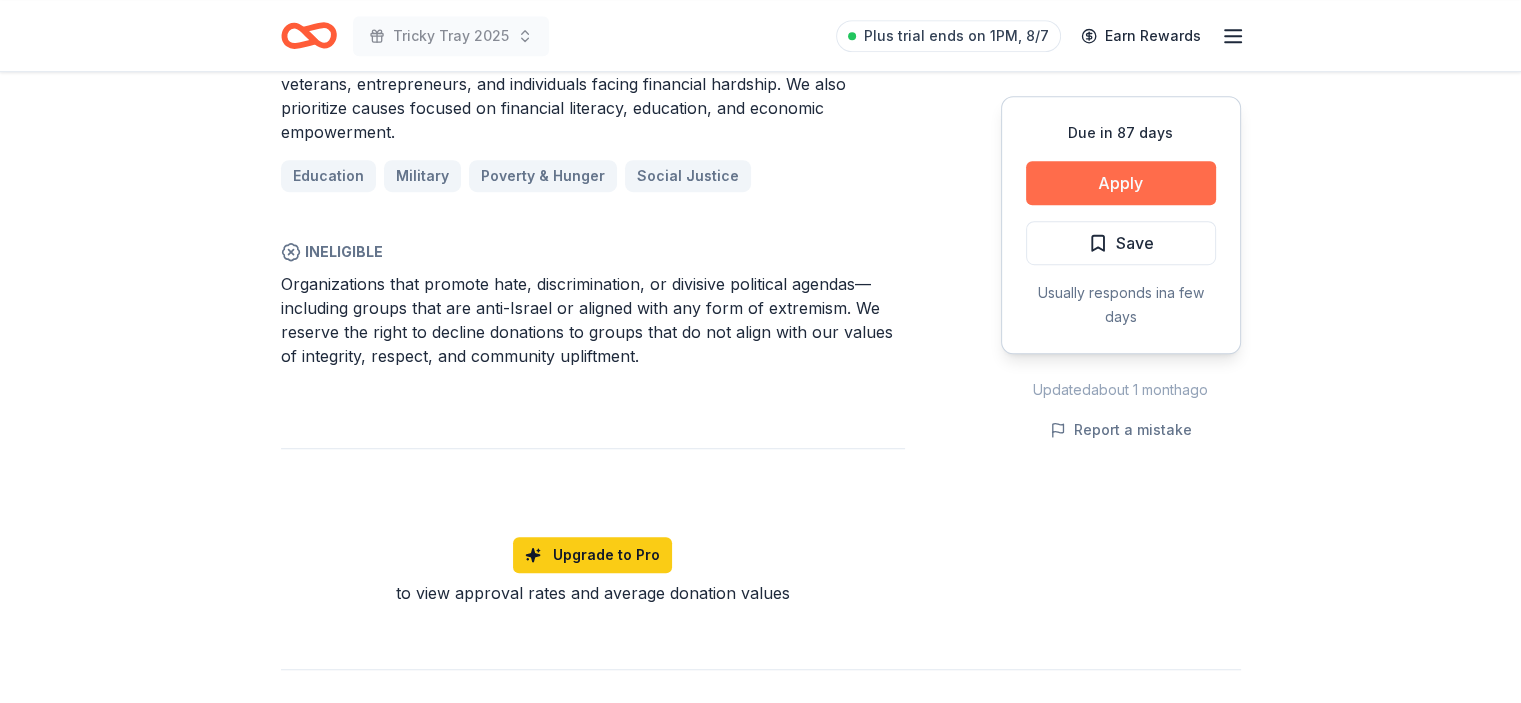 click on "Apply" at bounding box center [1121, 183] 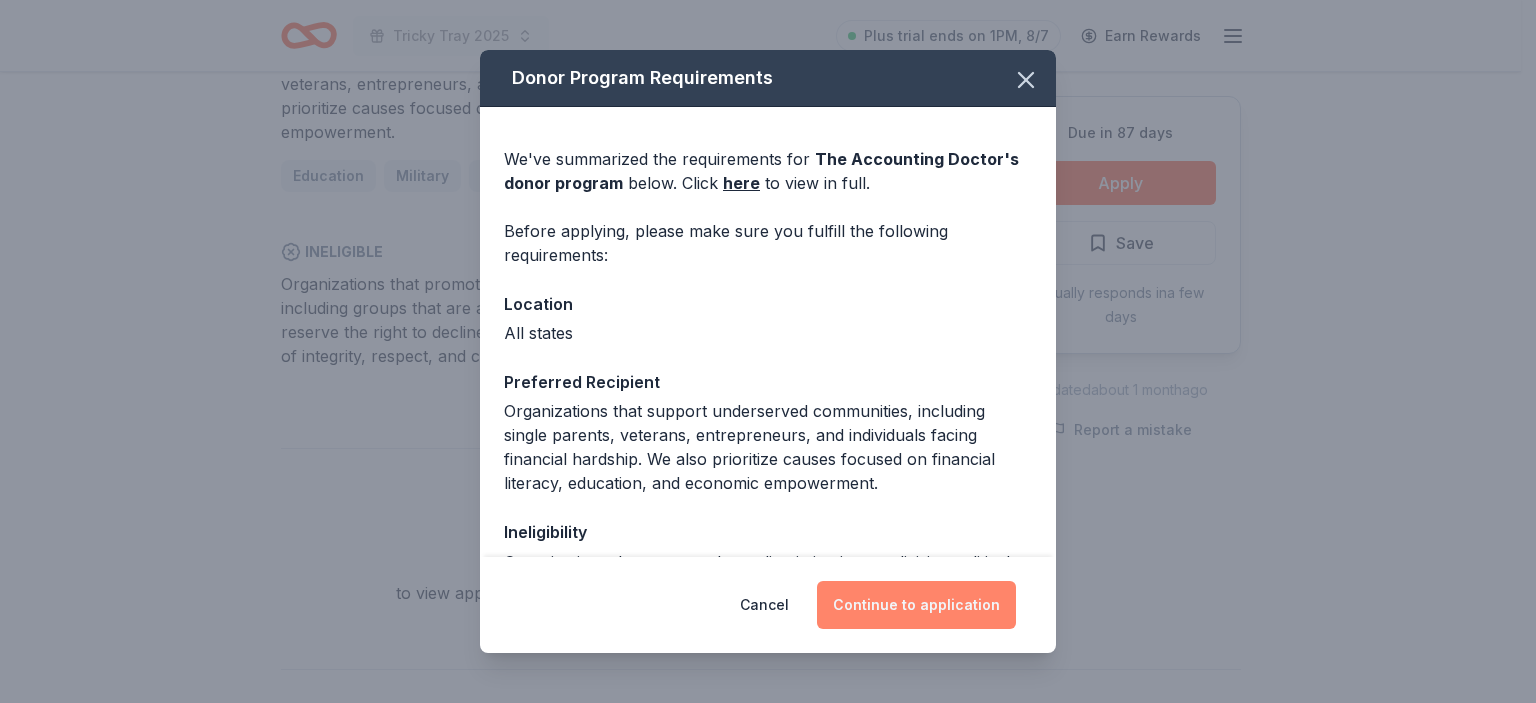 click on "Continue to application" at bounding box center [916, 605] 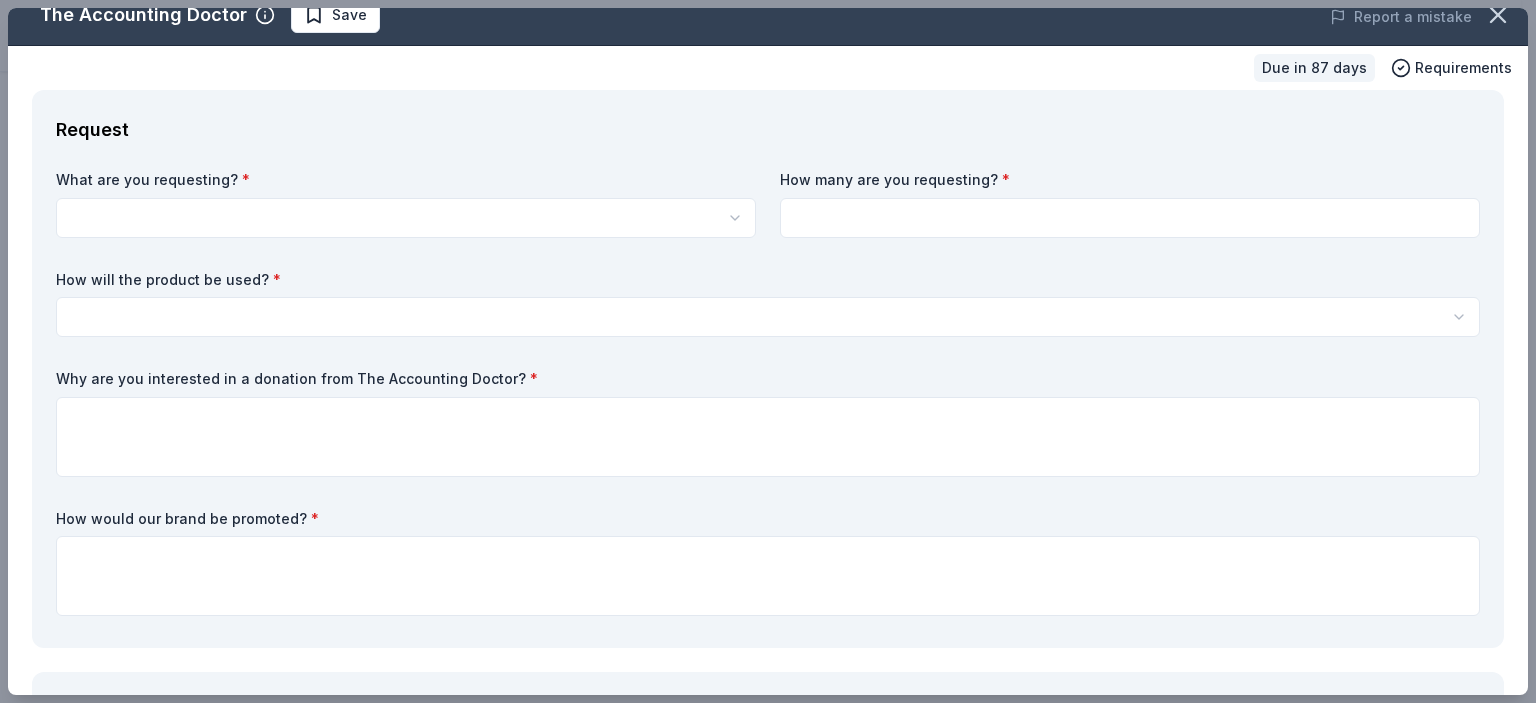 scroll, scrollTop: 0, scrollLeft: 0, axis: both 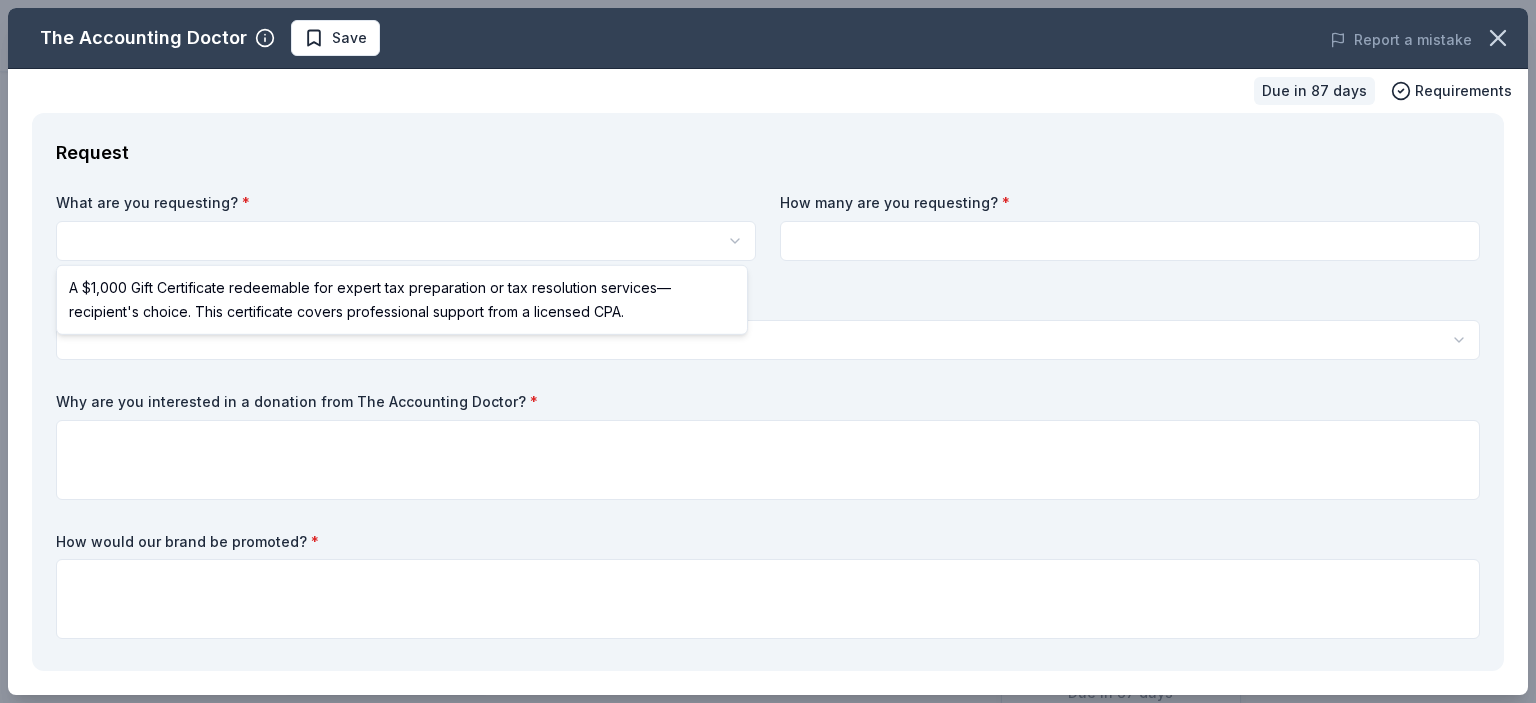 click on "Tricky Tray 2025 Save Apply Due in 87 days Share The Accounting Doctor New Share Donating in all states The Accounting Doctor is a premier tax and financial advisory firm led by award-winning CPA Adam Remis, specializing in personalized tax planning, preparation, and resolution services. We help individuals and businesses nationwide reduce tax liability and gain financial clarity through expert guidance and proactive strategies. What they donate A $1,000 Gift Certificate redeemable for expert tax preparation or tax resolution services—recipient's choice. This certificate covers professional support from a licensed CPA. Auction & raffle Donation is small & easy to send to guests Who they donate to  Preferred Organizations that support underserved communities, including single parents, veterans, entrepreneurs, and individuals facing financial hardship. We also prioritize causes focused on financial literacy, education, and economic empowerment. Education Military Poverty & Hunger Social Justice  Ineligible 7" at bounding box center (768, 351) 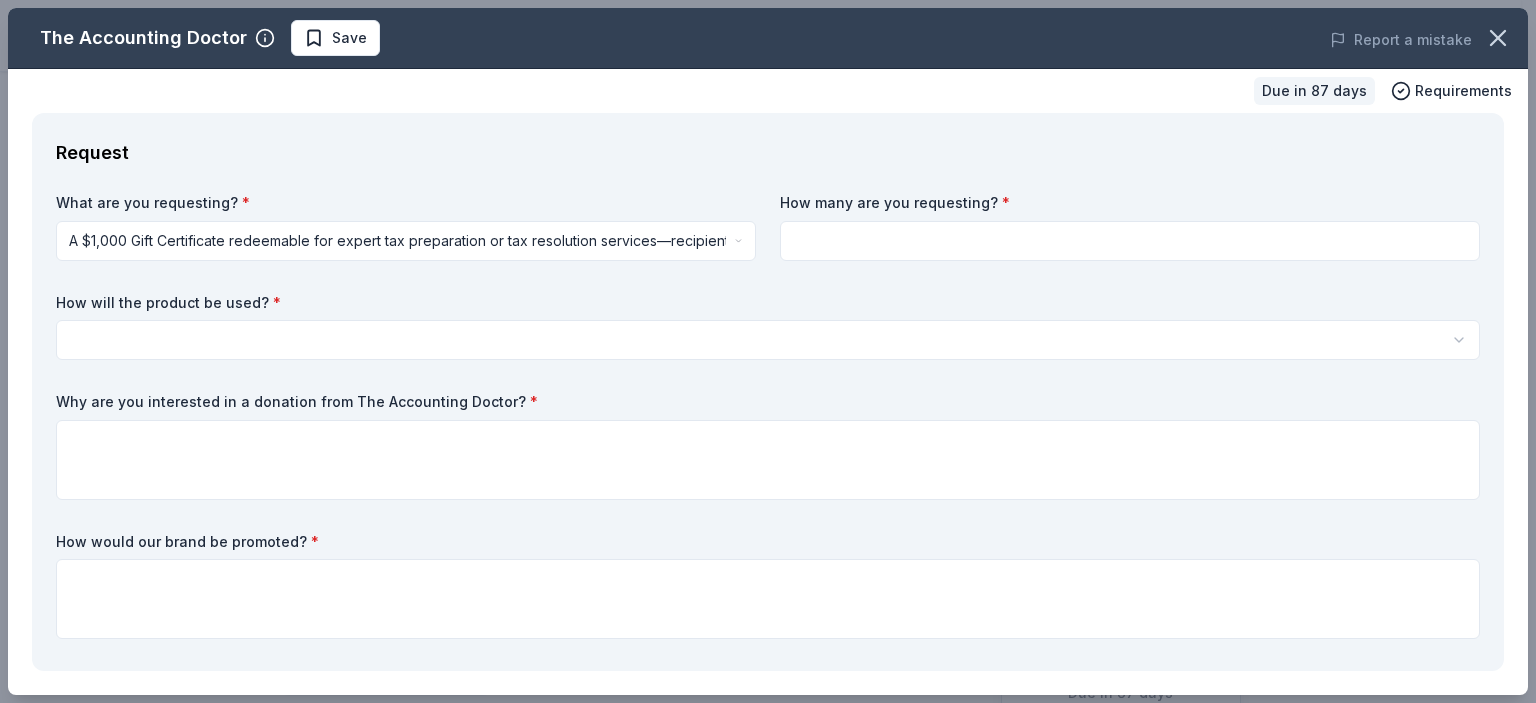 click at bounding box center [1130, 241] 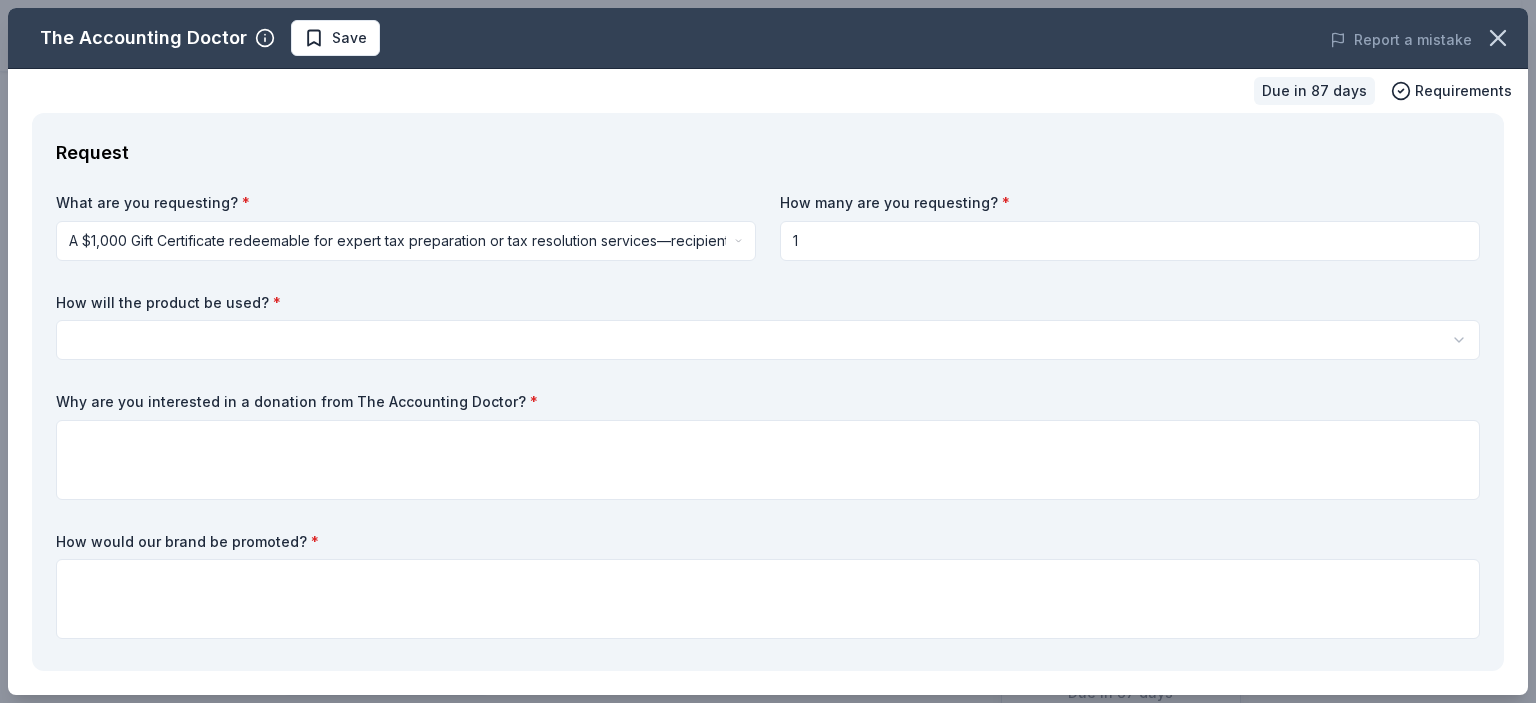 type on "1" 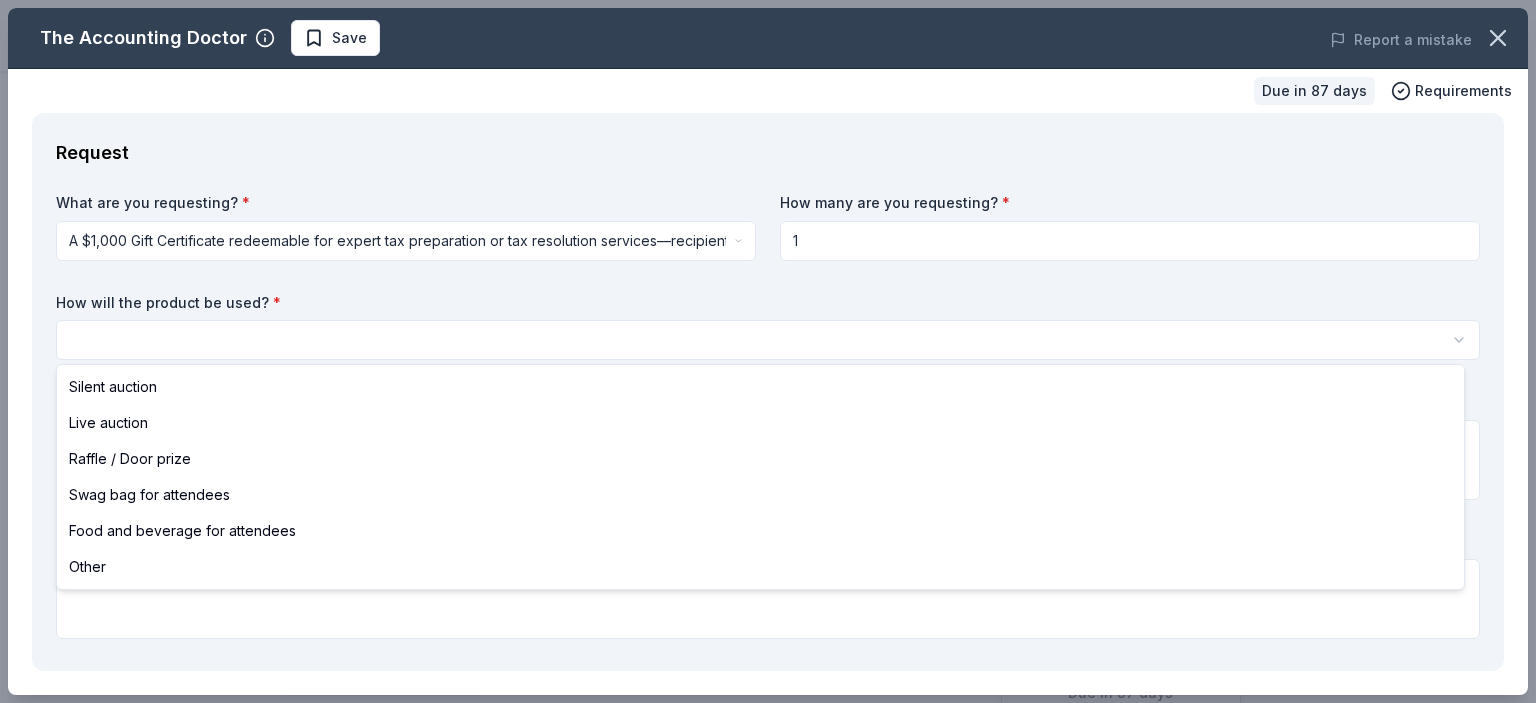 select on "raffleDoorPrize" 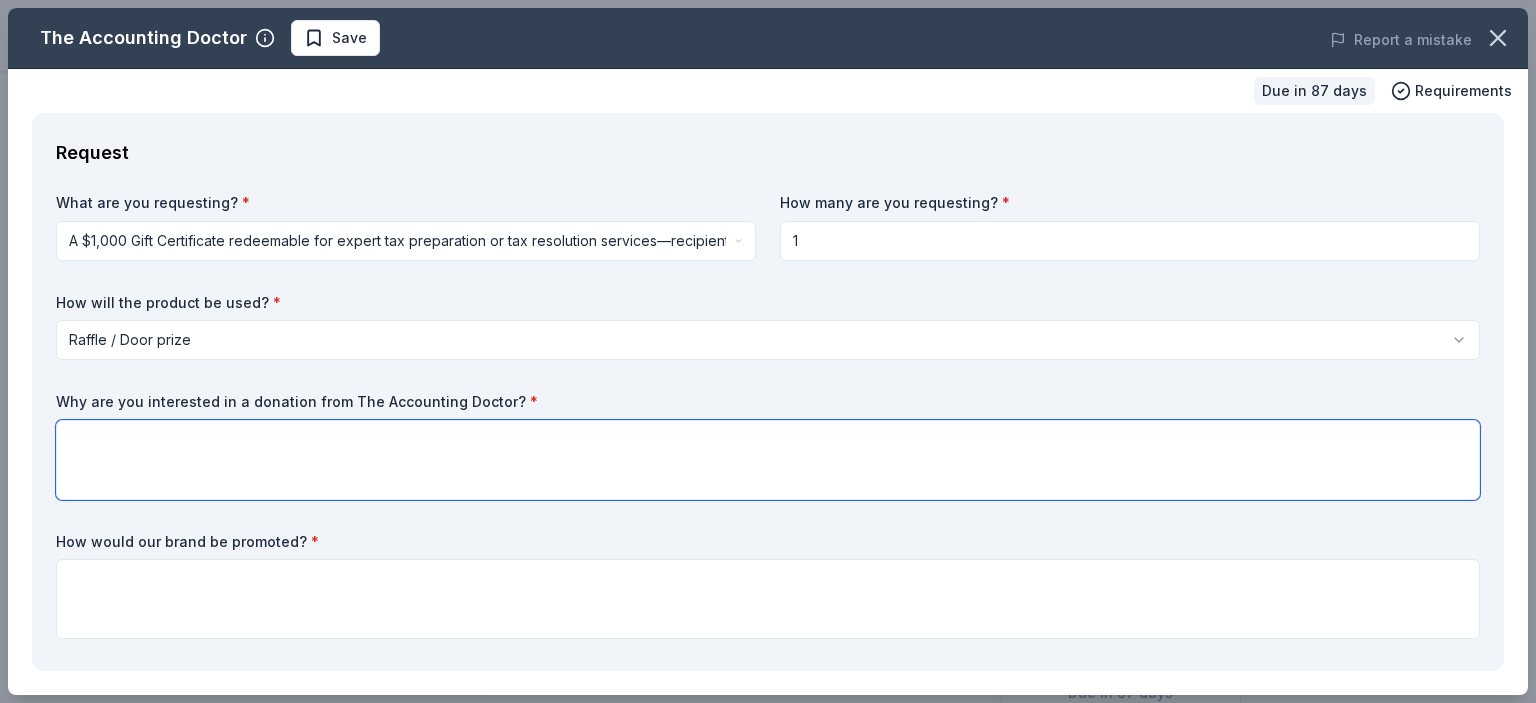 click at bounding box center (768, 460) 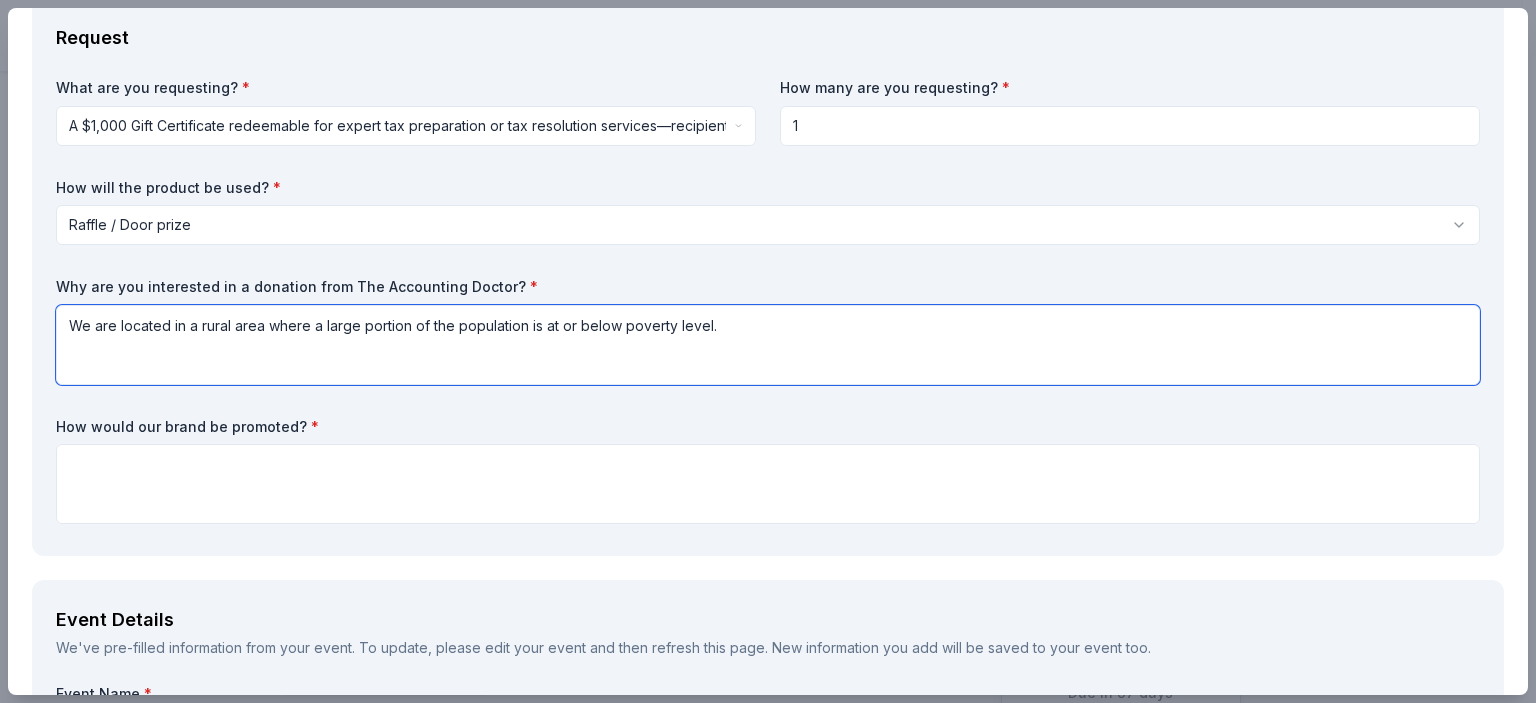 scroll, scrollTop: 116, scrollLeft: 0, axis: vertical 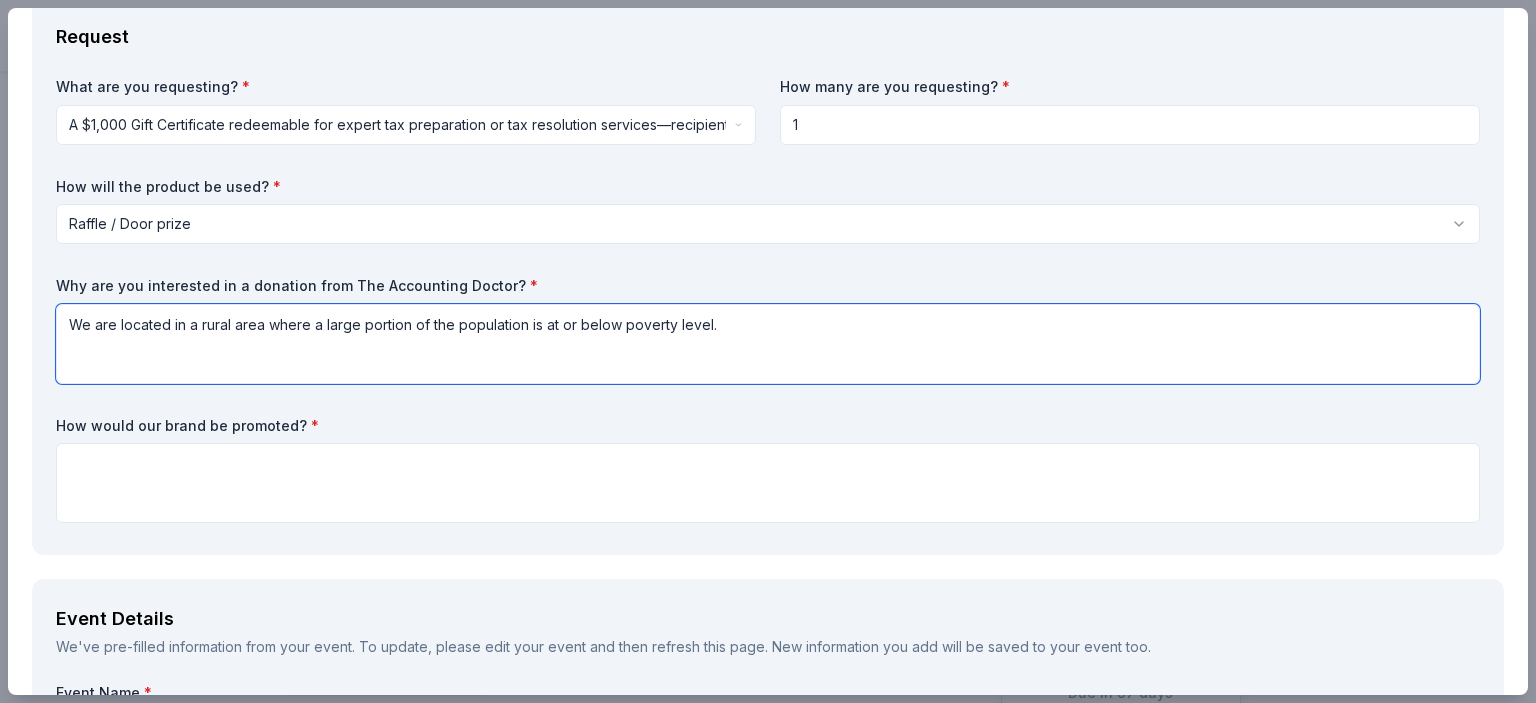 type on "We are located in a rural area where a large portion of the population is at or below poverty level." 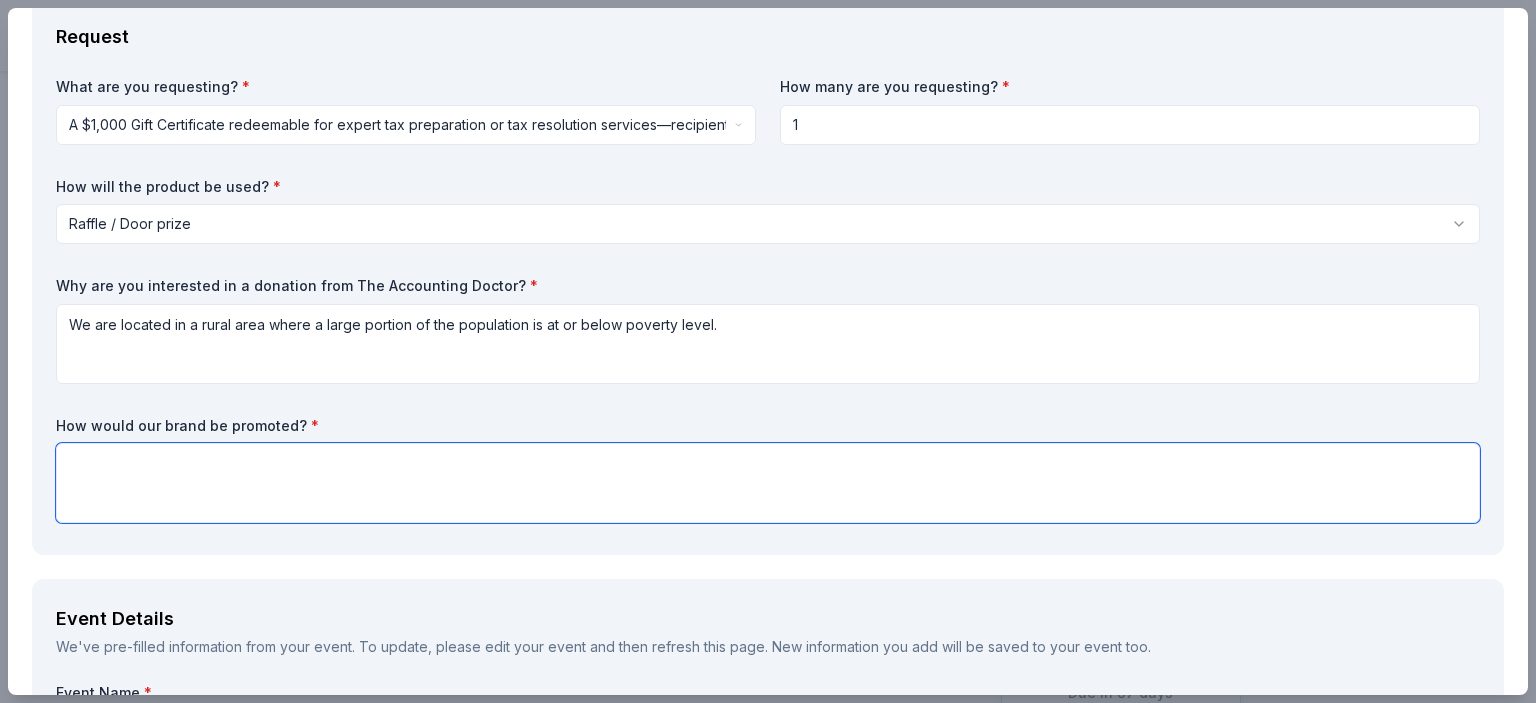 click at bounding box center [768, 483] 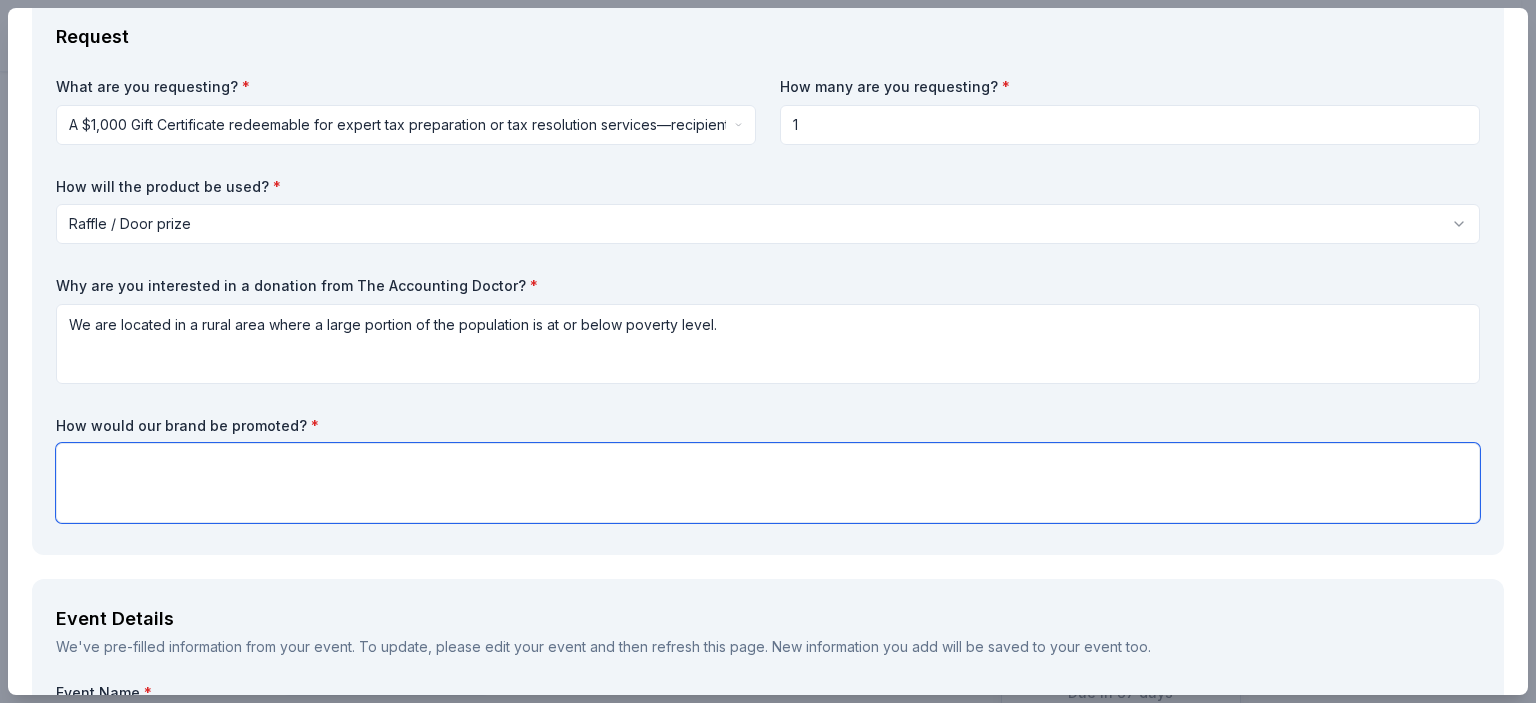 paste on "we will promote your business on all advertising for our Tricky Tray, including our website and social media." 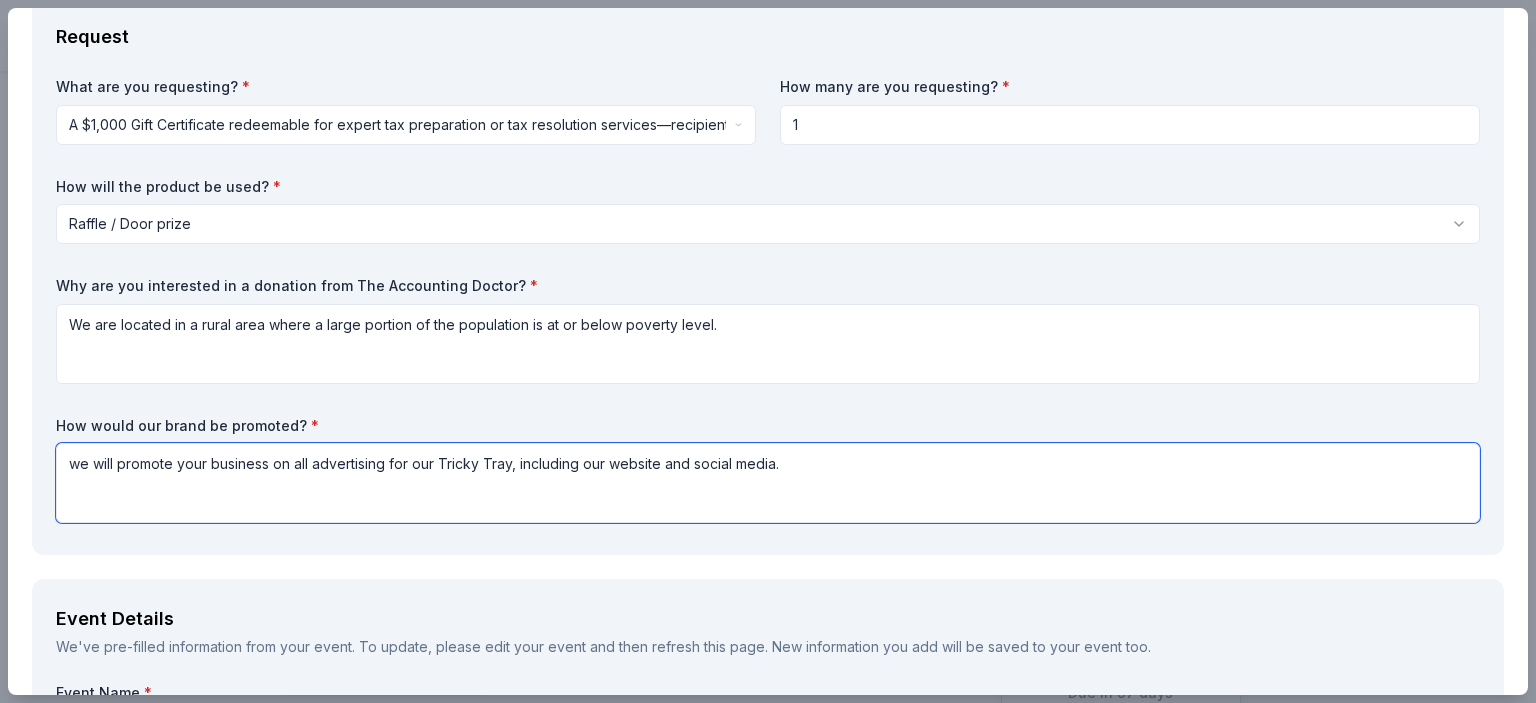 click on "we will promote your business on all advertising for our Tricky Tray, including our website and social media." at bounding box center [768, 483] 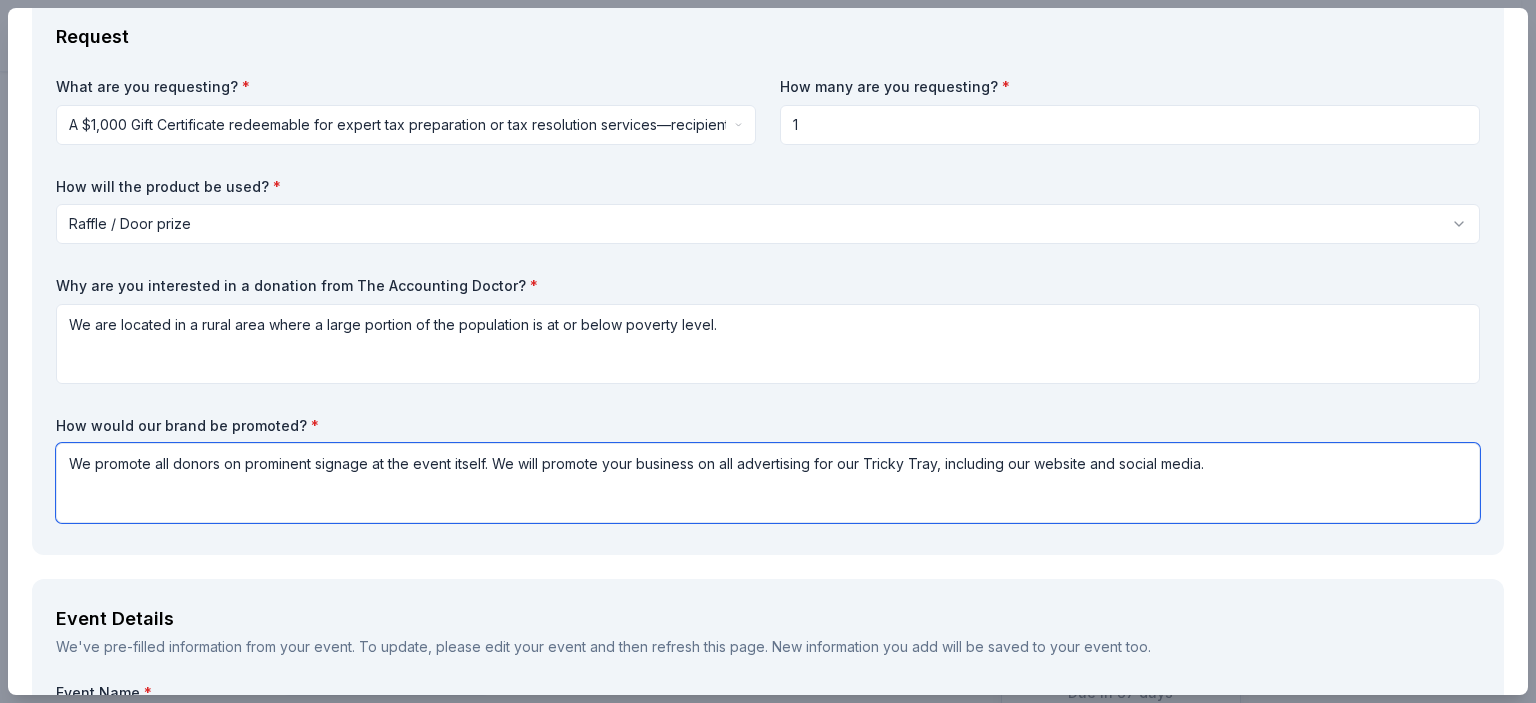 drag, startPoint x: 817, startPoint y: 464, endPoint x: 833, endPoint y: 464, distance: 16 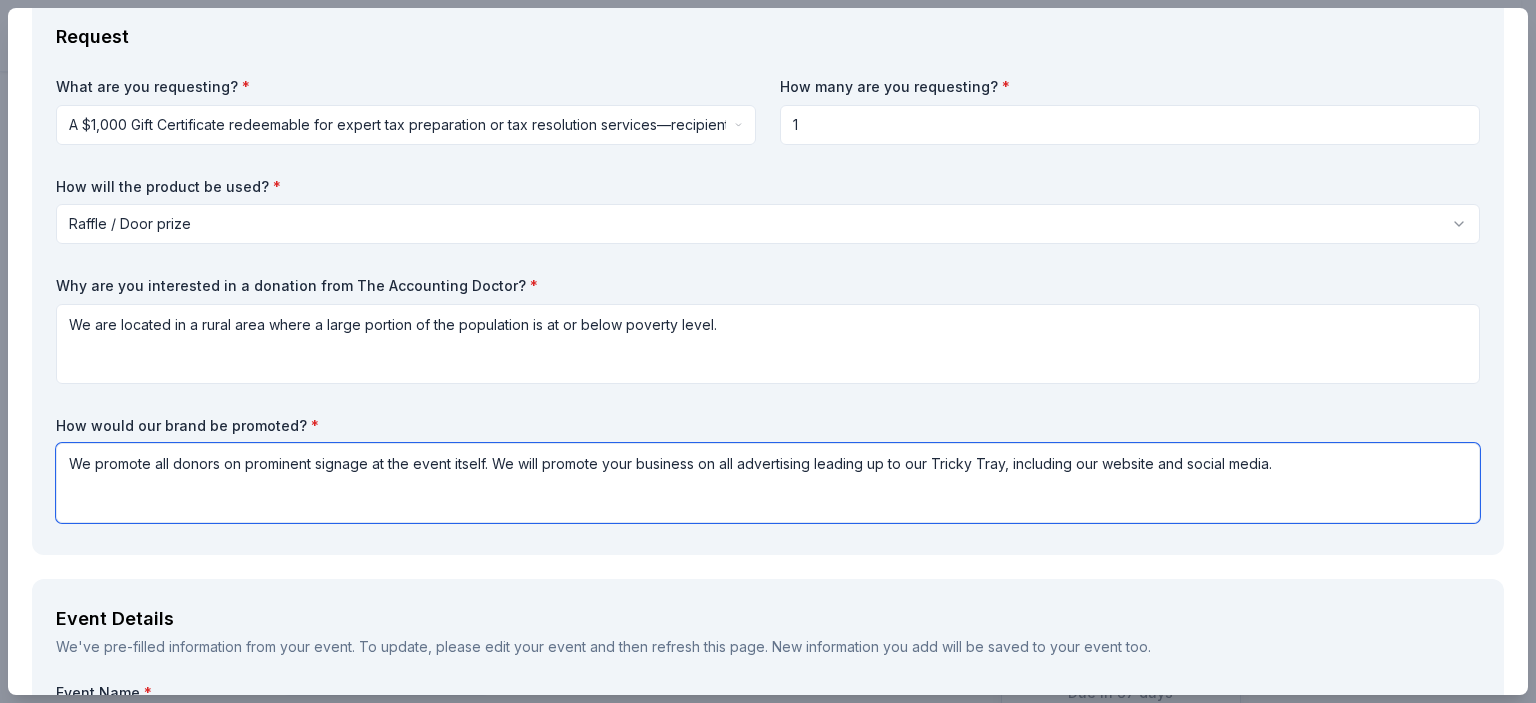 drag, startPoint x: 1102, startPoint y: 461, endPoint x: 1185, endPoint y: 466, distance: 83.15047 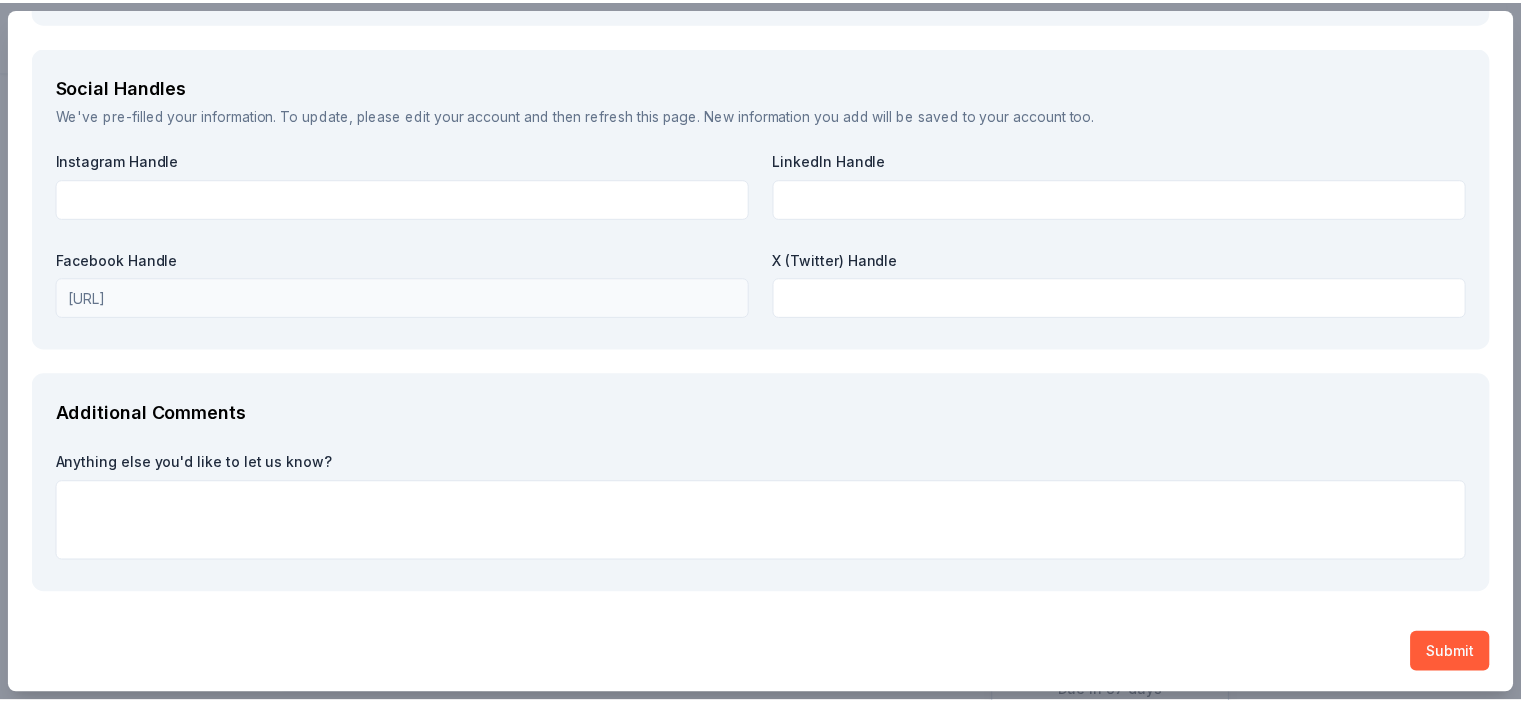 scroll, scrollTop: 2261, scrollLeft: 0, axis: vertical 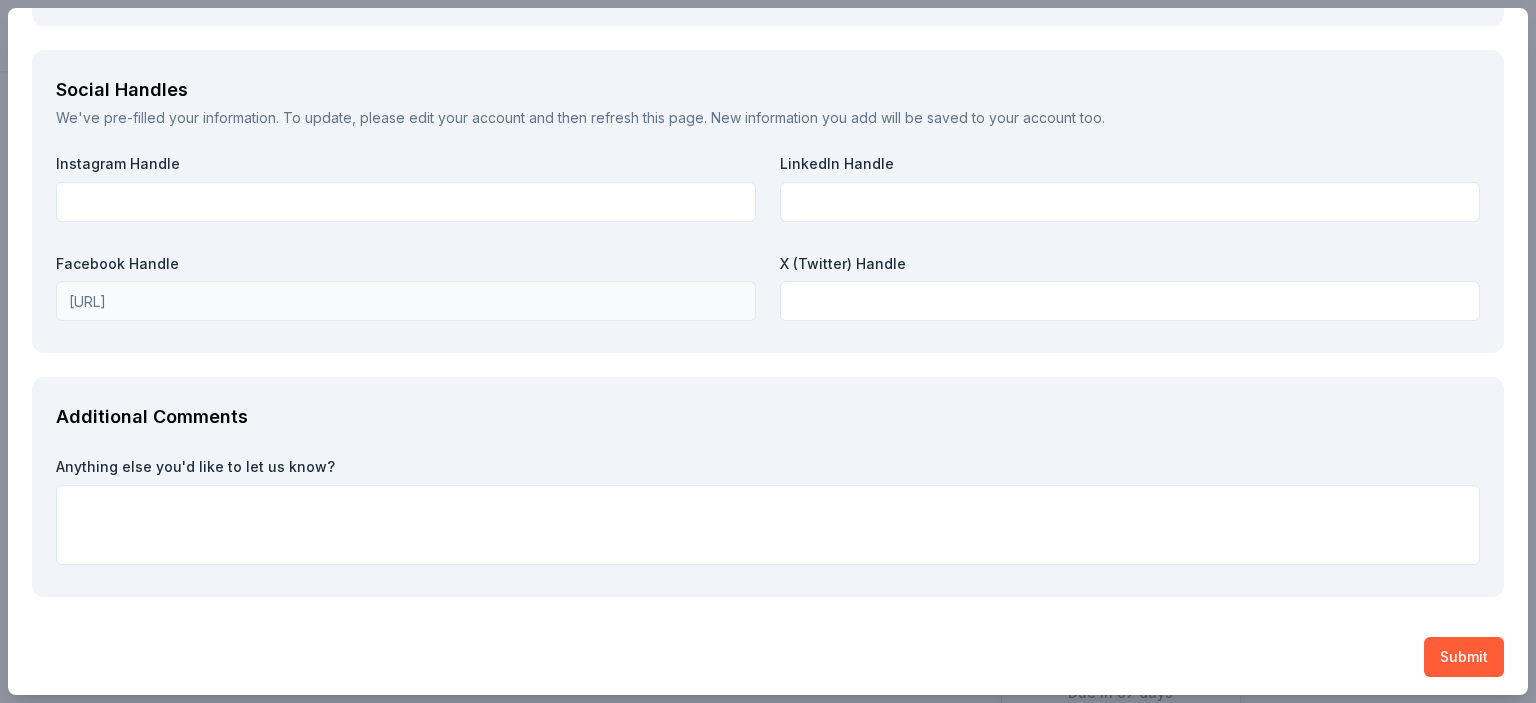 type on "We promote all donors on prominent signage at the event itself. We will promote your business on all advertising leading up to our Tricky Tray, including our social media accounts." 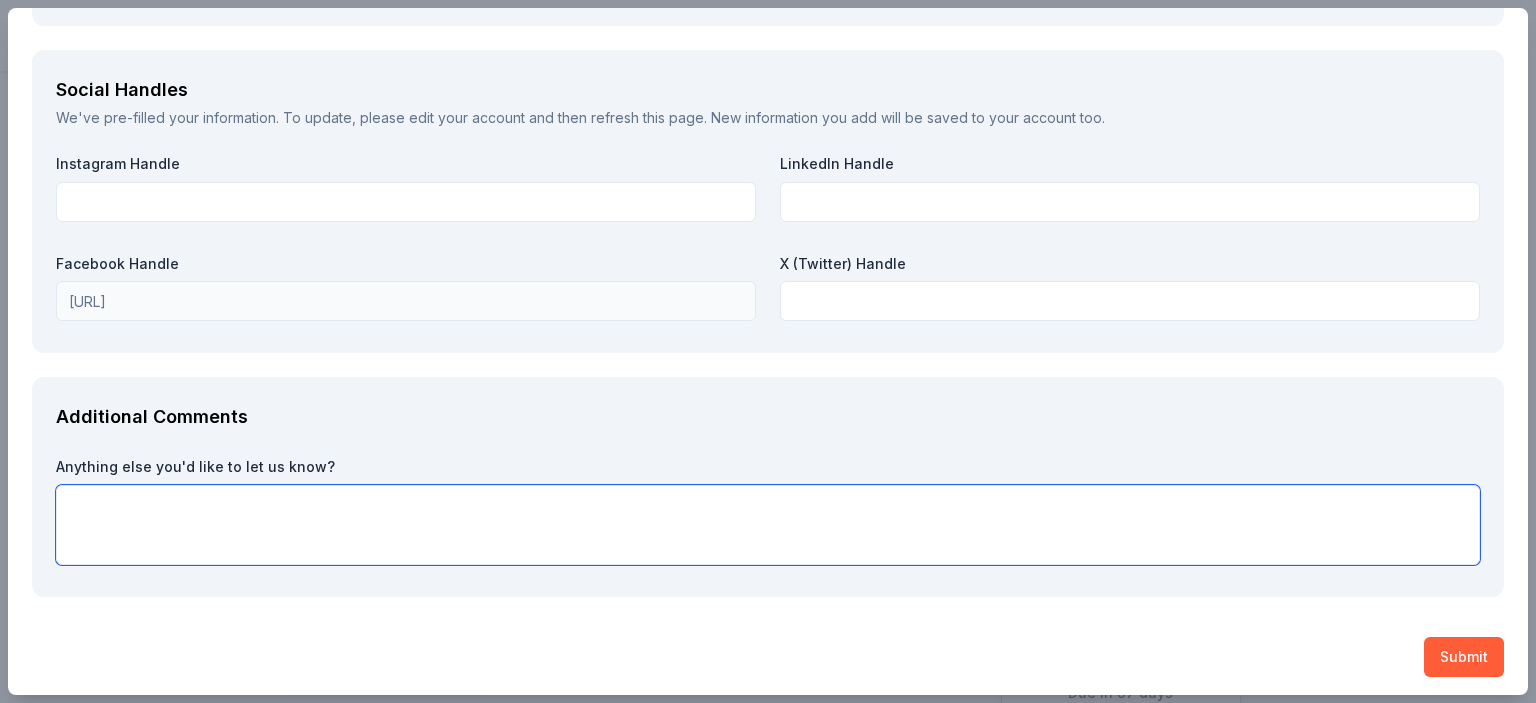 click at bounding box center (768, 525) 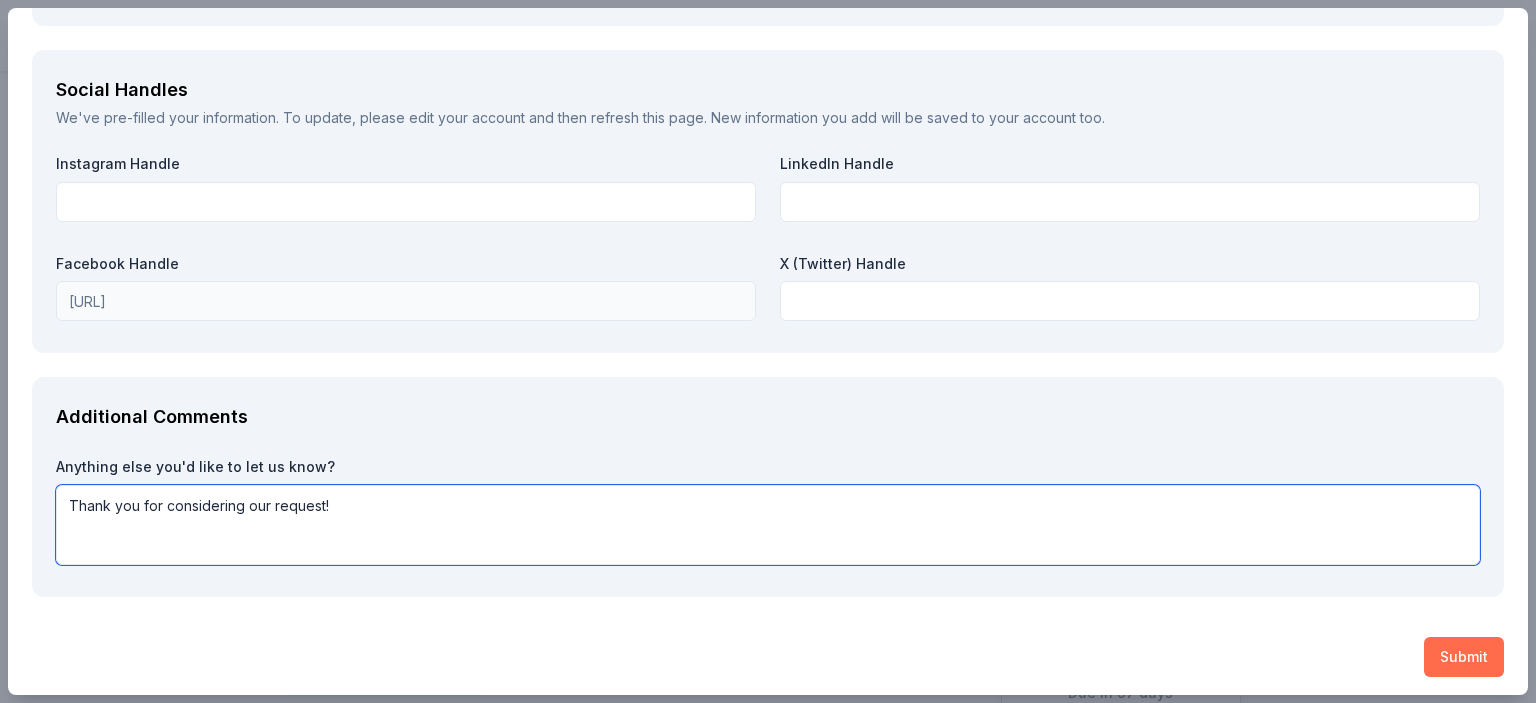 type on "Thank you for considering our request!" 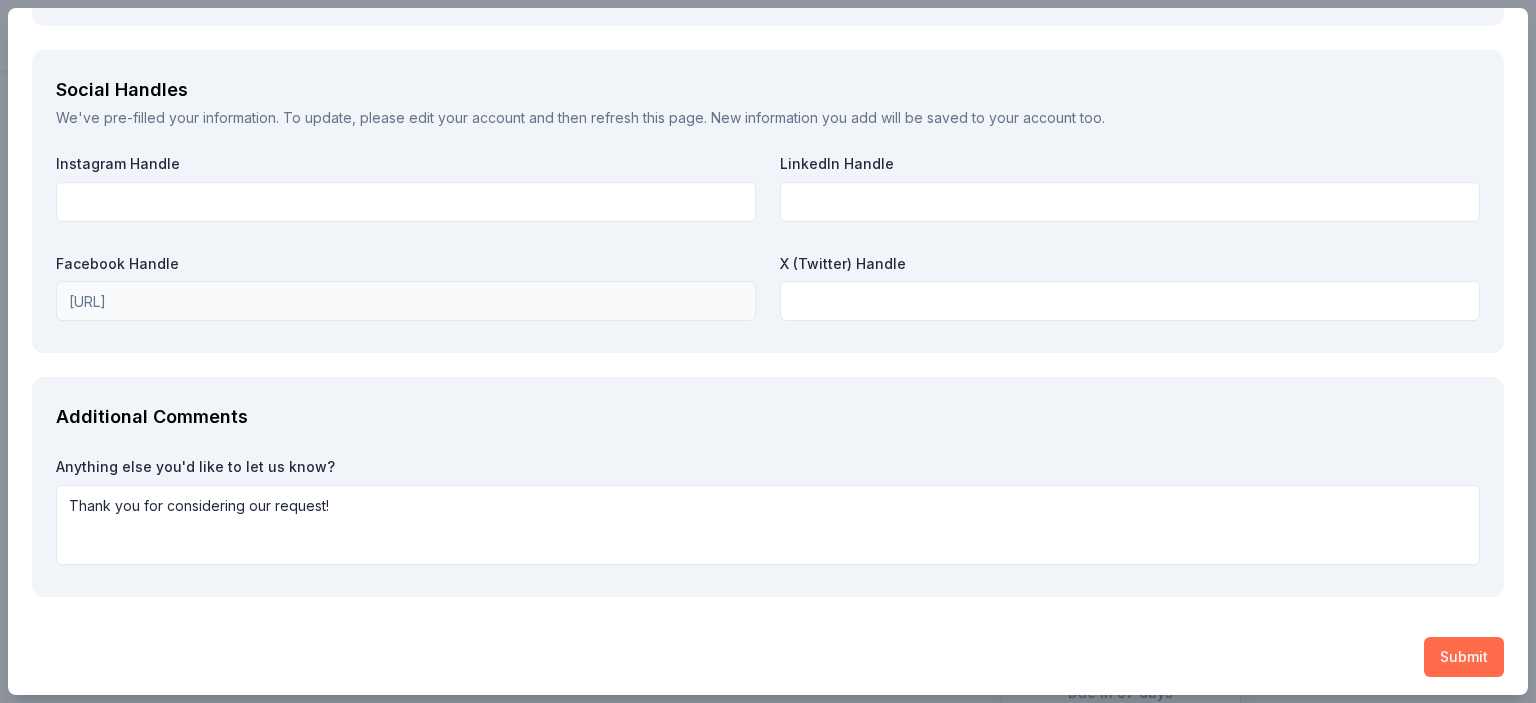 click on "Submit" at bounding box center (1464, 657) 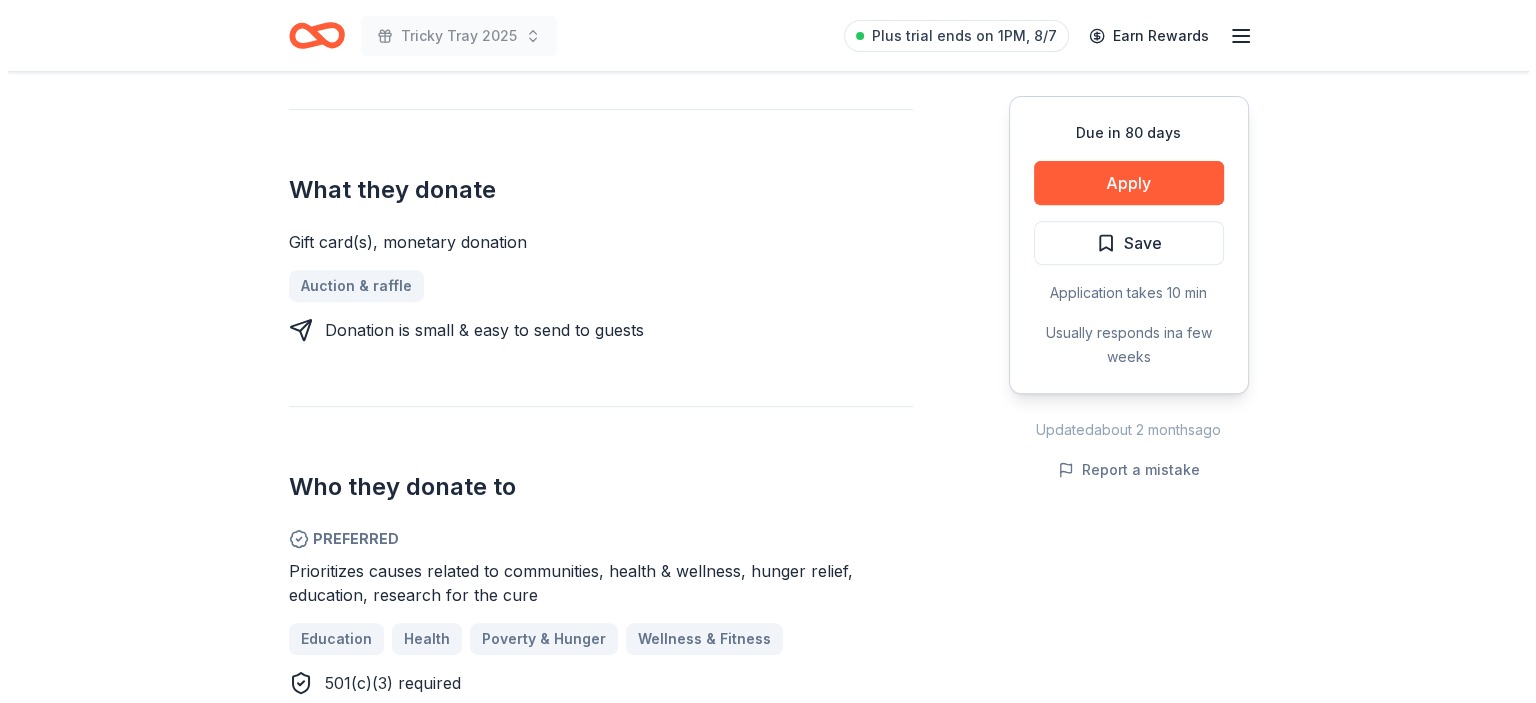 scroll, scrollTop: 826, scrollLeft: 0, axis: vertical 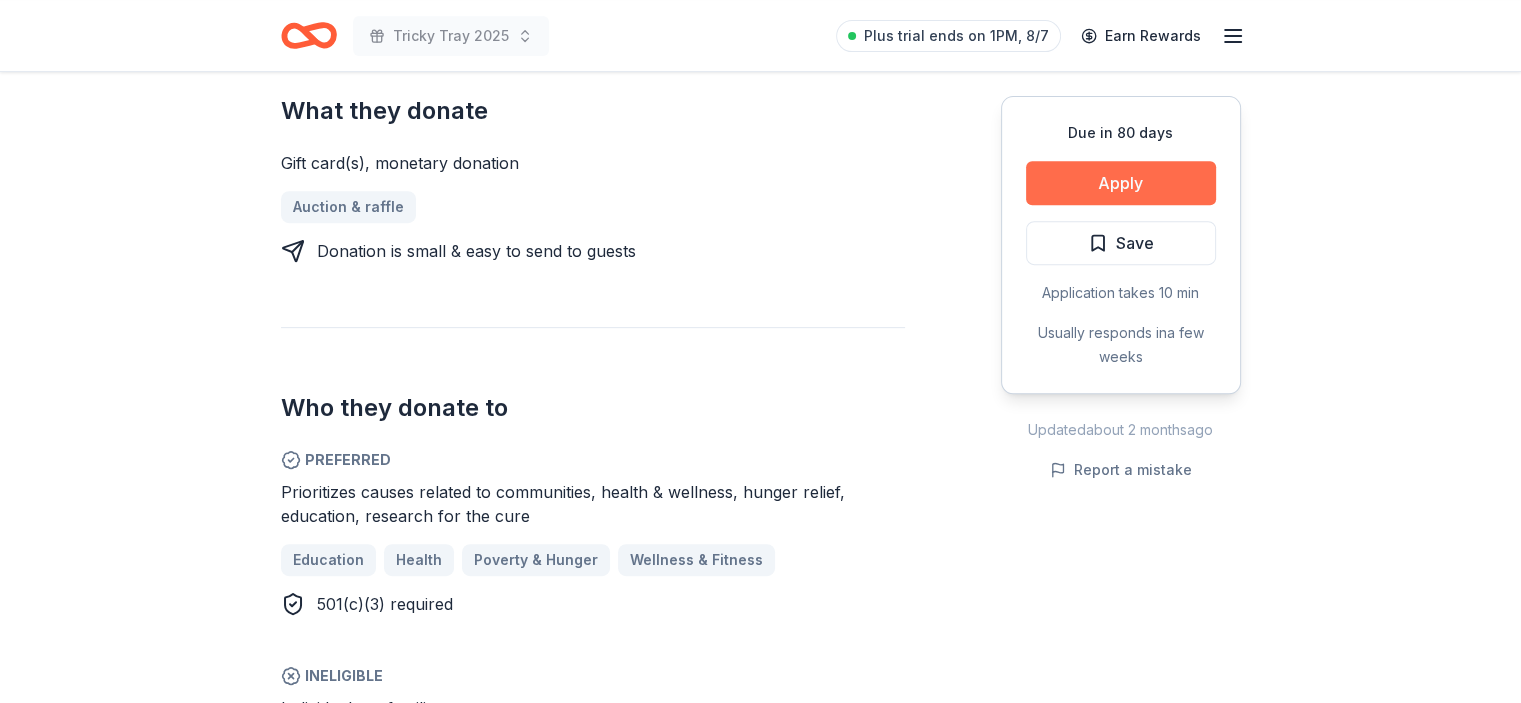 click on "Apply" at bounding box center (1121, 183) 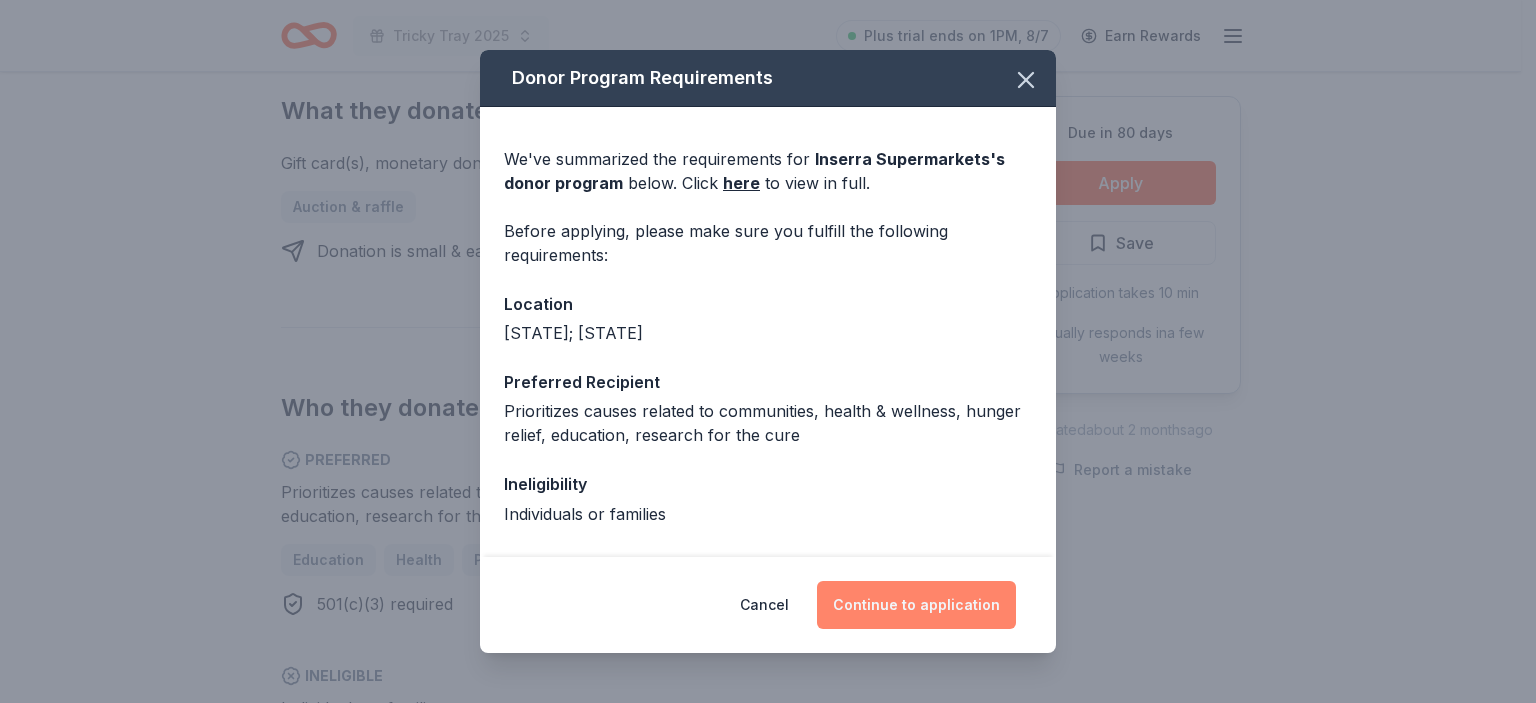 click on "Continue to application" at bounding box center (916, 605) 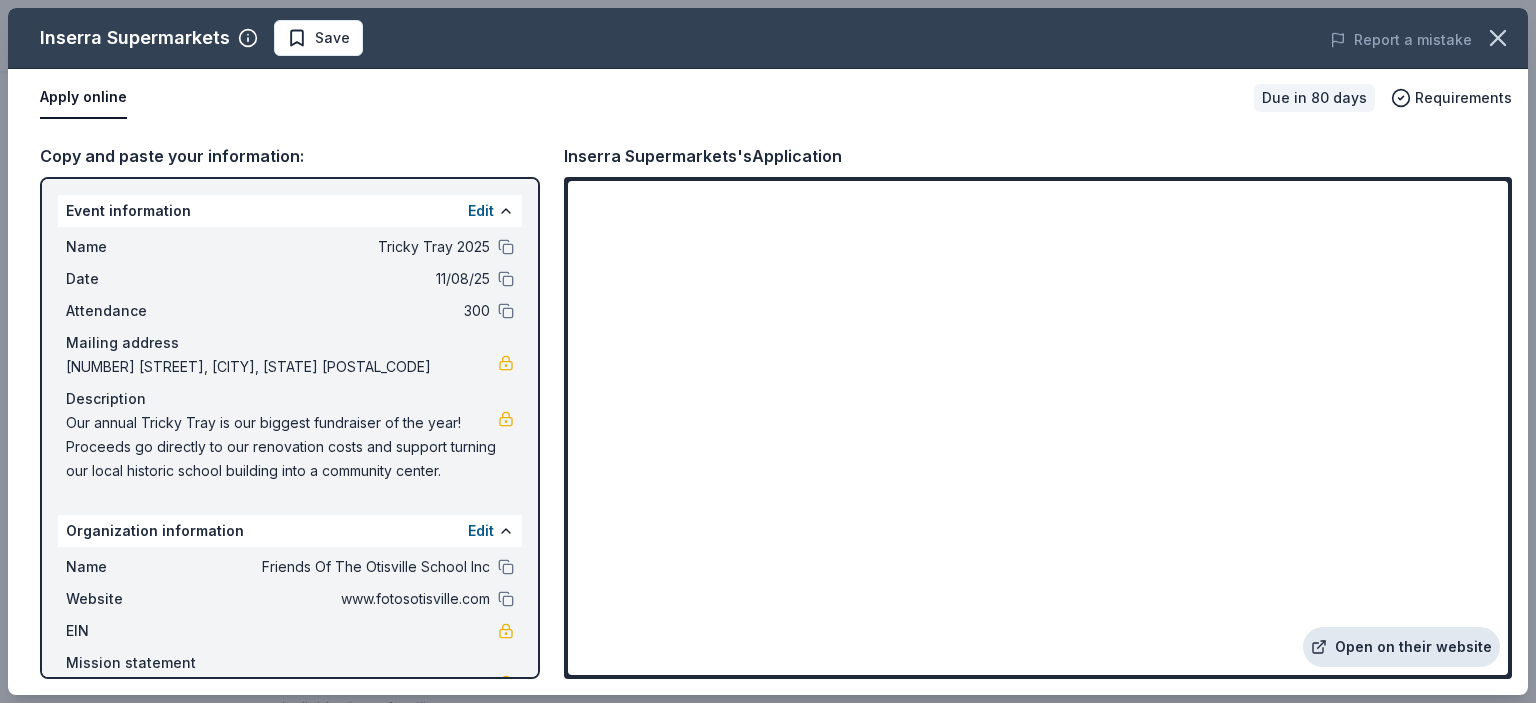 click on "Open on their website" at bounding box center (1401, 647) 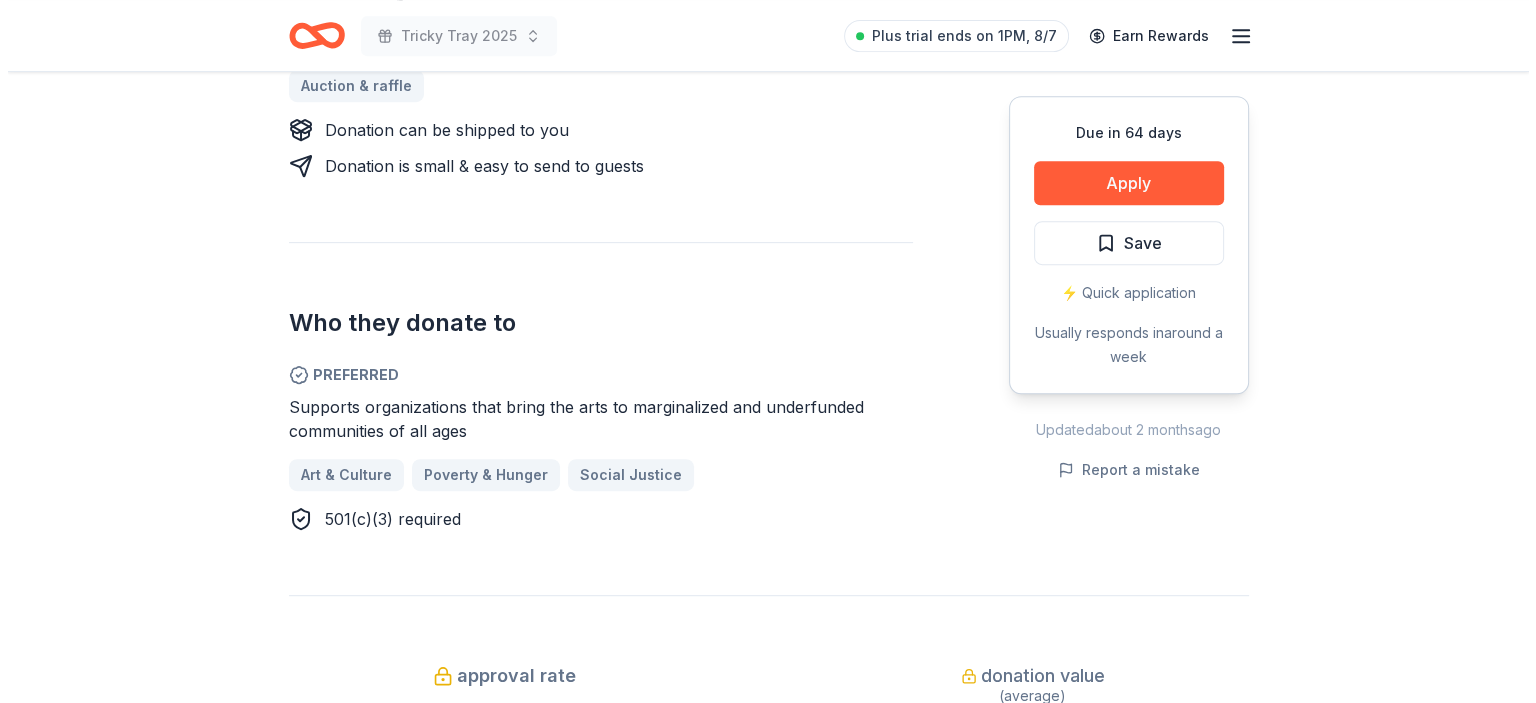 scroll, scrollTop: 922, scrollLeft: 0, axis: vertical 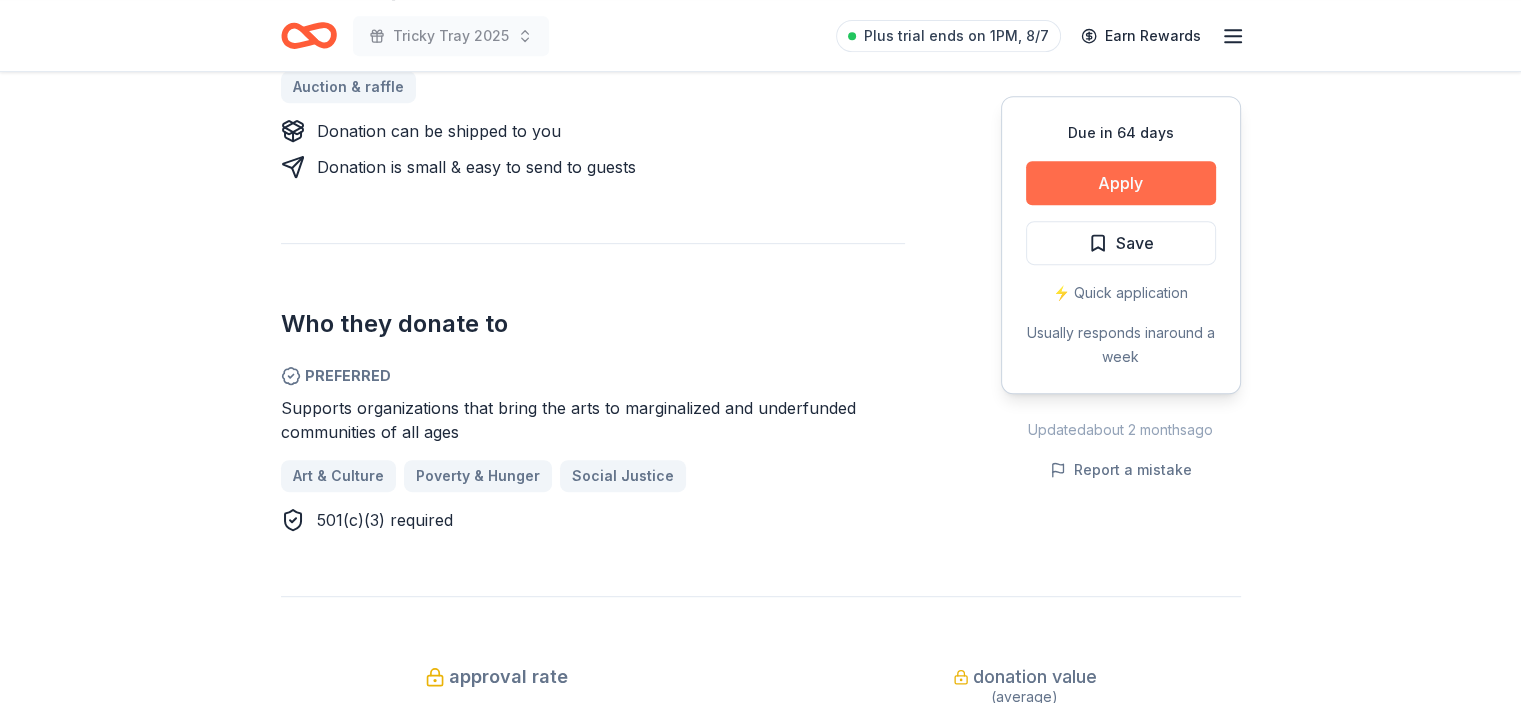 click on "Apply" at bounding box center (1121, 183) 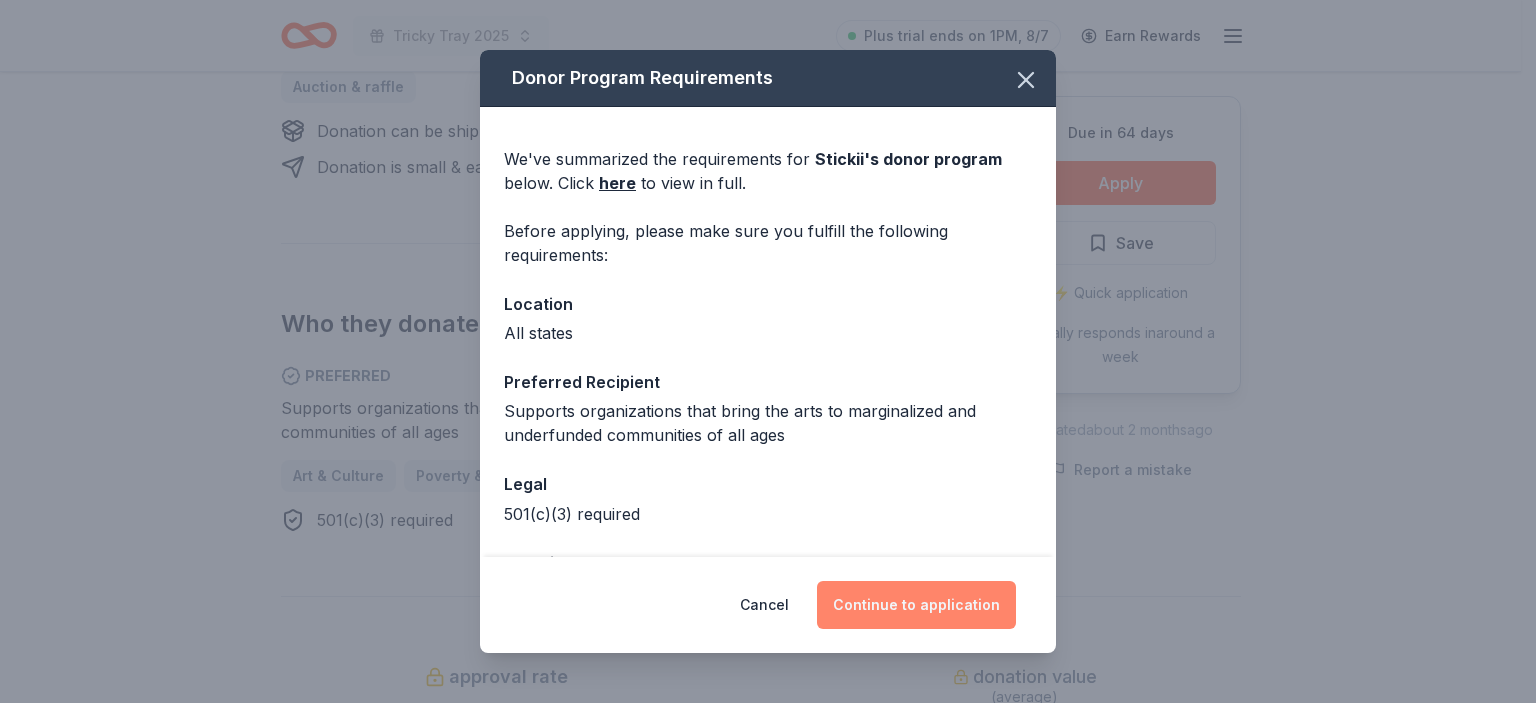 click on "Continue to application" at bounding box center [916, 605] 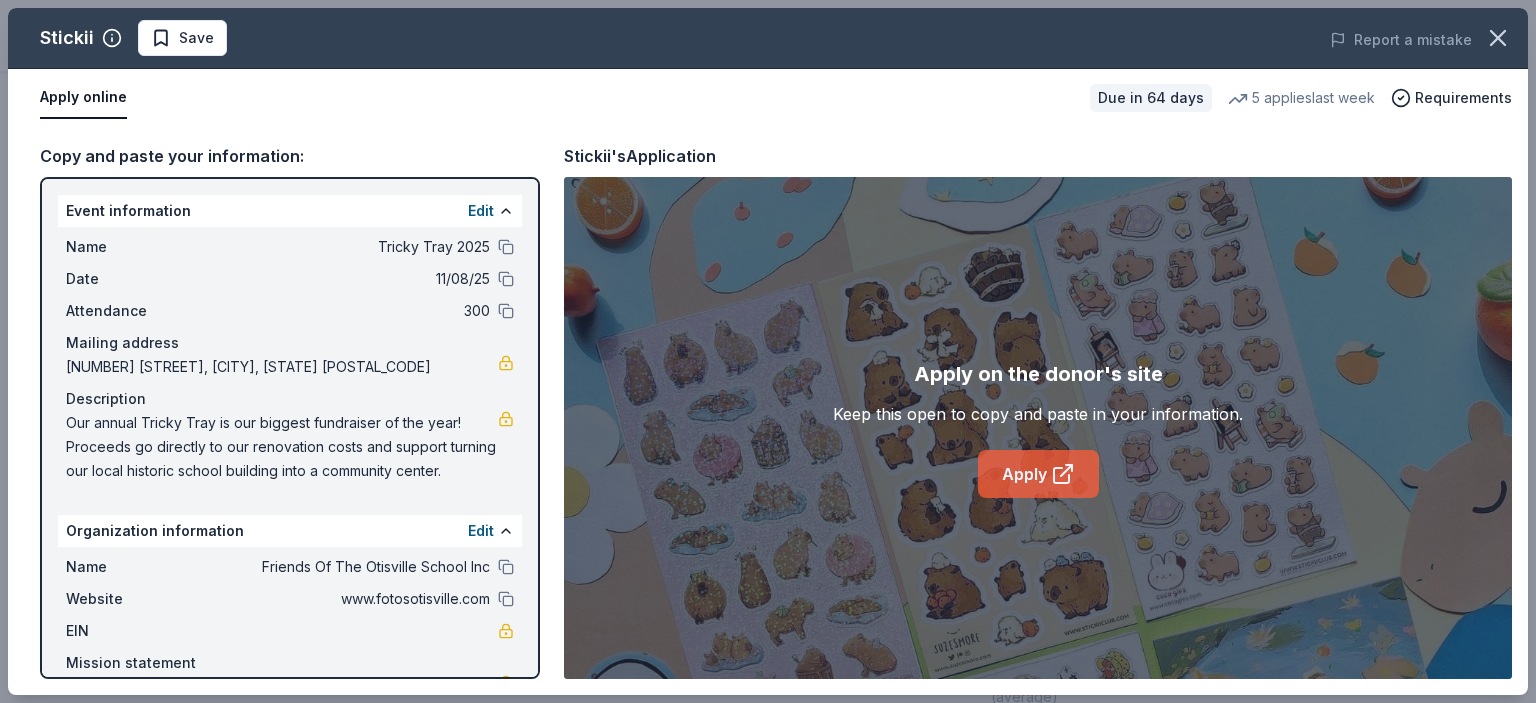 click on "Apply" at bounding box center [1038, 474] 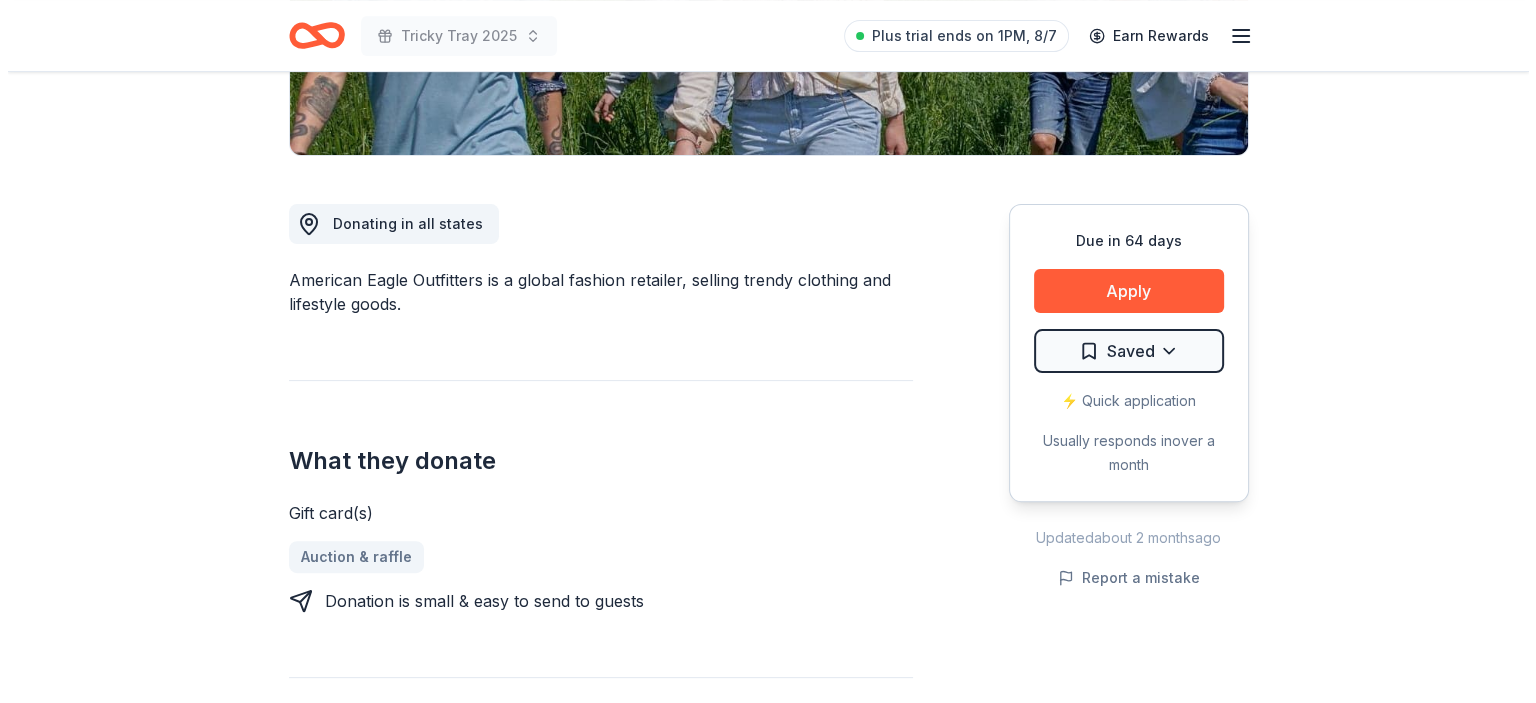 scroll, scrollTop: 452, scrollLeft: 0, axis: vertical 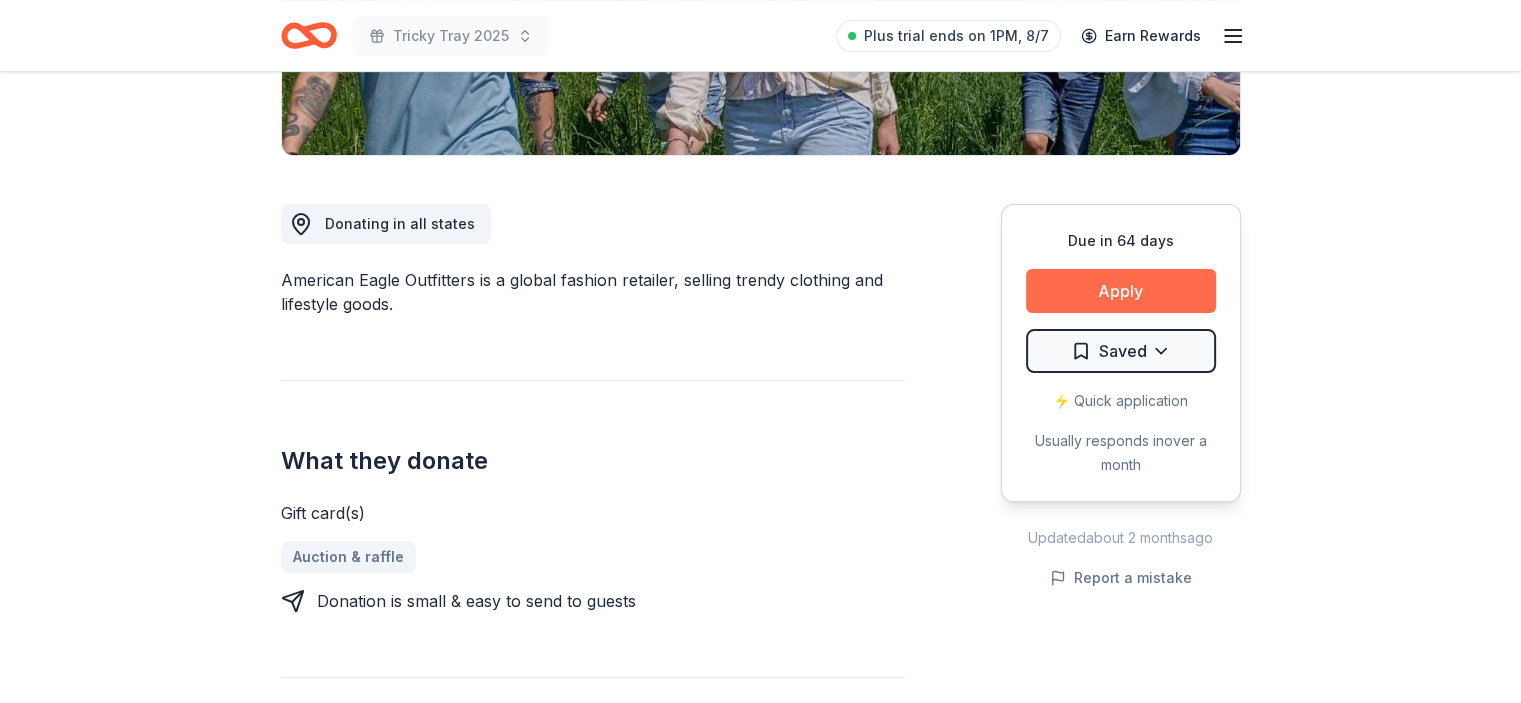 click on "Apply" at bounding box center [1121, 291] 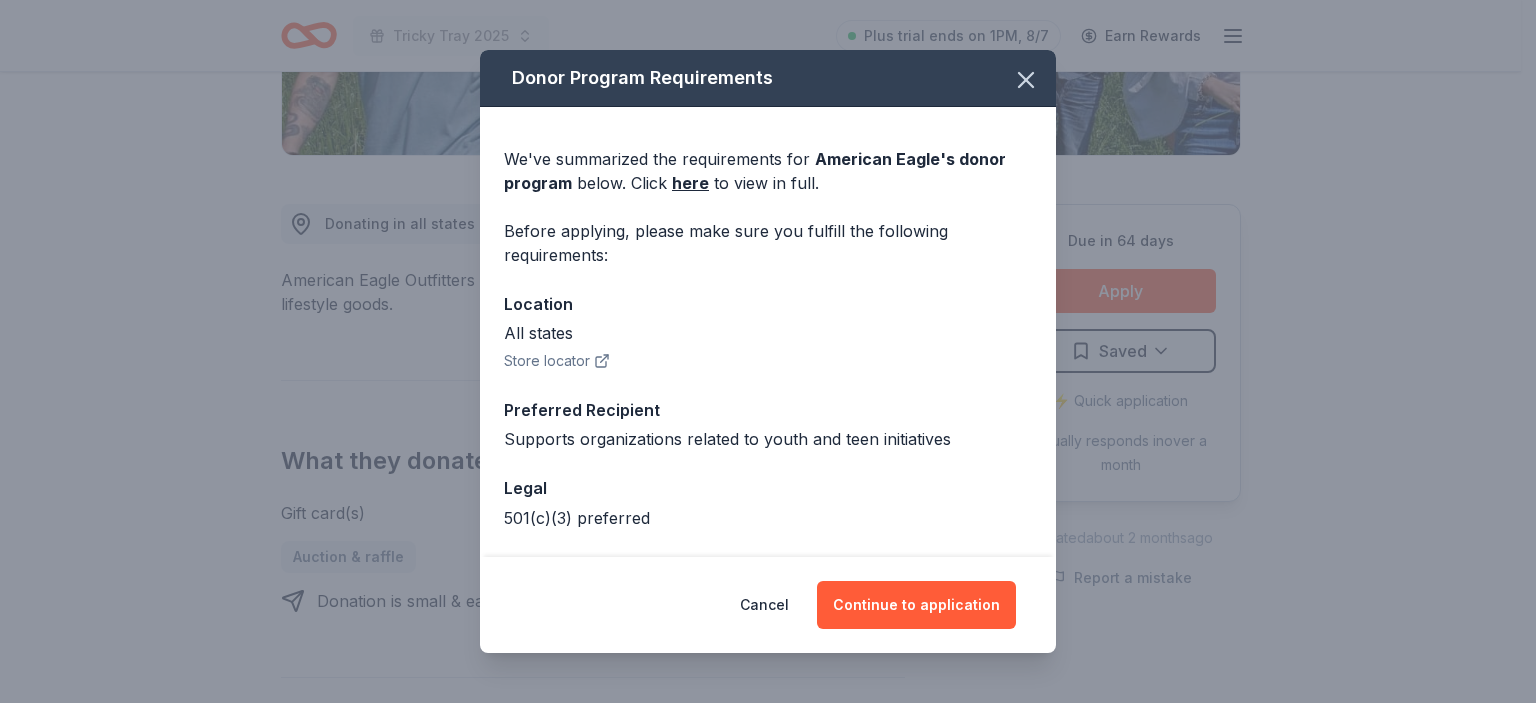 scroll, scrollTop: 78, scrollLeft: 0, axis: vertical 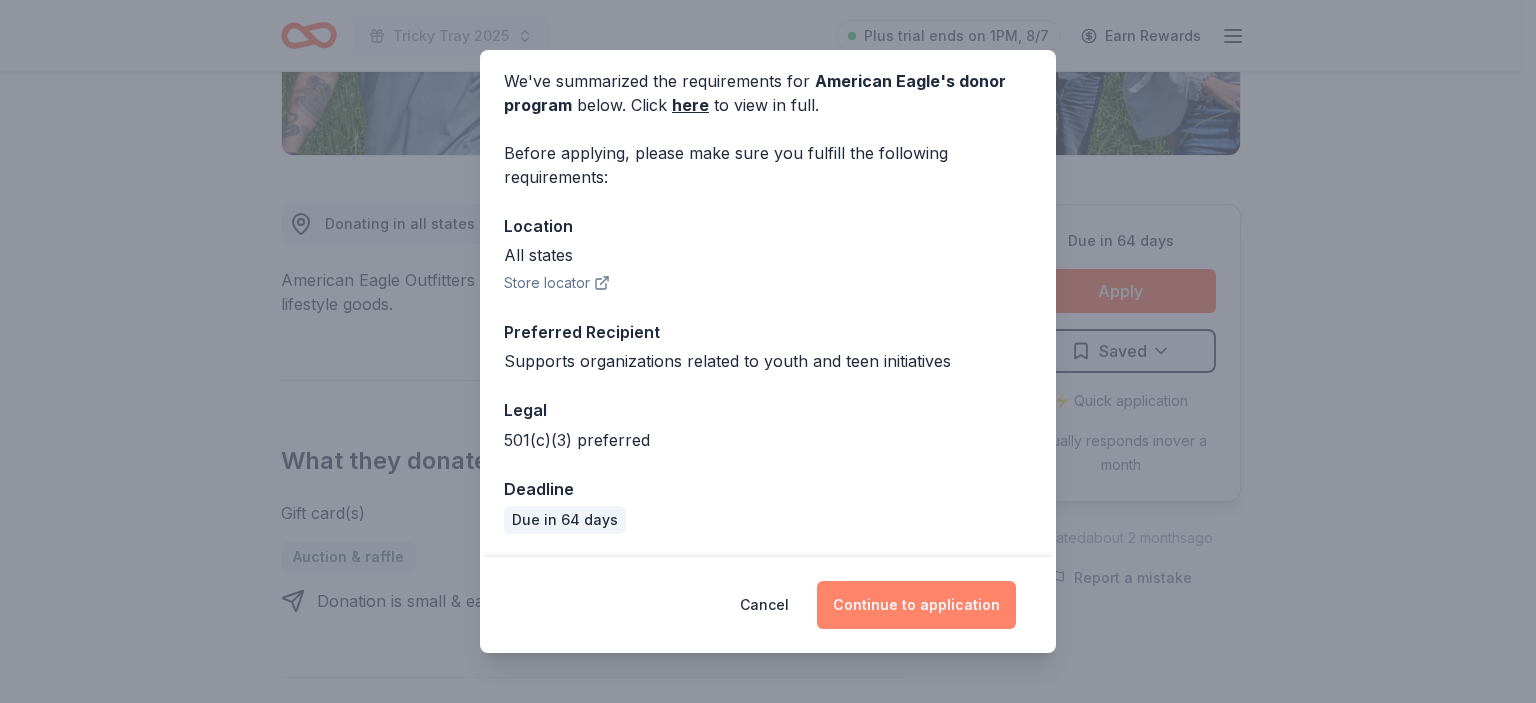 click on "Continue to application" at bounding box center [916, 605] 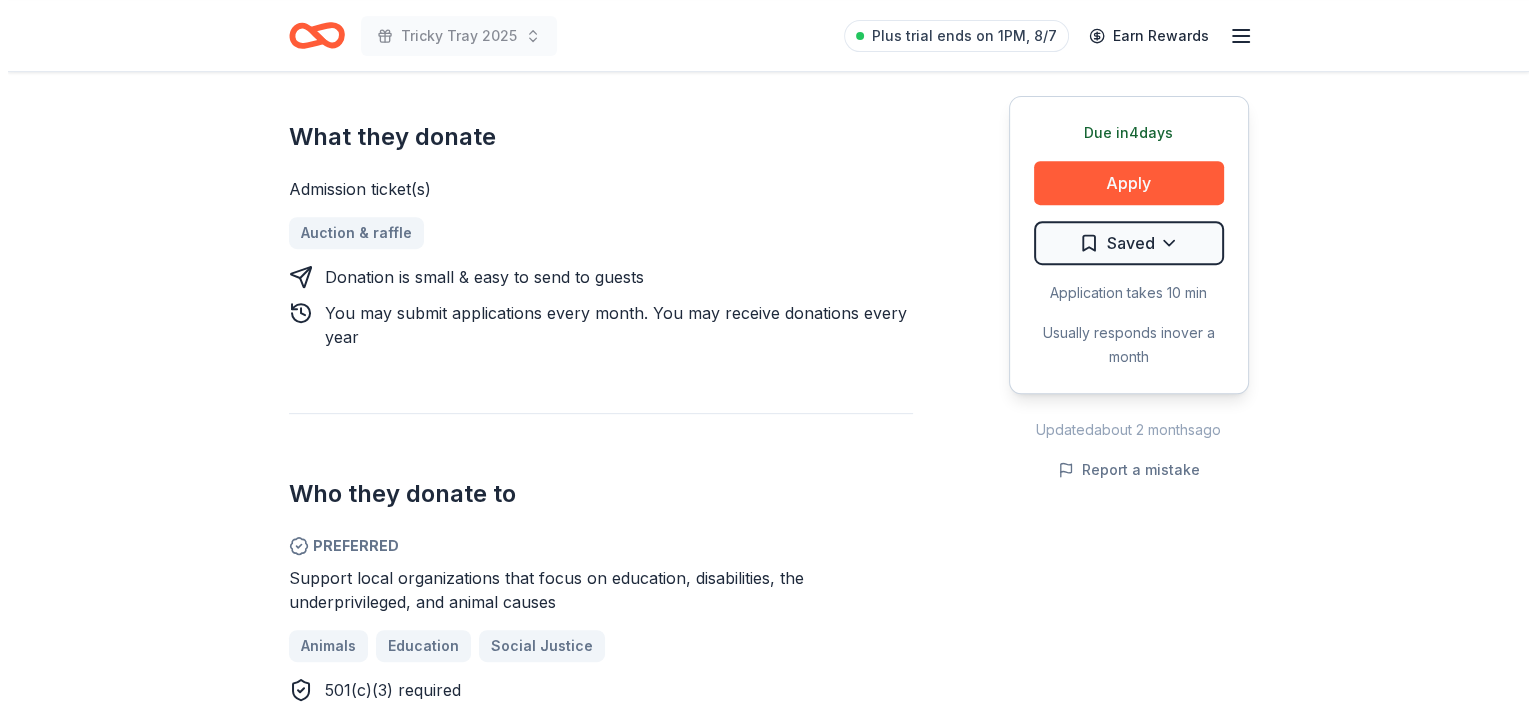 scroll, scrollTop: 800, scrollLeft: 0, axis: vertical 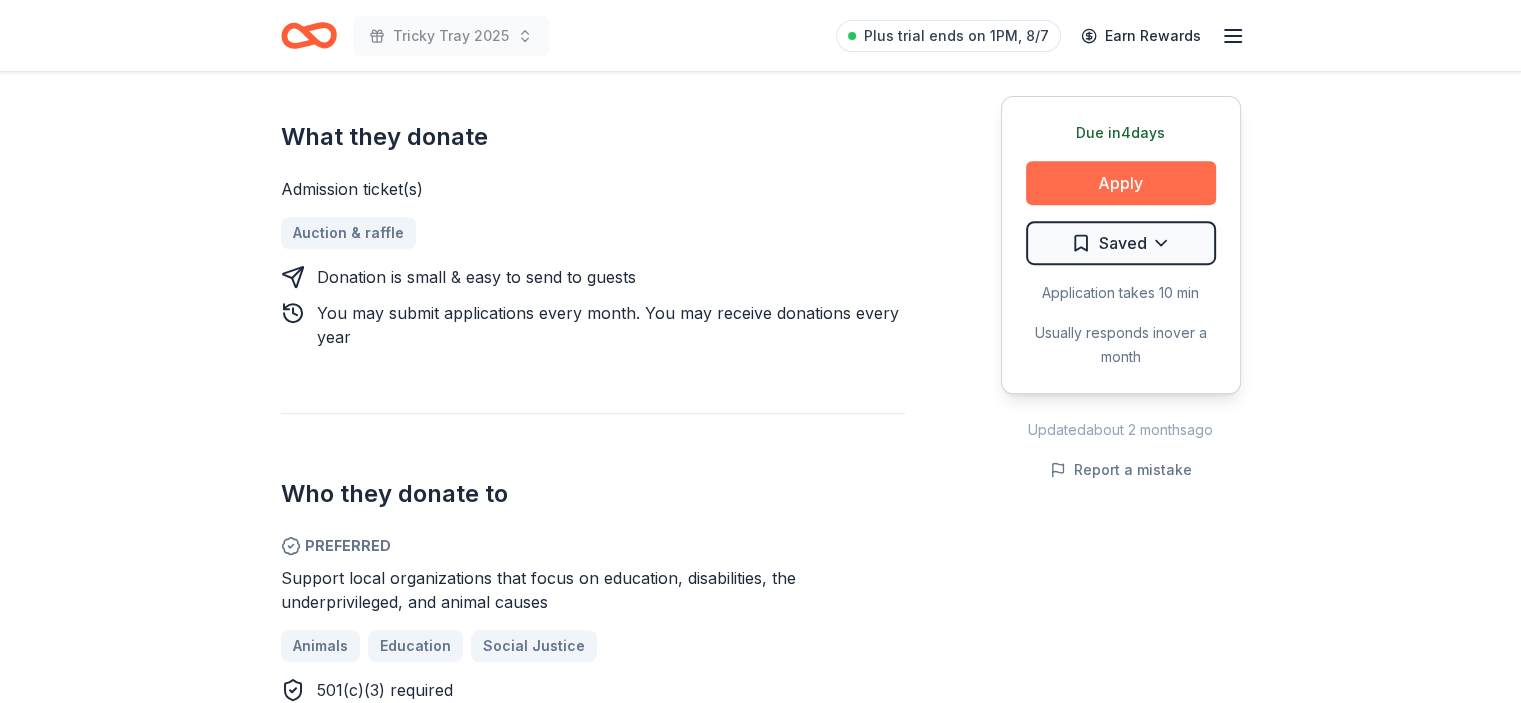 click on "Apply" at bounding box center (1121, 183) 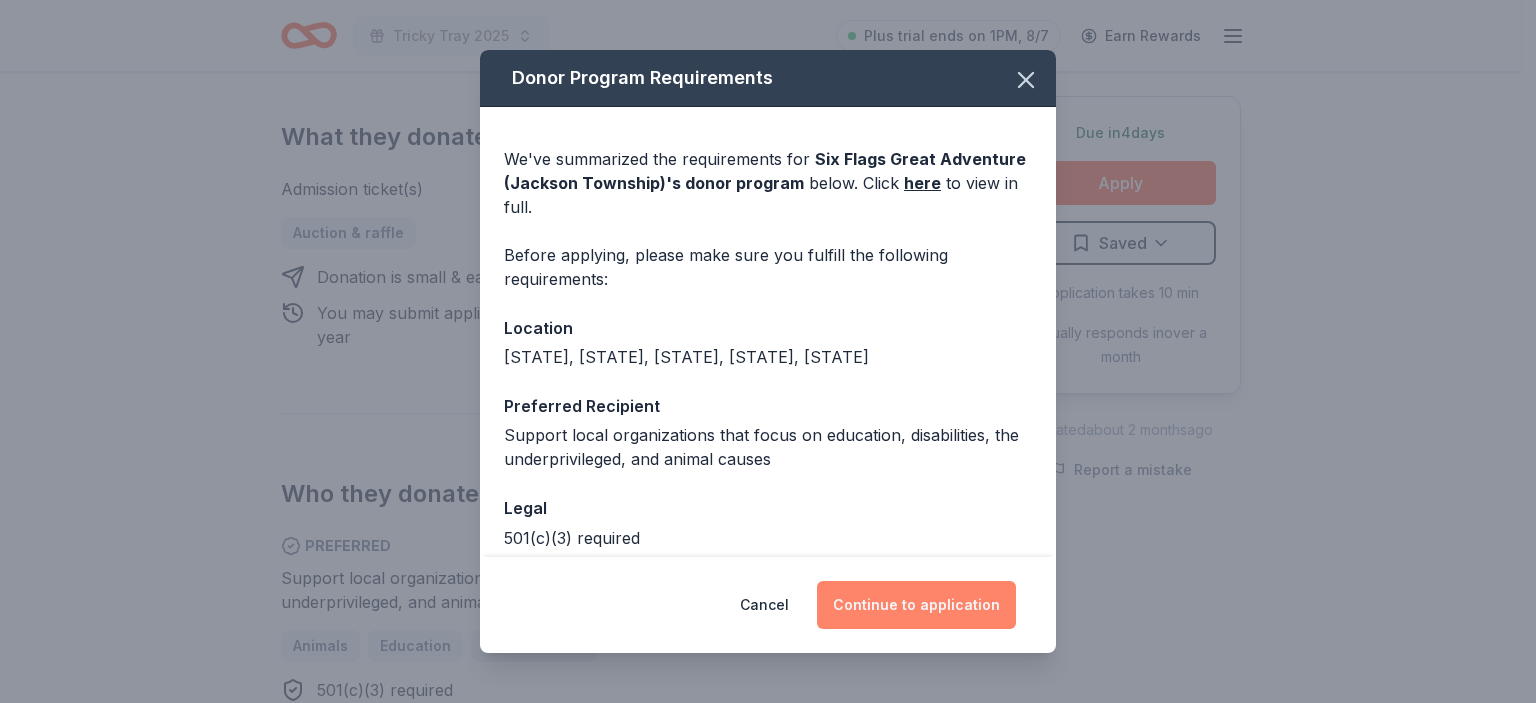 click on "Continue to application" at bounding box center [916, 605] 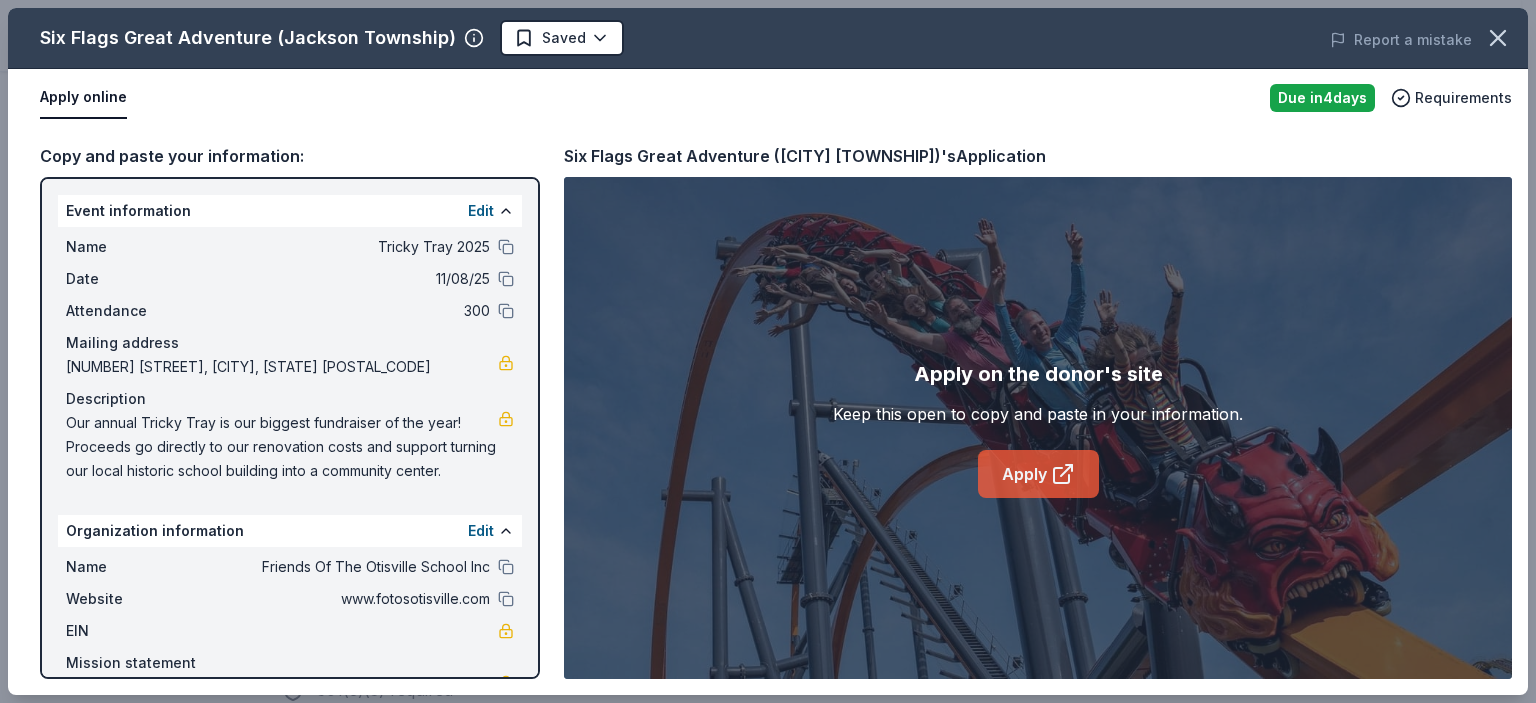 click 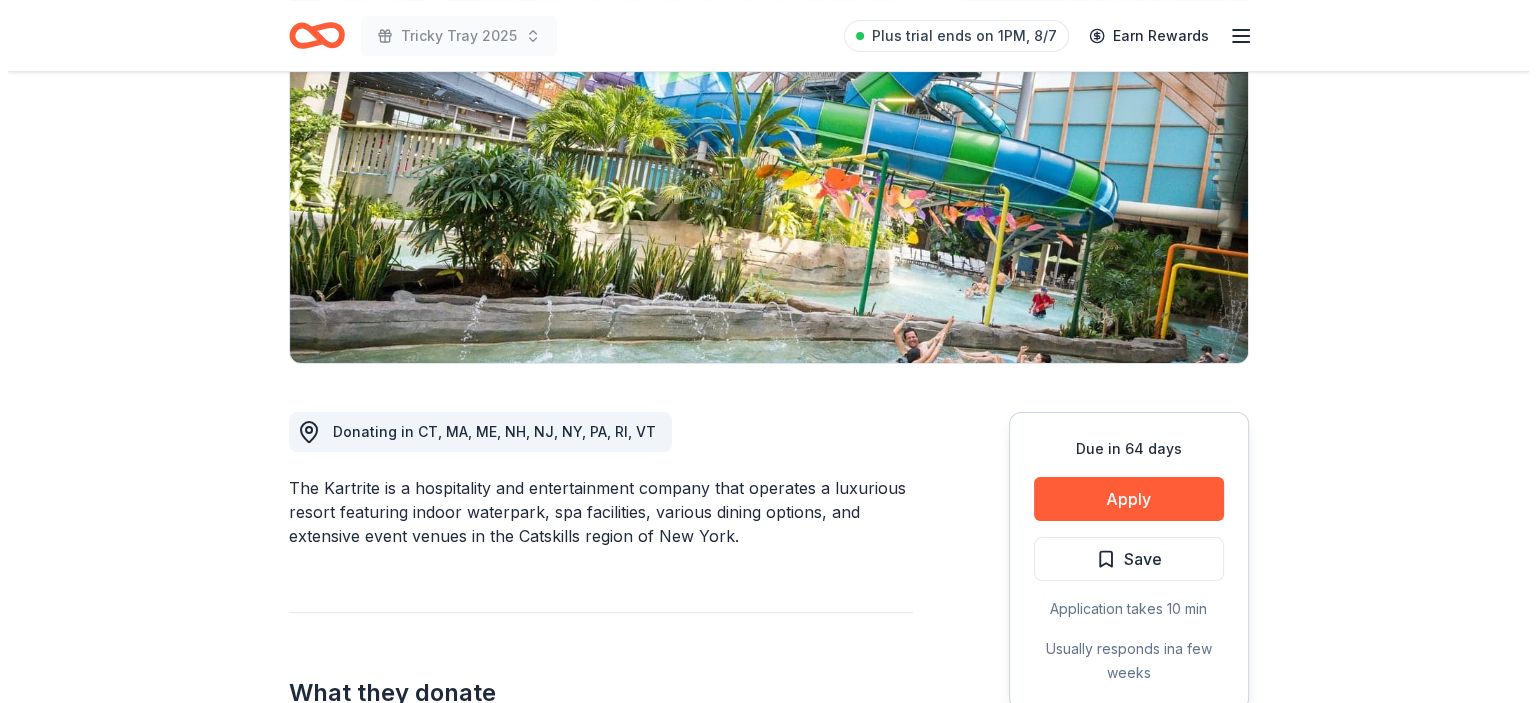scroll, scrollTop: 616, scrollLeft: 0, axis: vertical 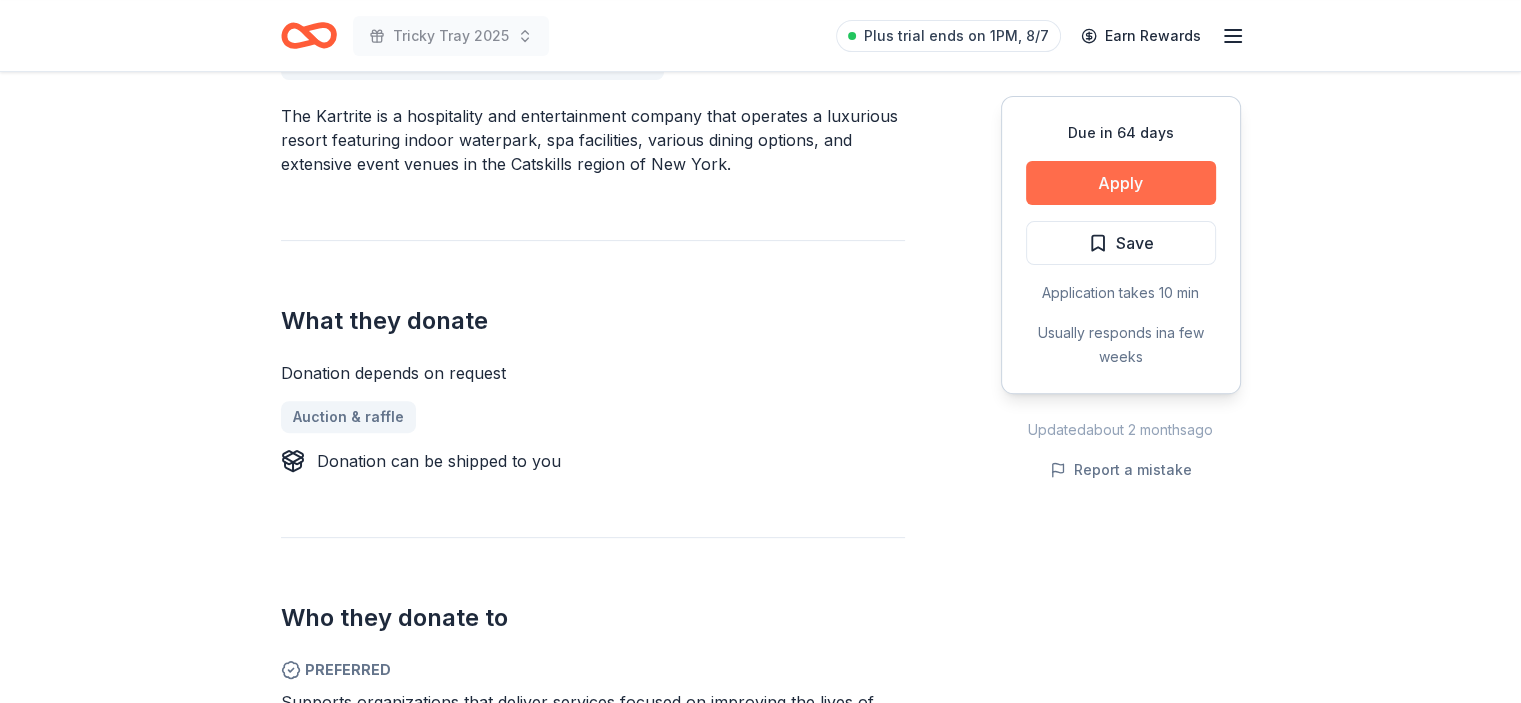 click on "Apply" at bounding box center [1121, 183] 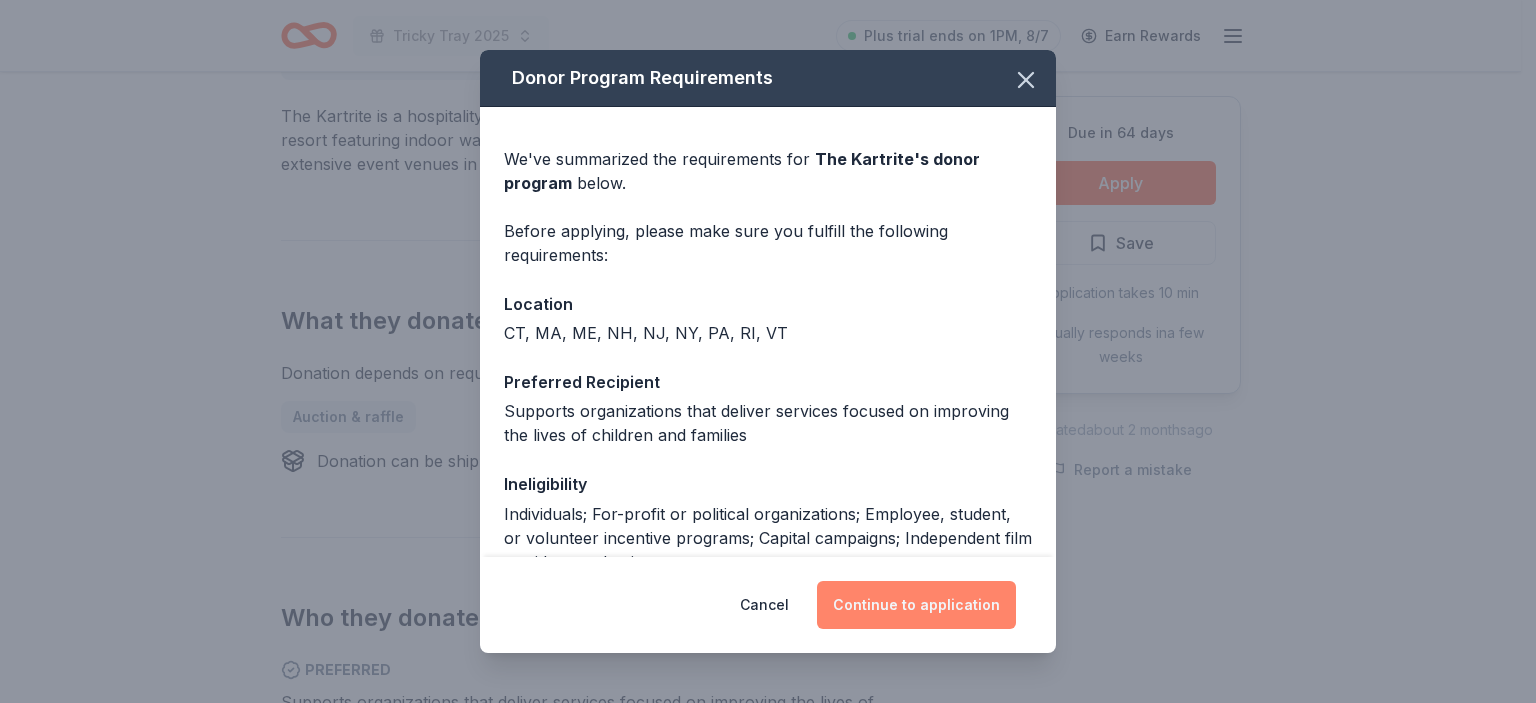 click on "Continue to application" at bounding box center [916, 605] 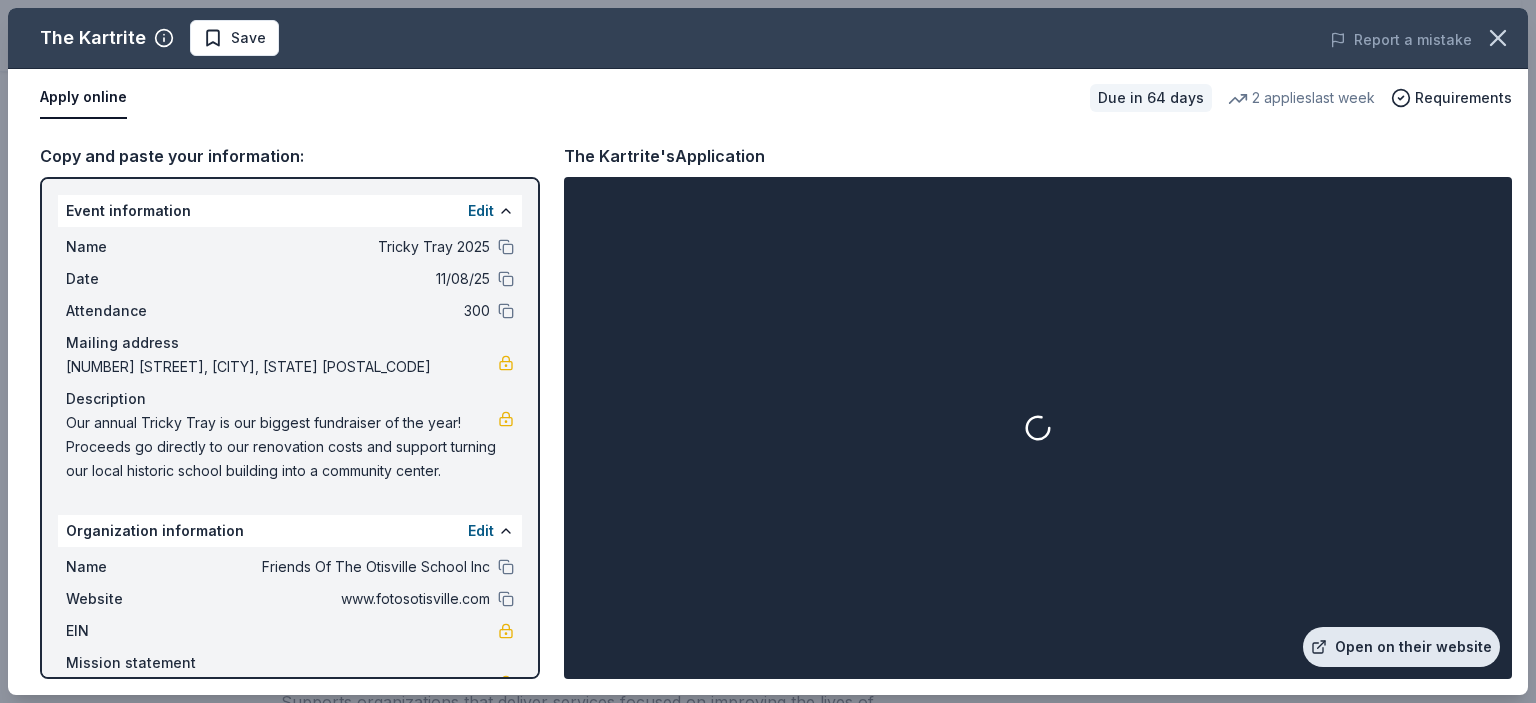 click on "Open on their website" at bounding box center [1401, 647] 